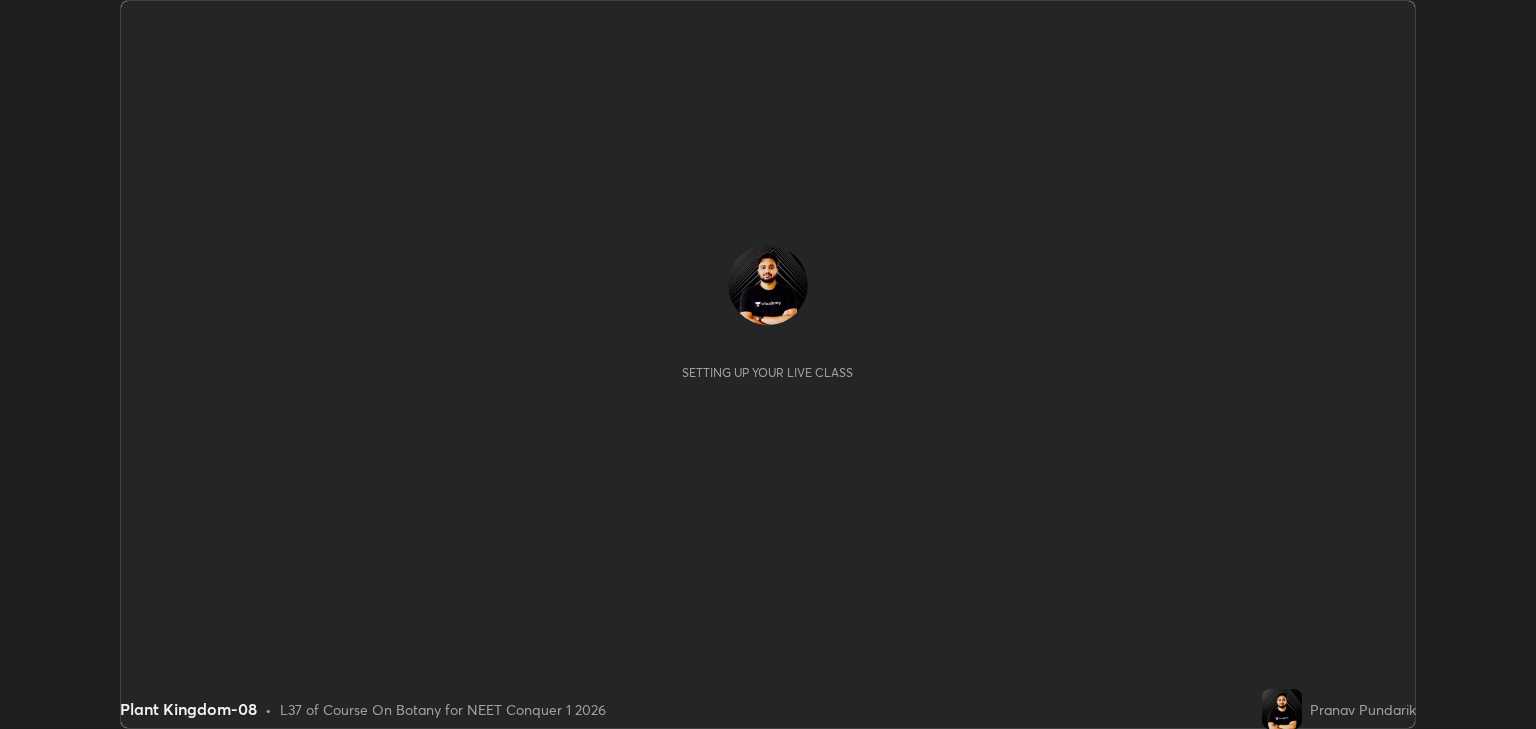 scroll, scrollTop: 0, scrollLeft: 0, axis: both 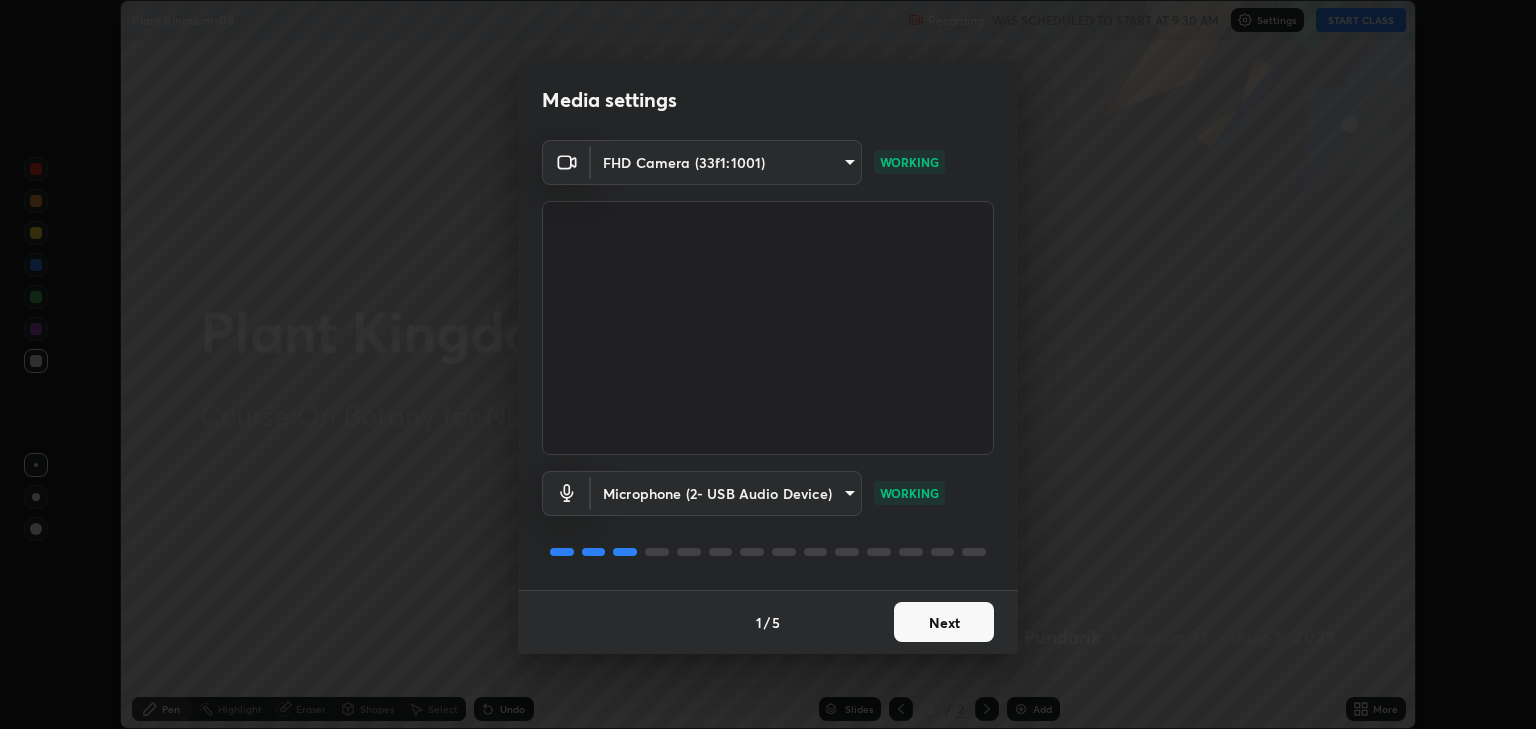 click on "Next" at bounding box center [944, 622] 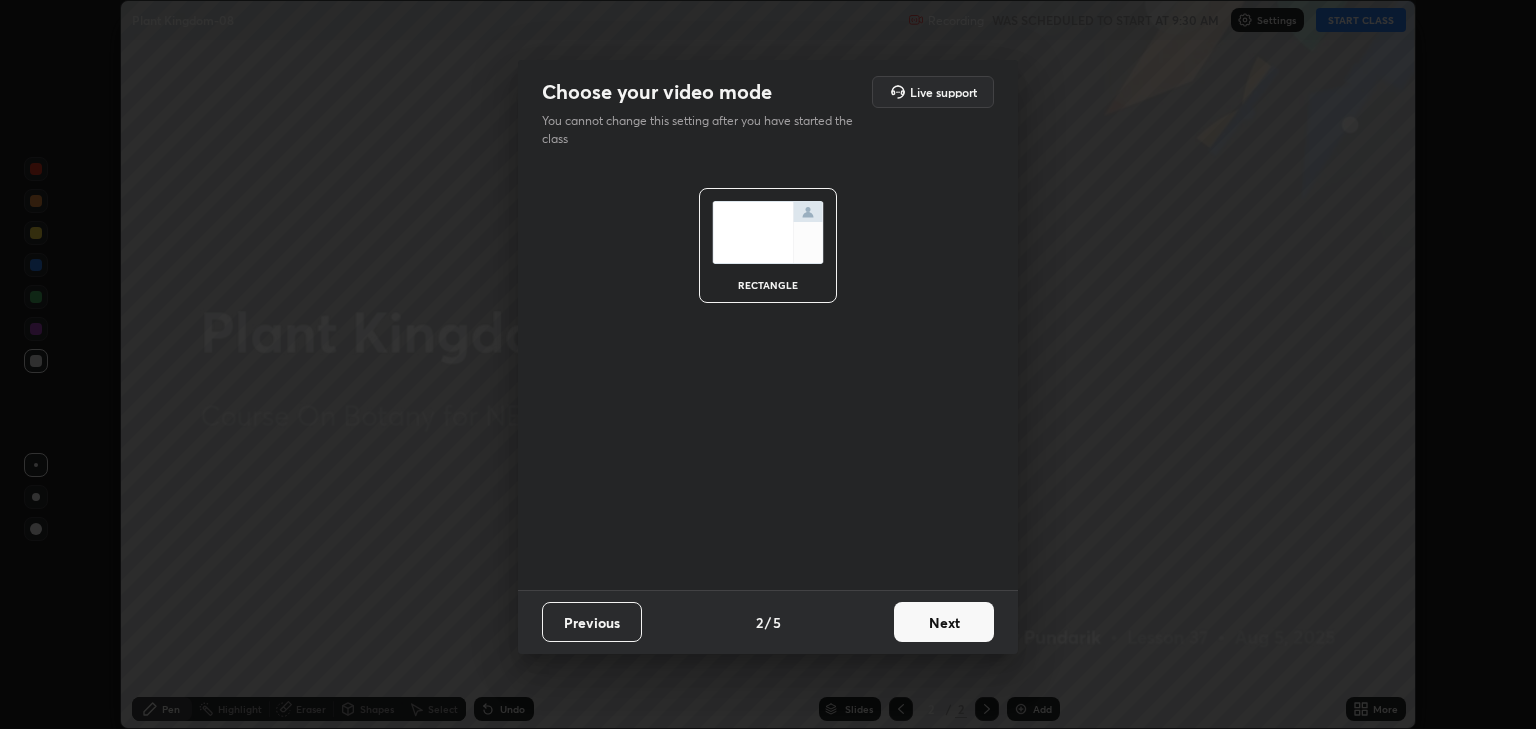 click on "Next" at bounding box center [944, 622] 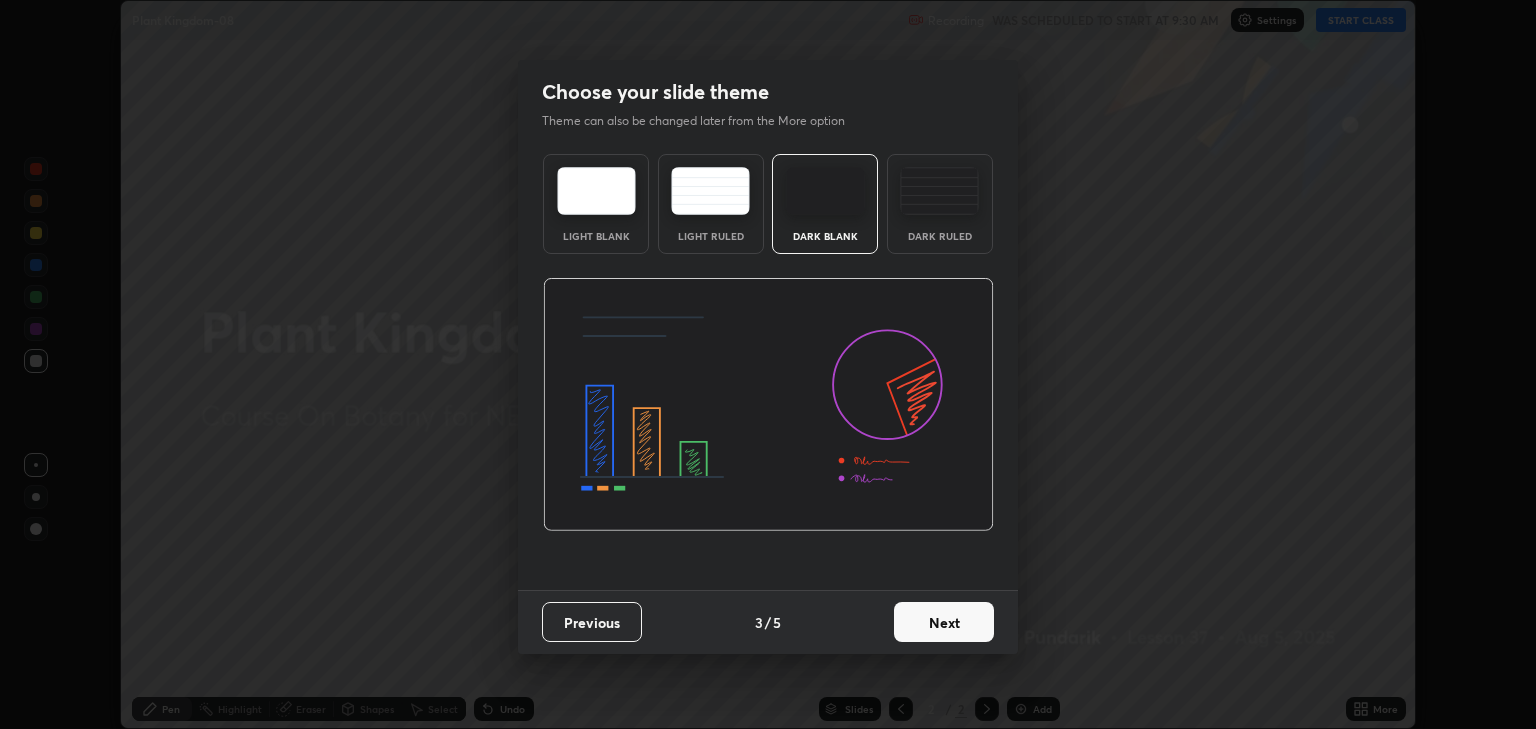 click on "Next" at bounding box center (944, 622) 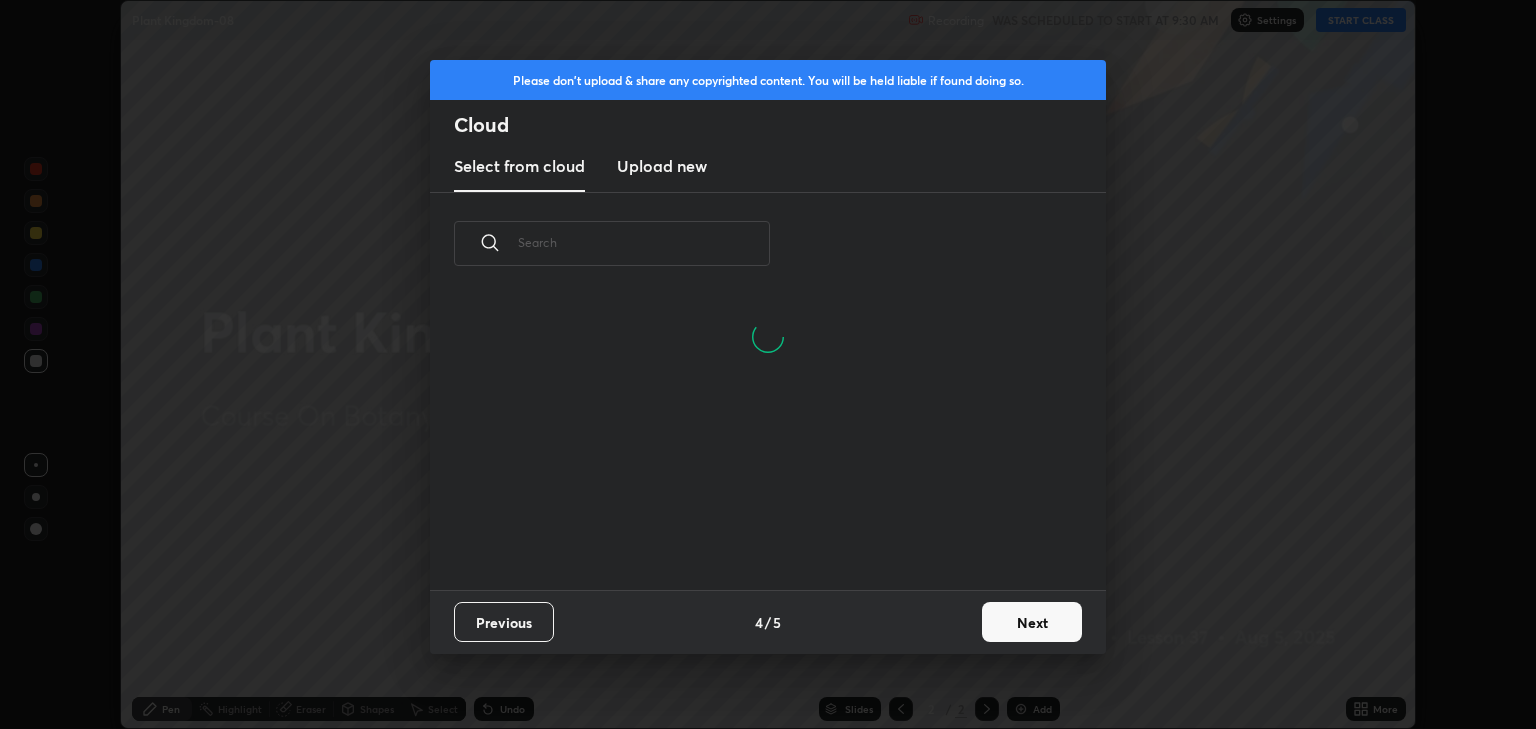 click at bounding box center (644, 242) 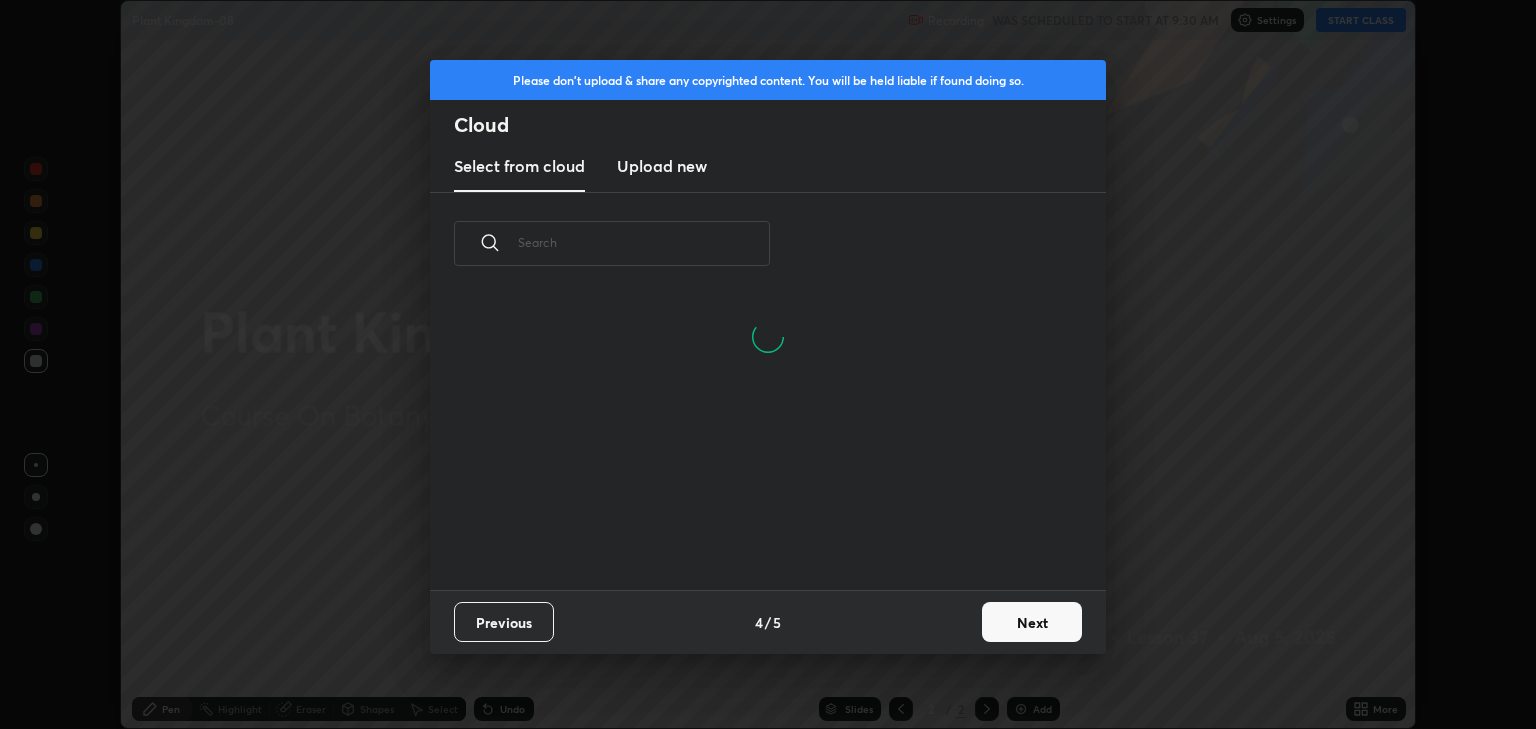 scroll, scrollTop: 6, scrollLeft: 11, axis: both 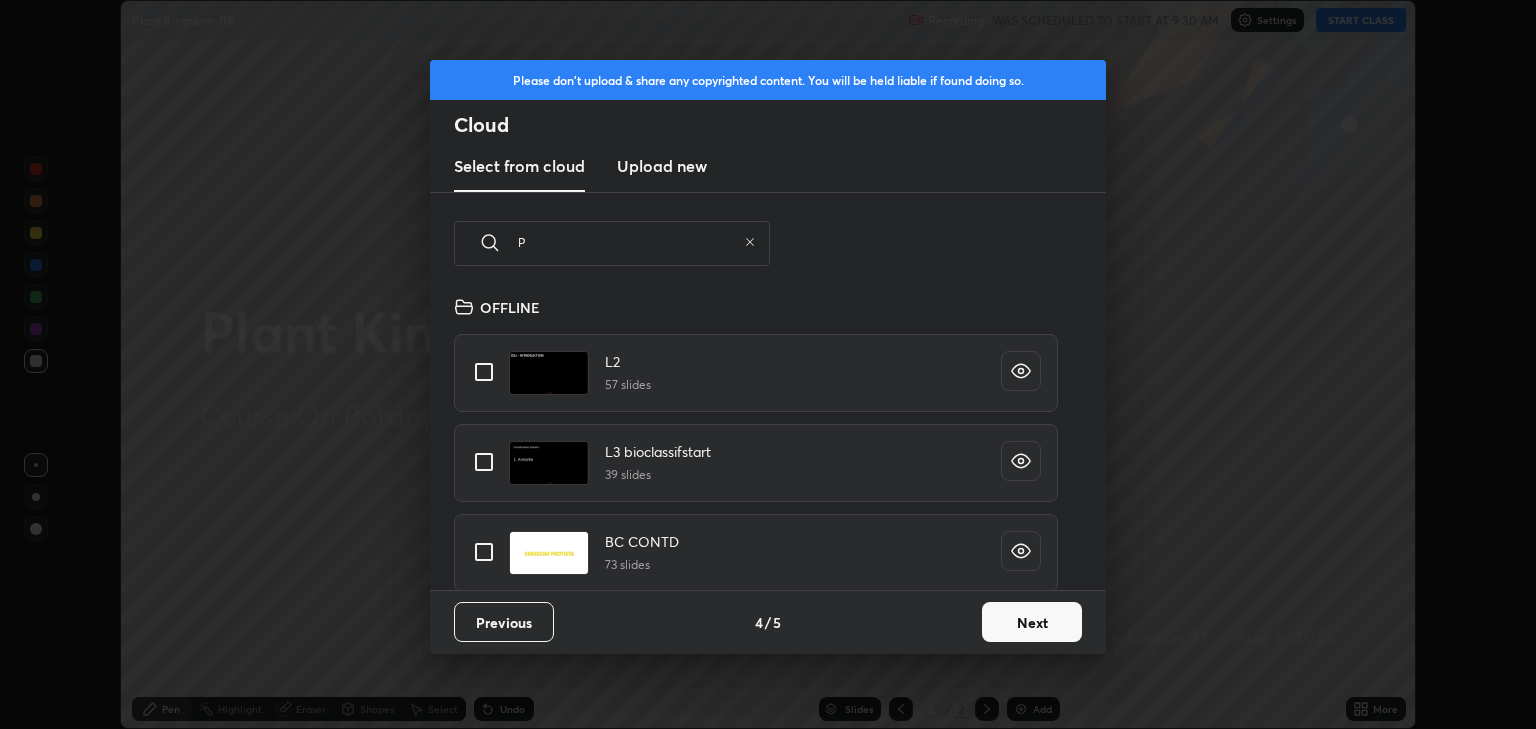 type on "Pt" 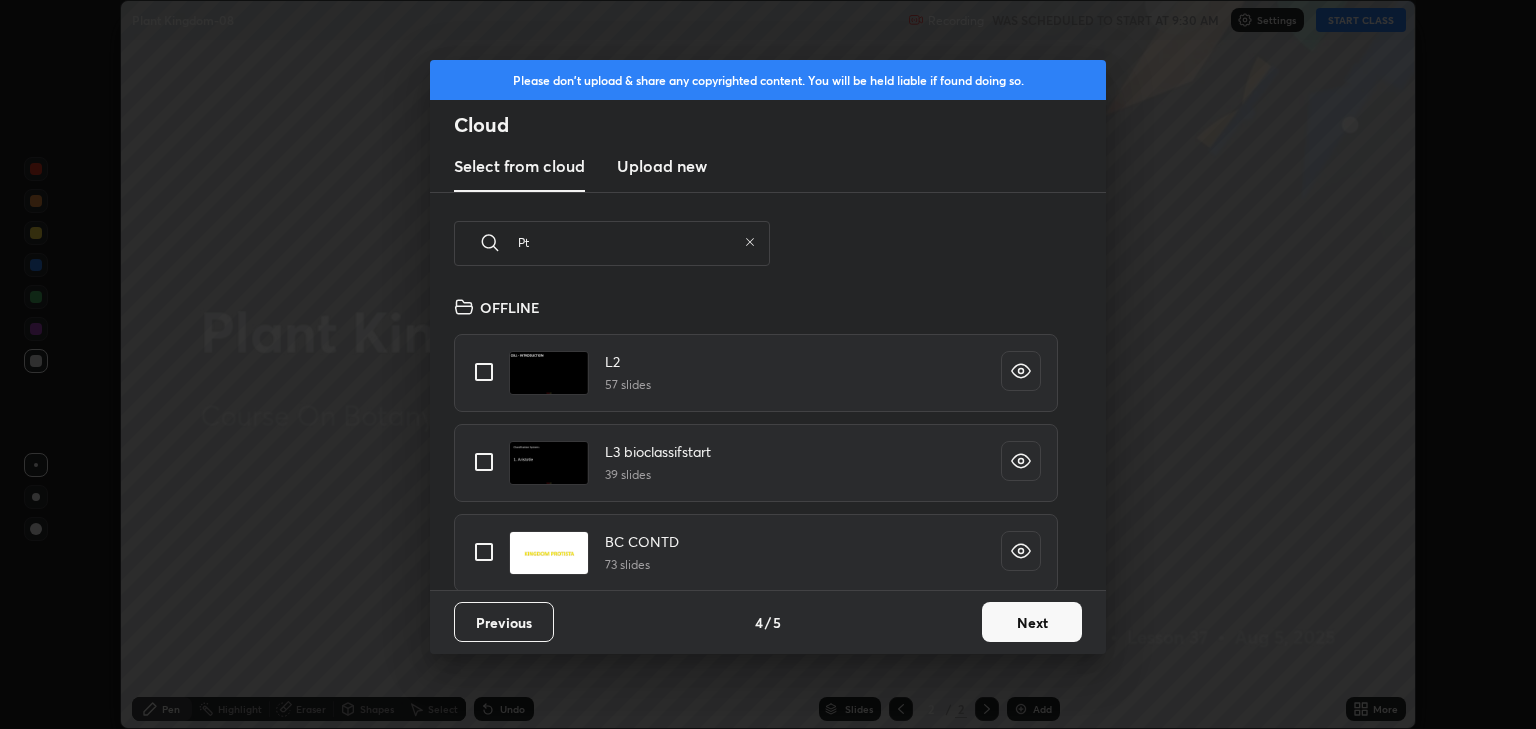 type on "x" 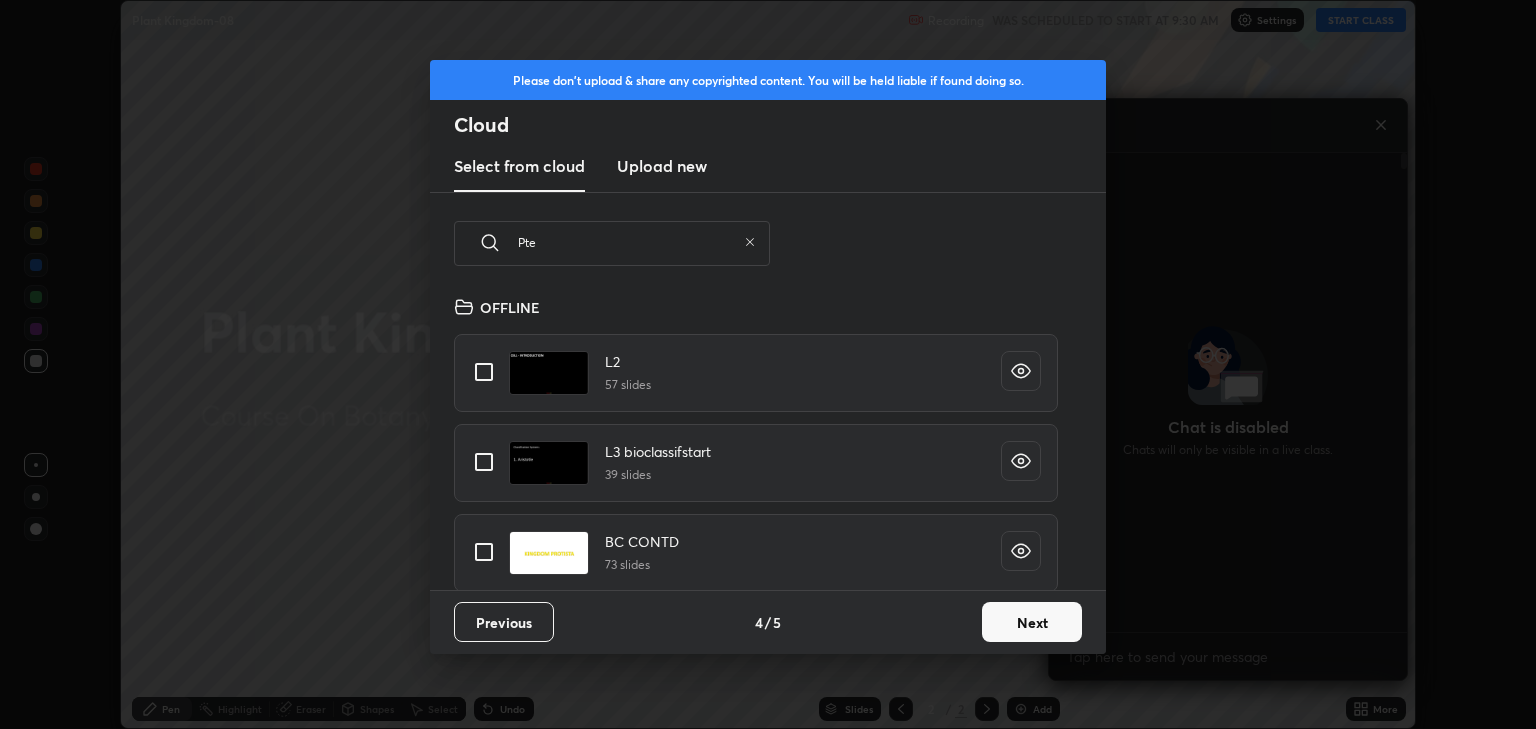 scroll, scrollTop: 7, scrollLeft: 6, axis: both 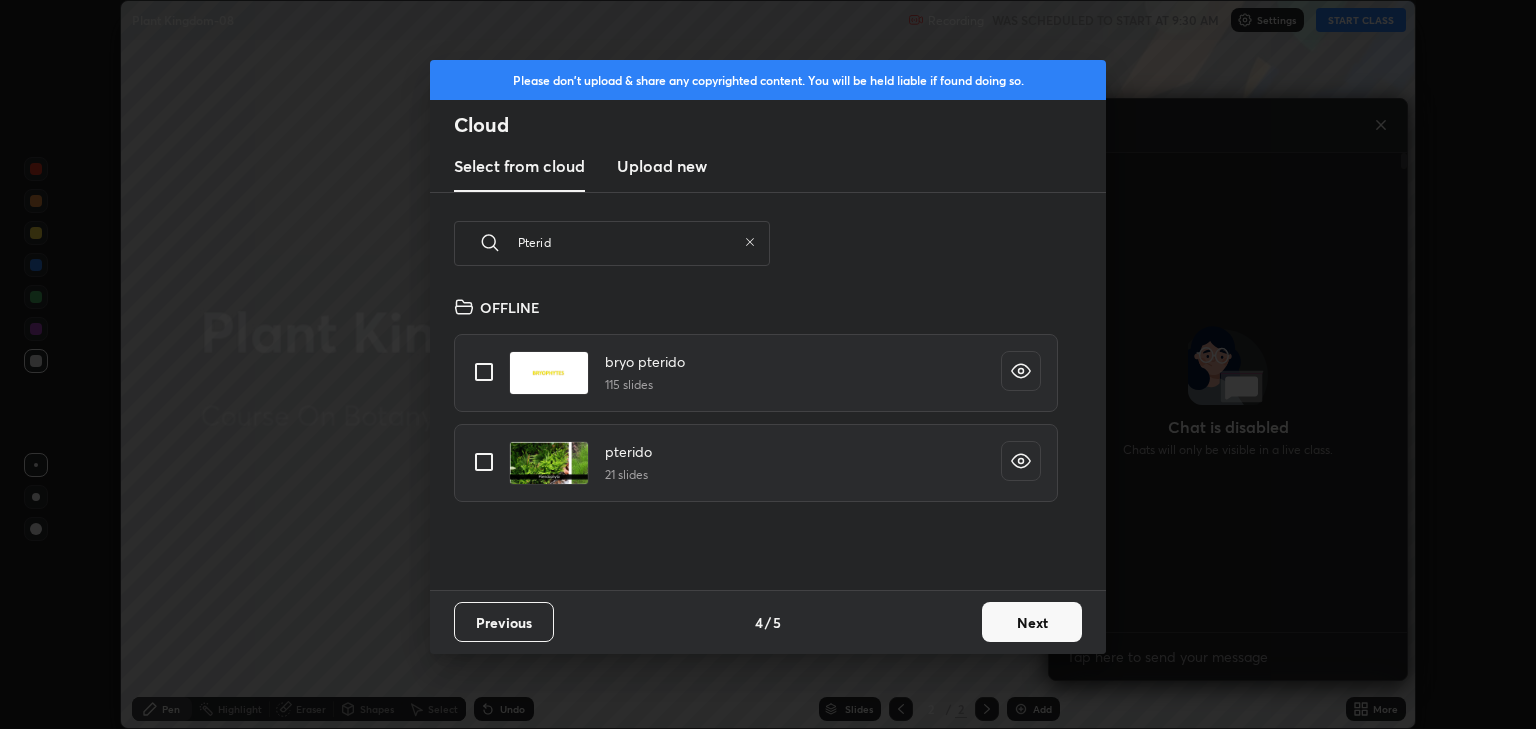 type on "Pterid" 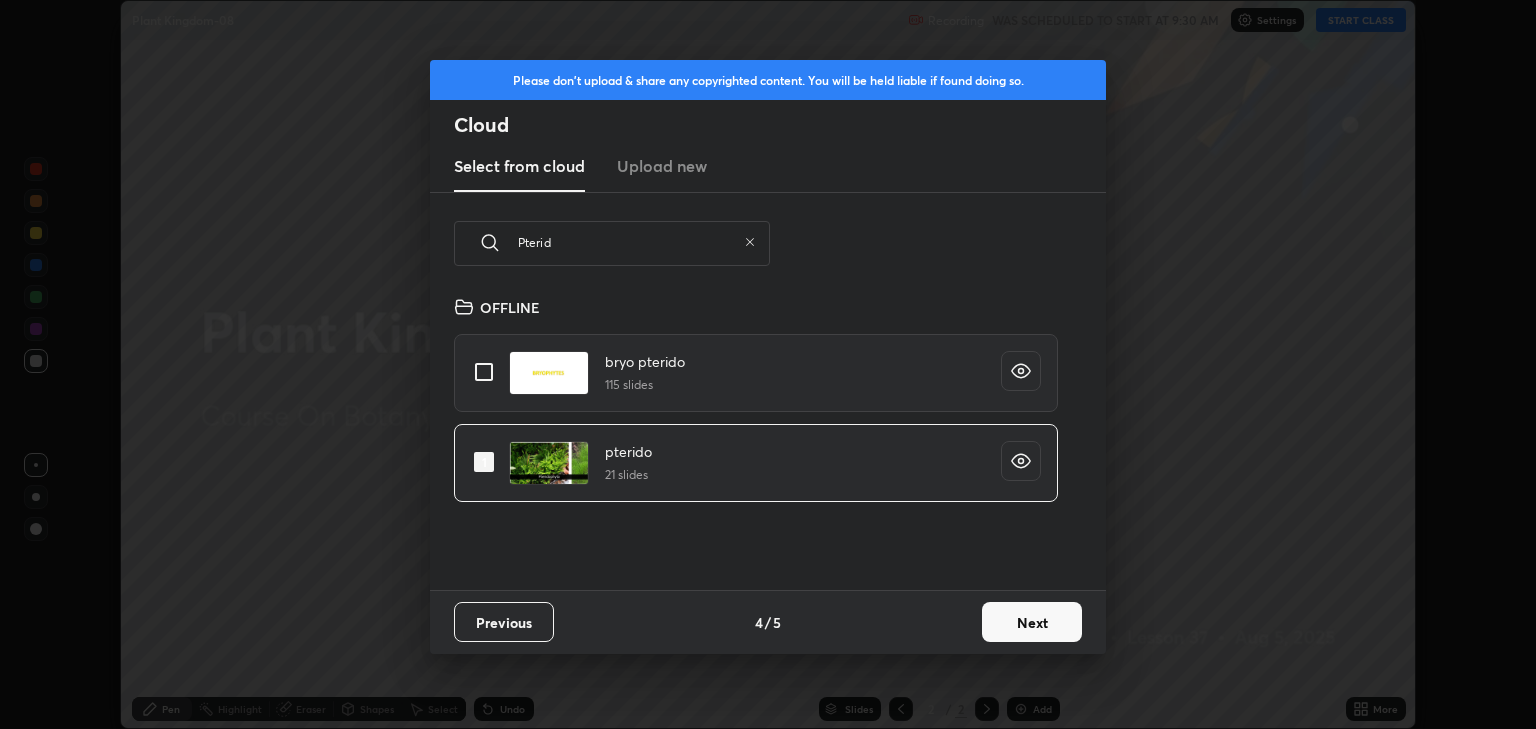 click 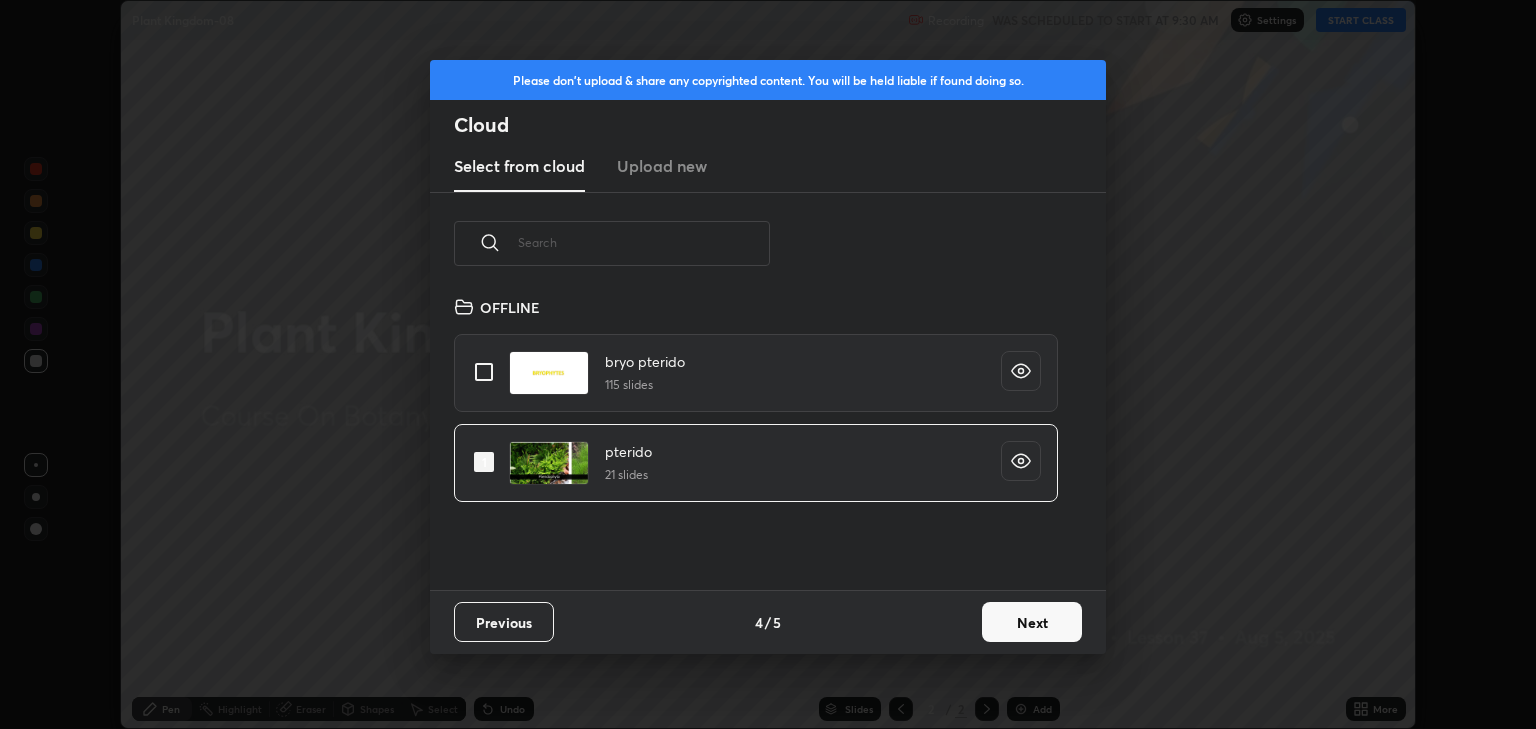 click at bounding box center [644, 242] 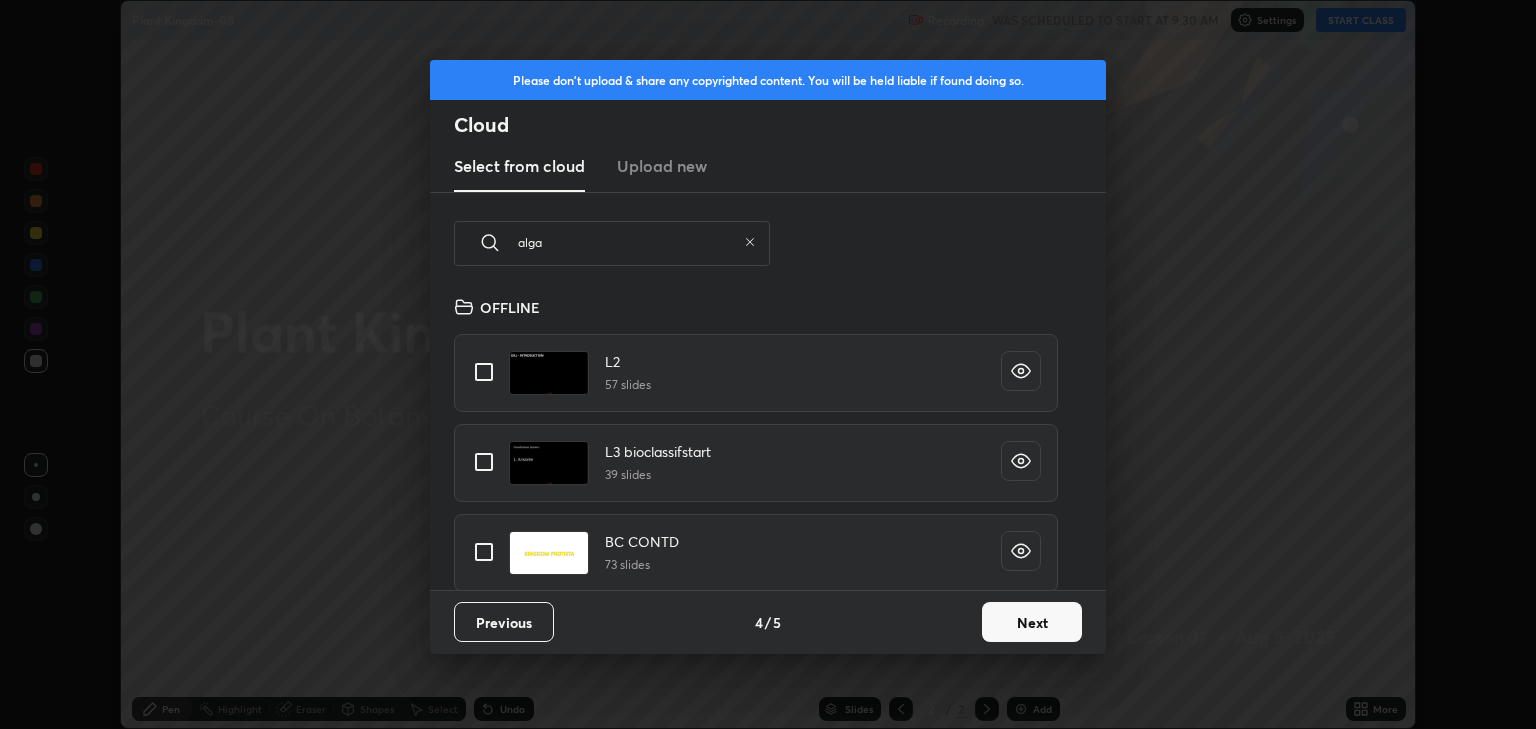 scroll, scrollTop: 198, scrollLeft: 642, axis: both 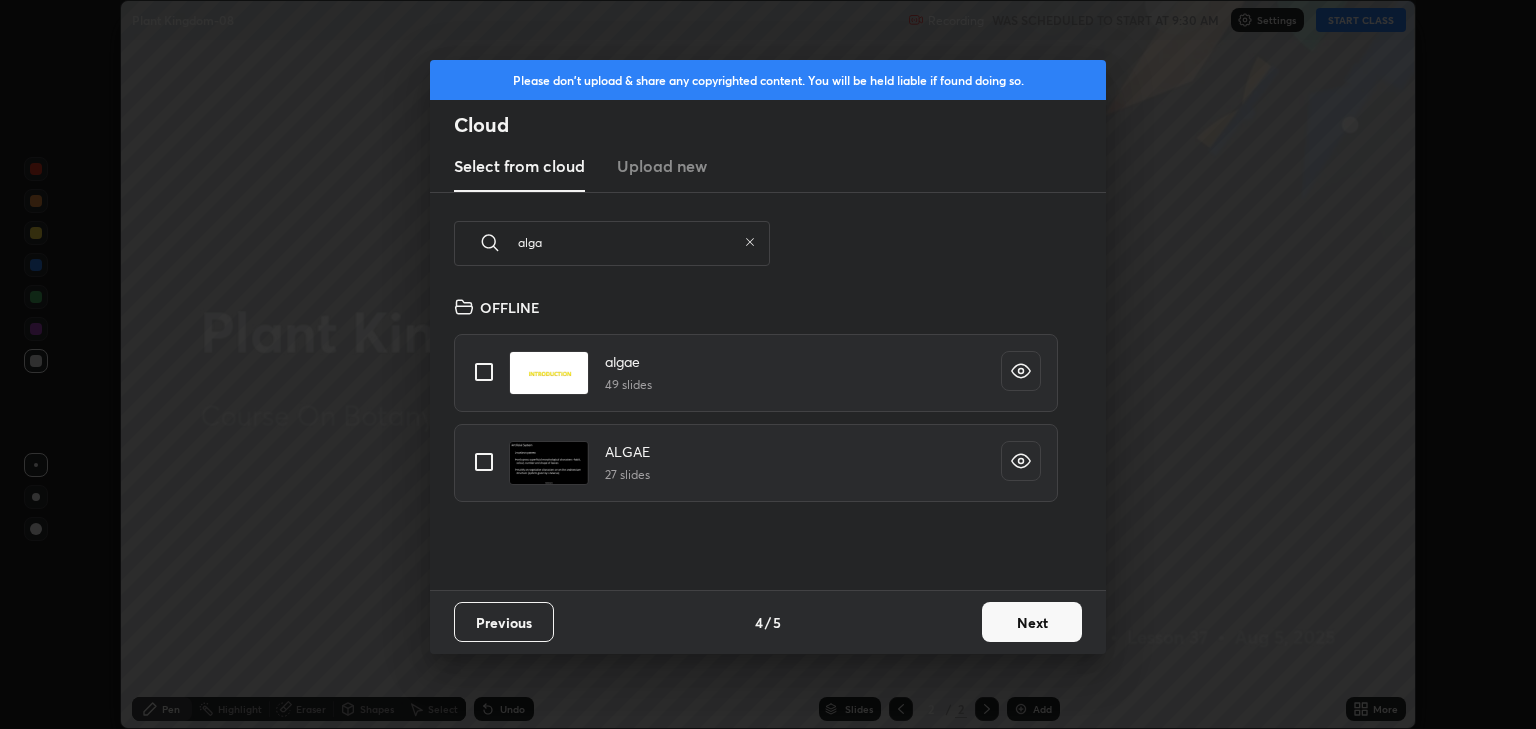 type on "alga" 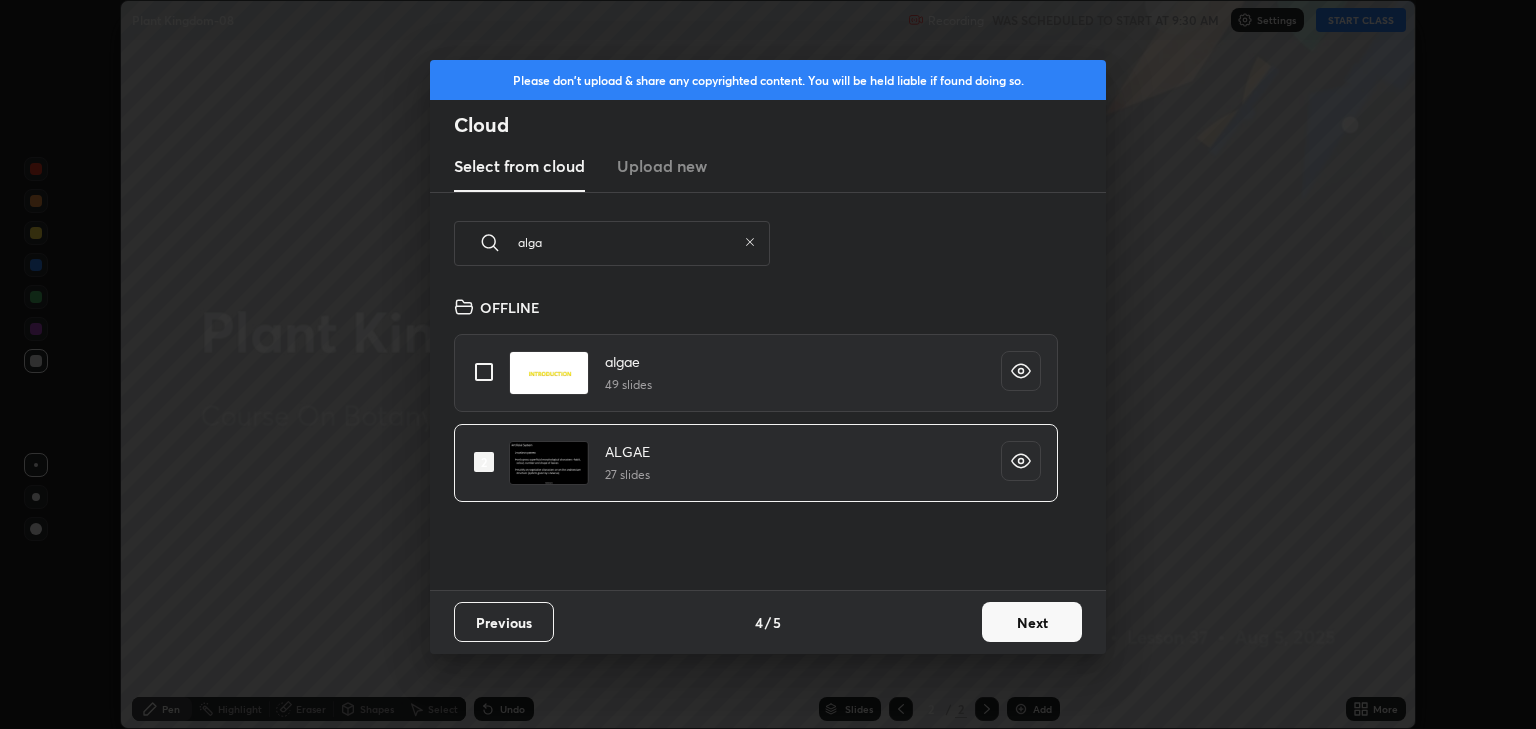 click on "Next" at bounding box center (1032, 622) 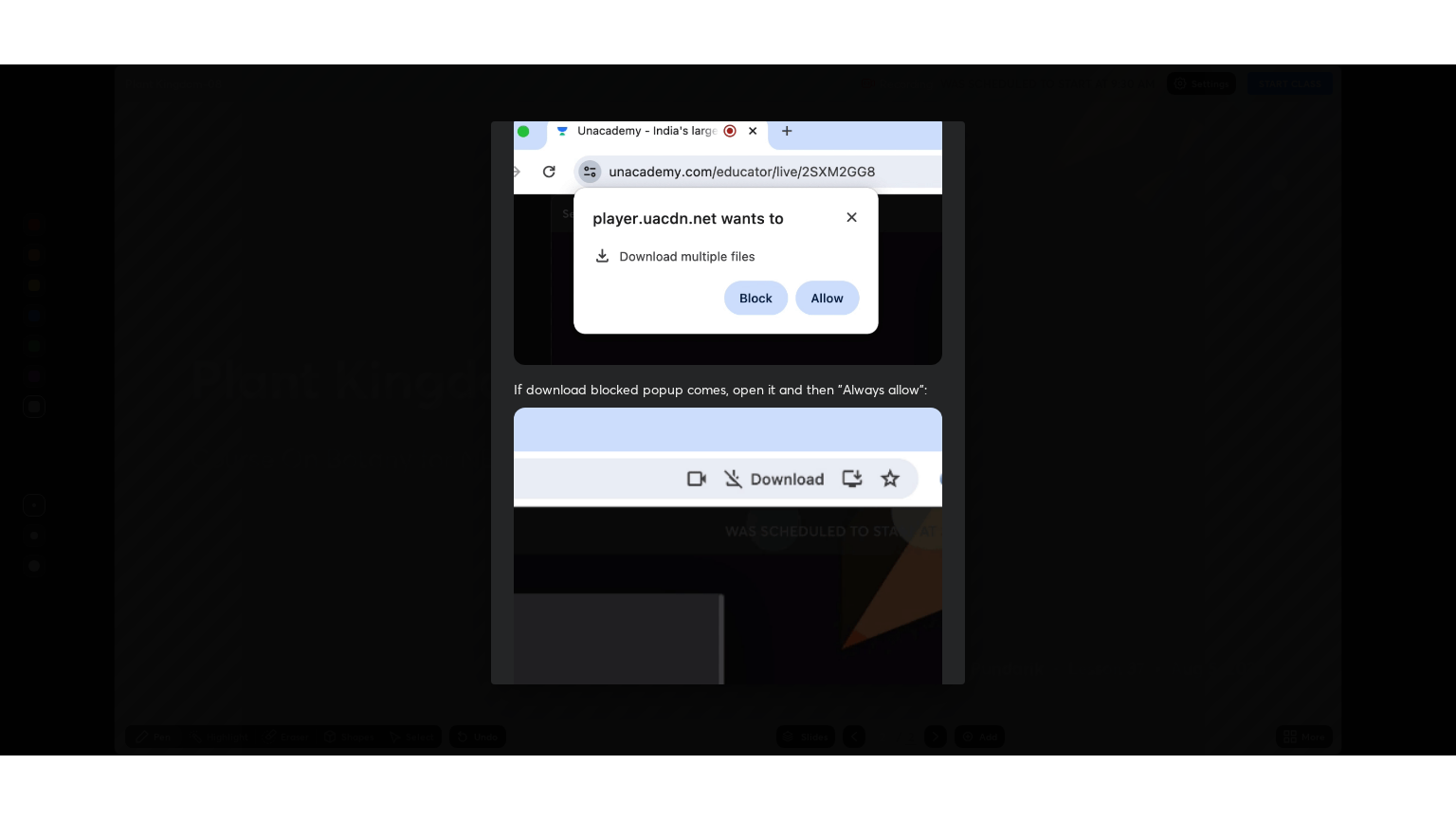 scroll, scrollTop: 384, scrollLeft: 0, axis: vertical 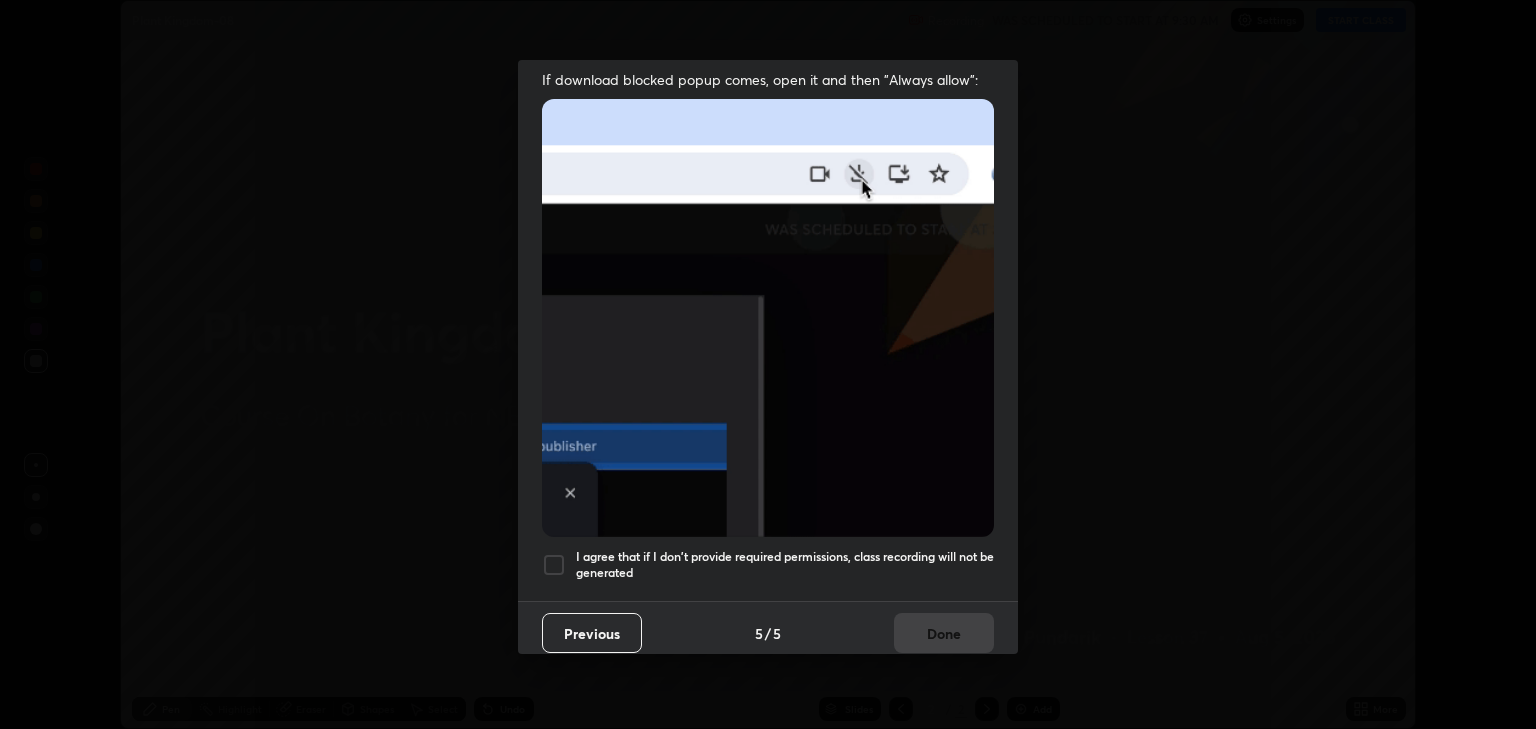 click on "I agree that if I don't provide required permissions, class recording will not be generated" at bounding box center (785, 564) 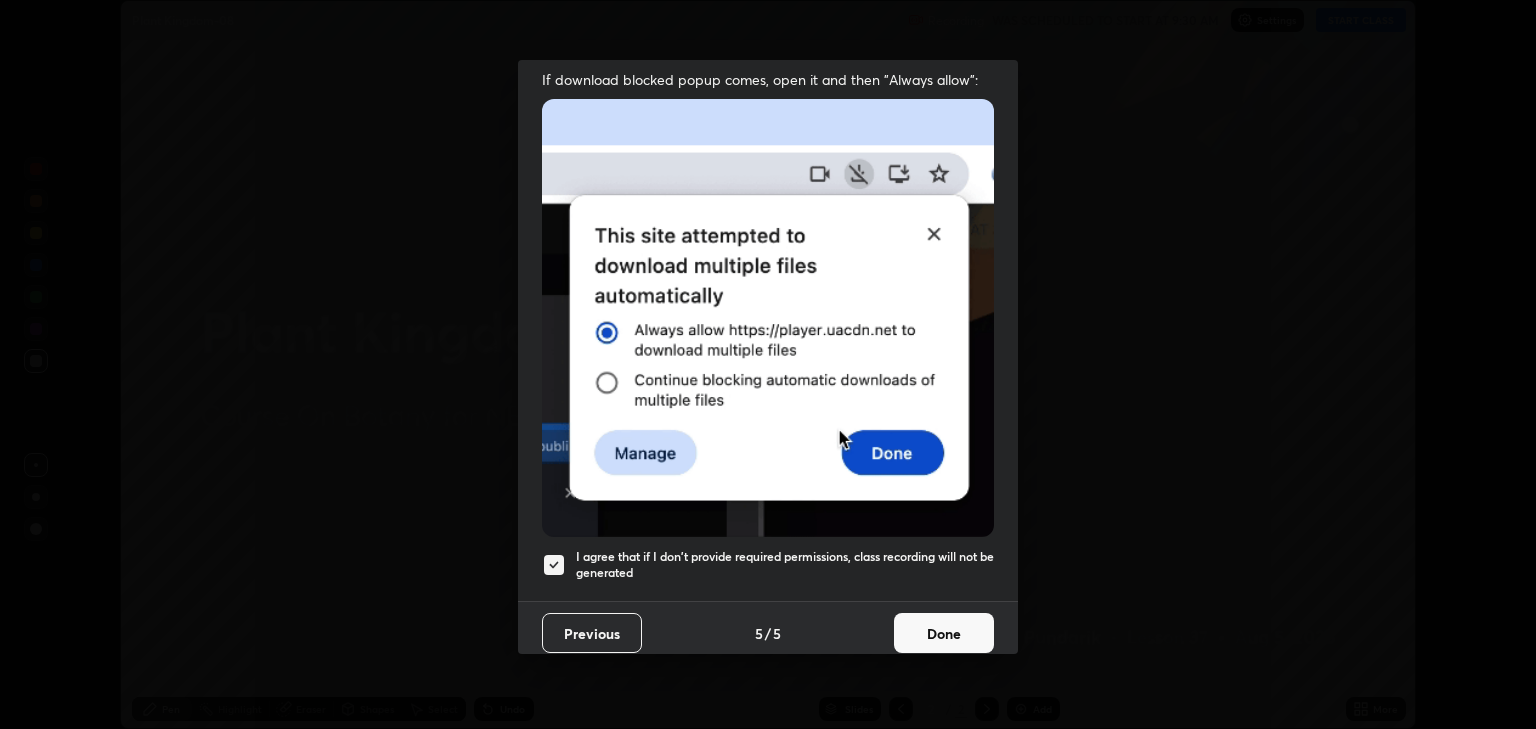 click on "Done" at bounding box center (944, 633) 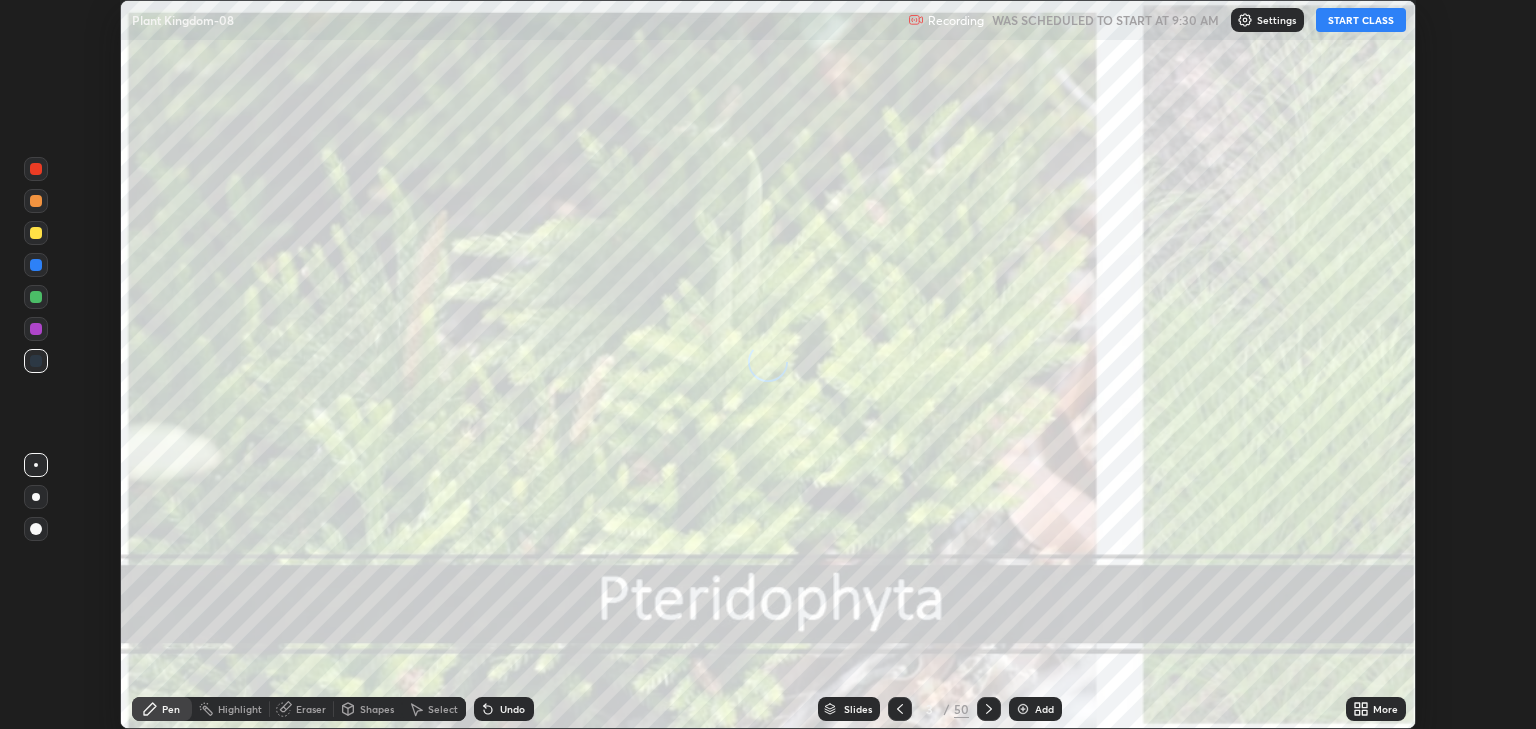 click 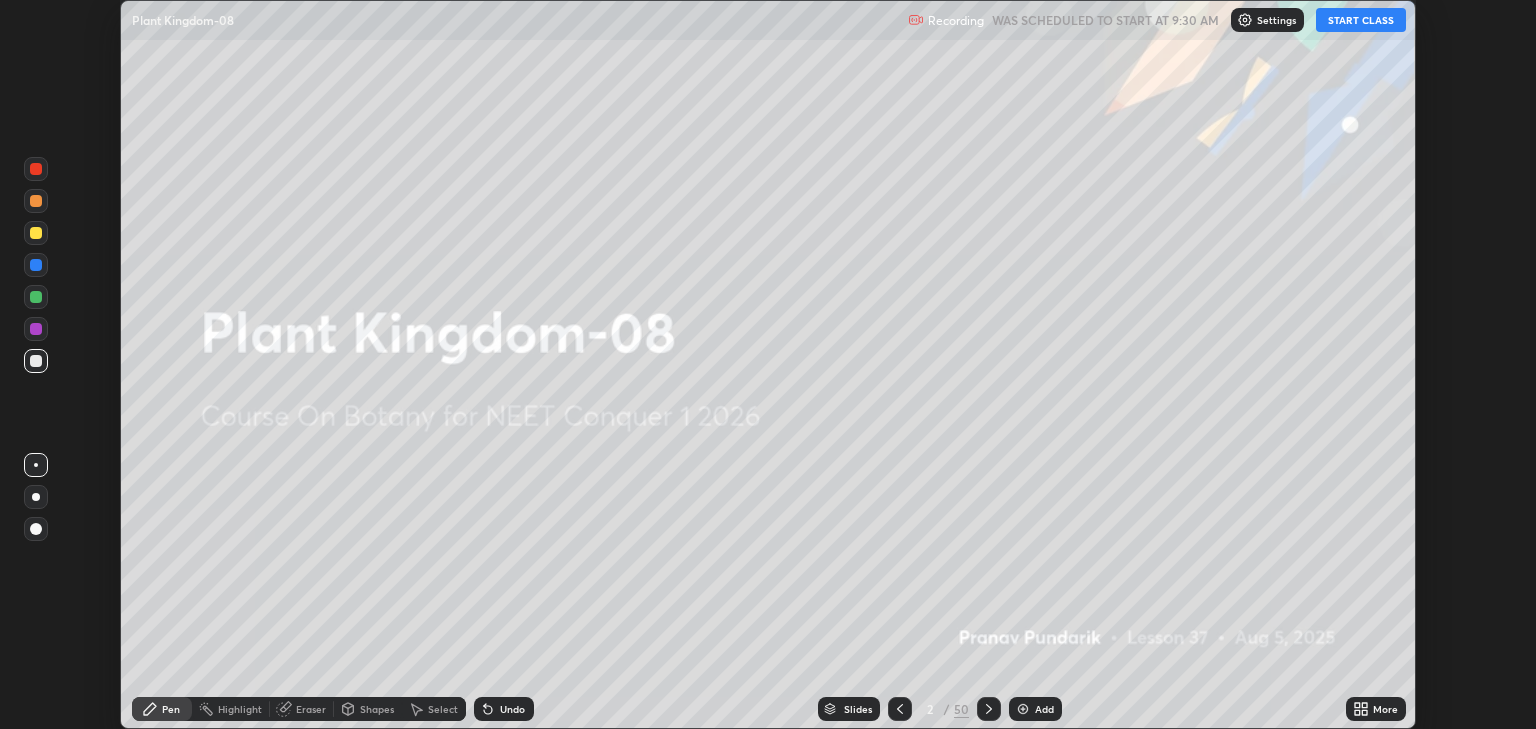click 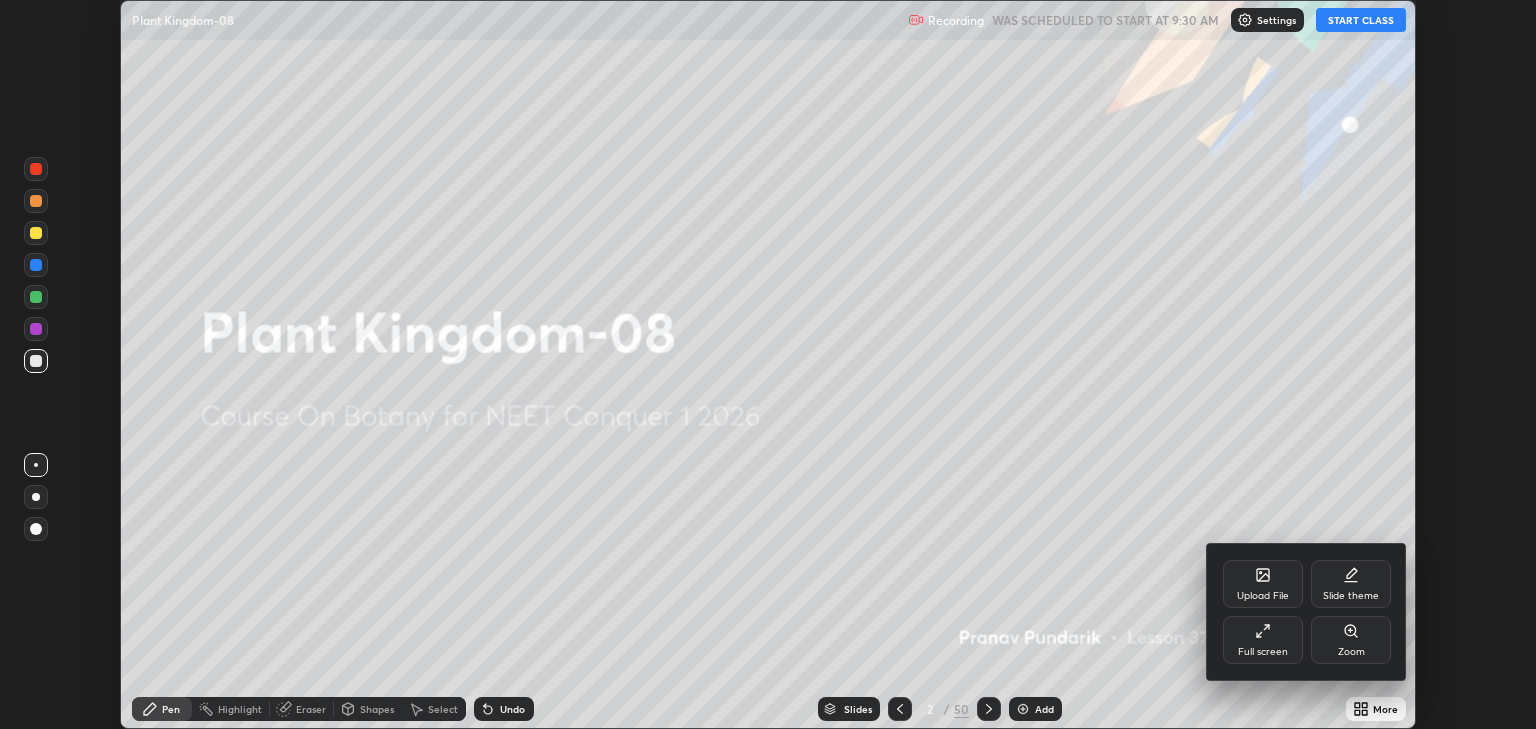 click on "Full screen" at bounding box center (1263, 640) 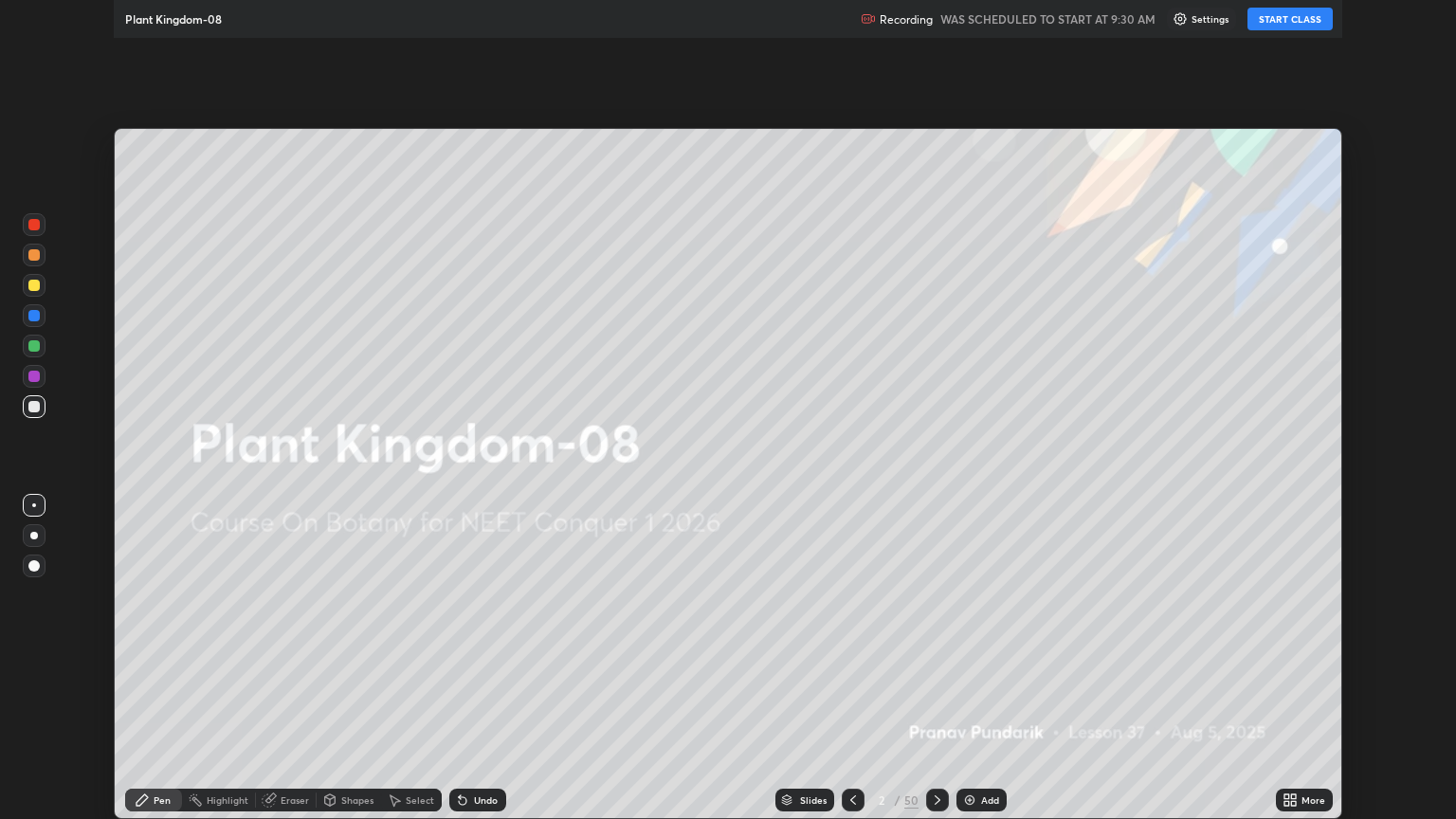 scroll, scrollTop: 93973, scrollLeft: 93336, axis: both 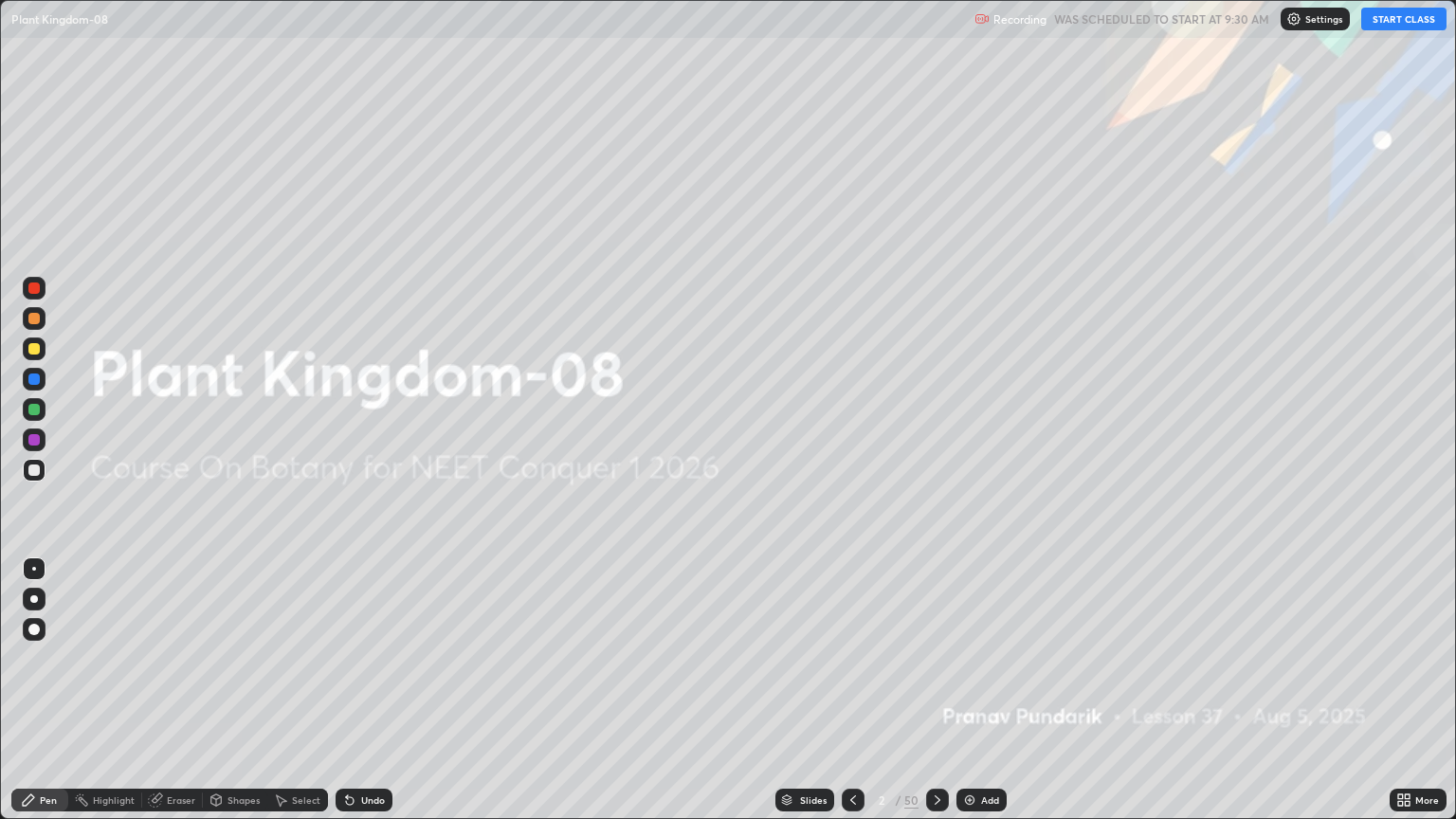 click on "START CLASS" at bounding box center (1404, 19) 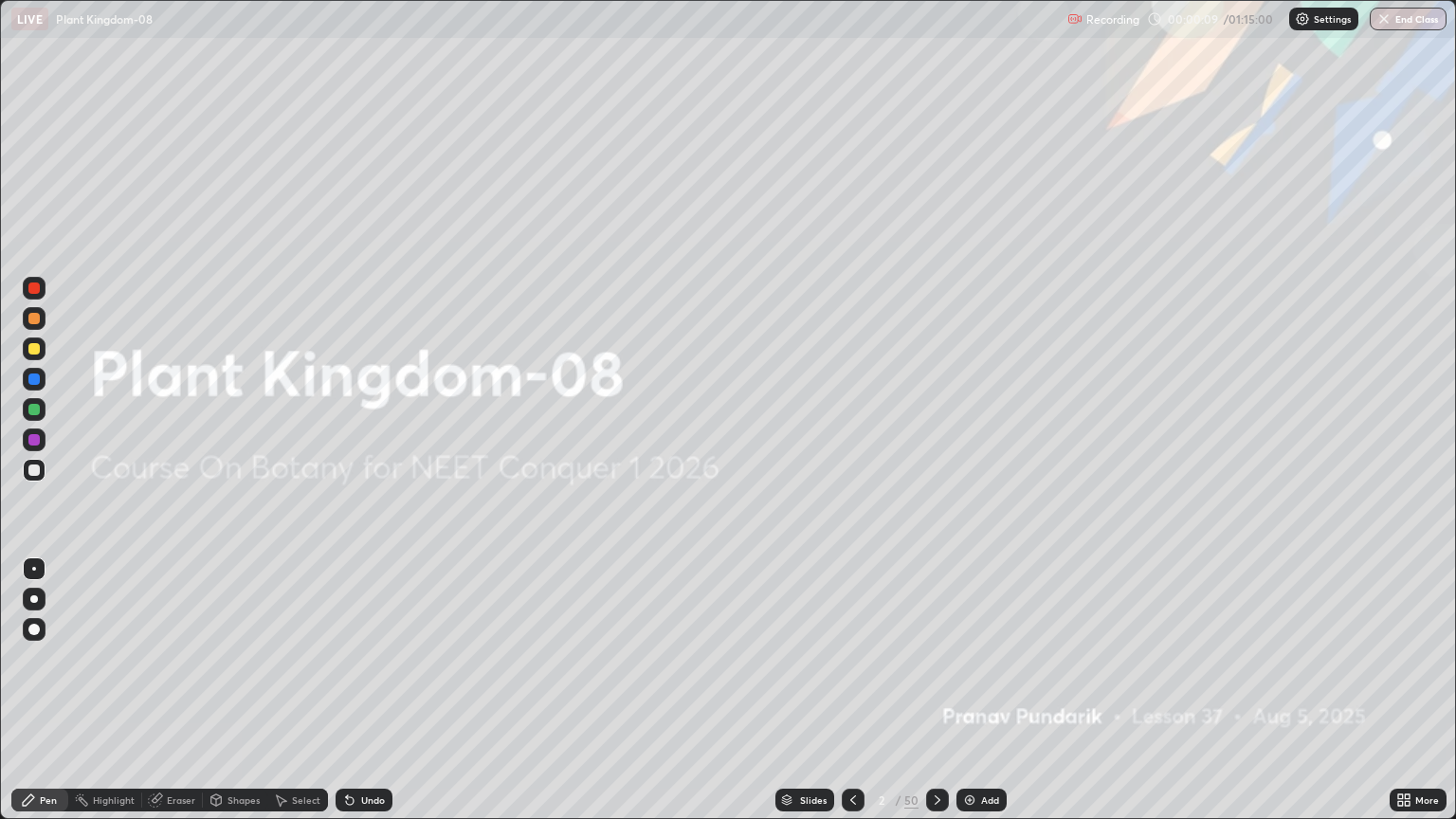 click on "Add" at bounding box center (981, 800) 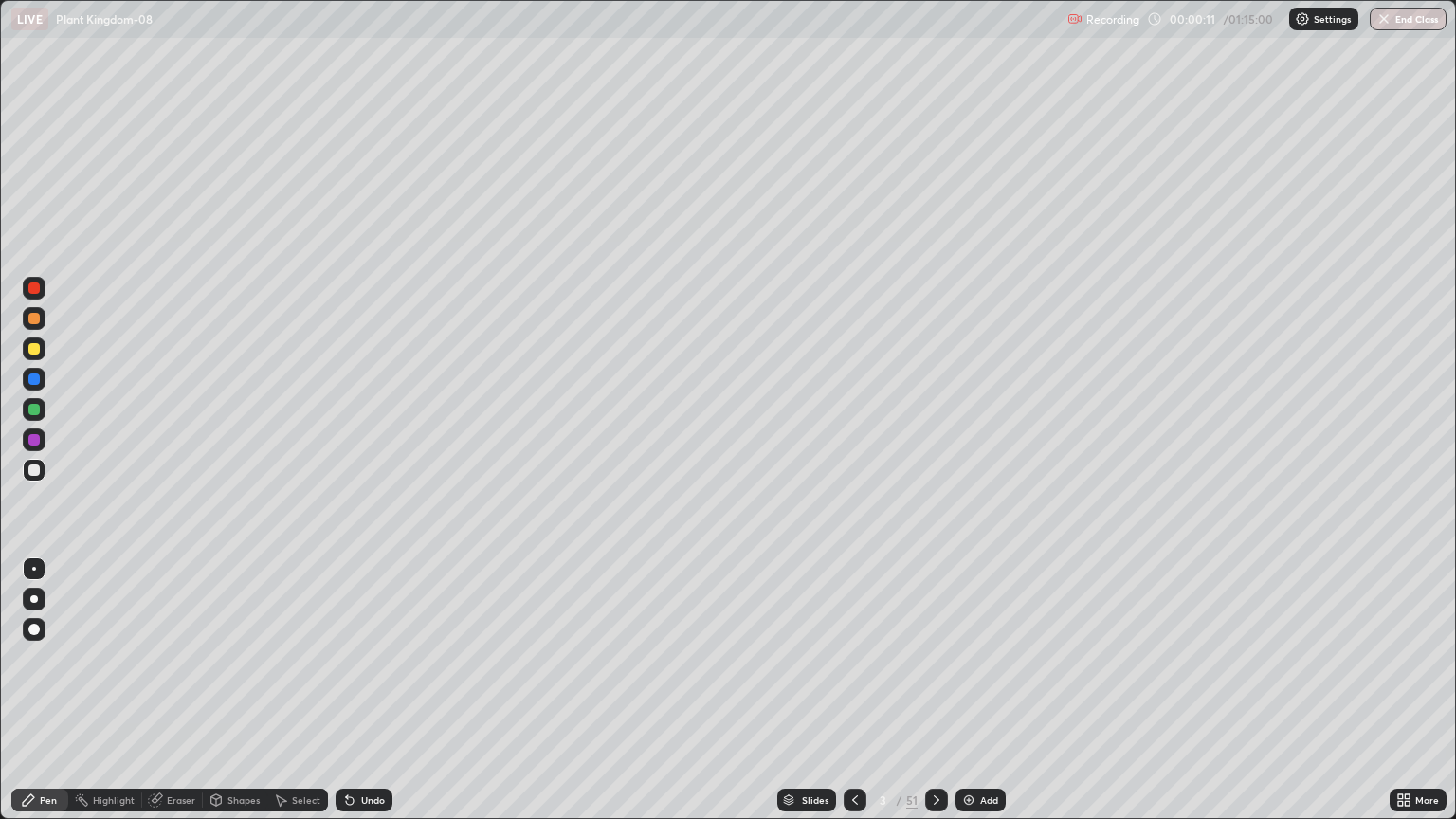 click at bounding box center [34, 599] 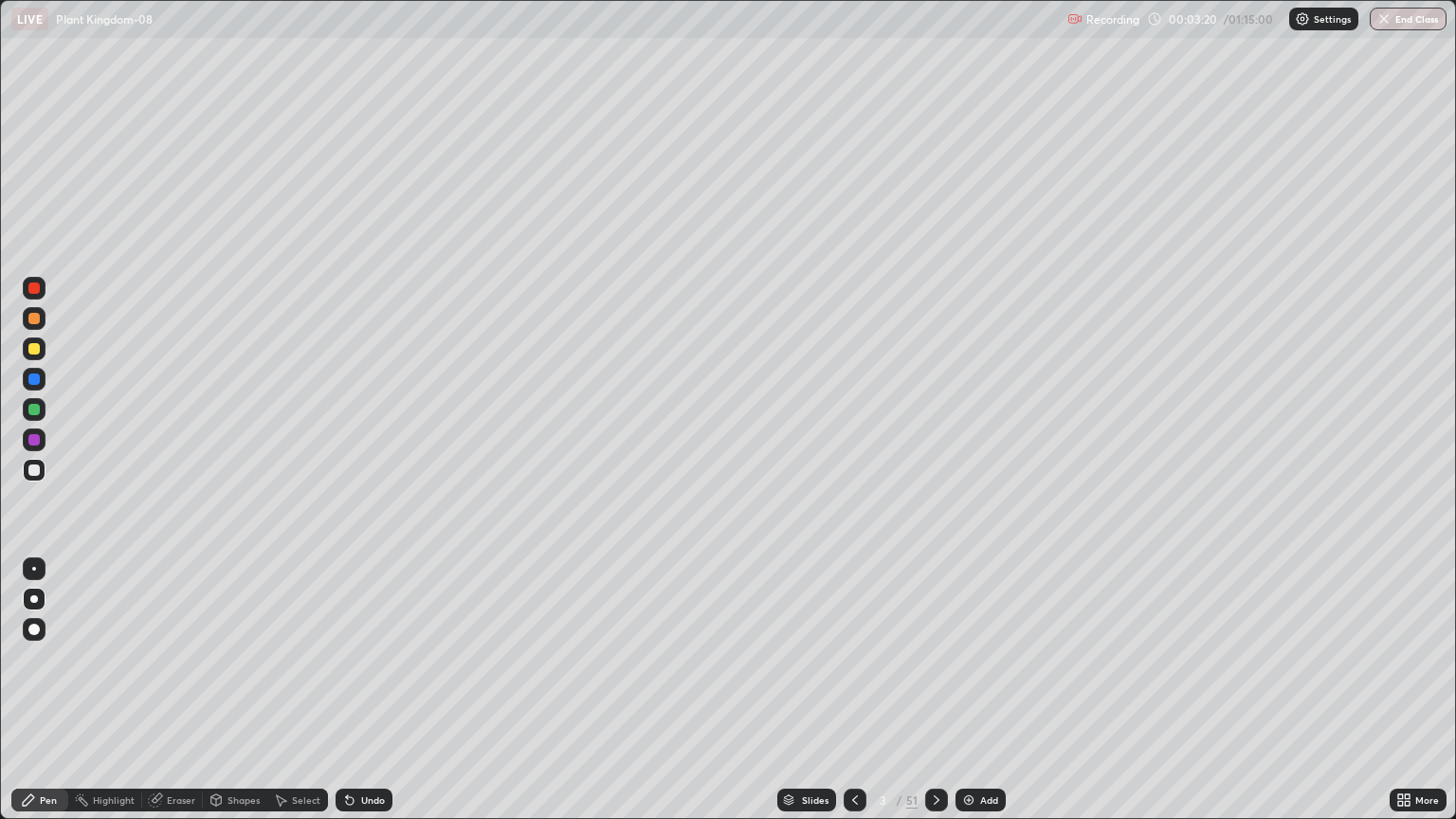 click at bounding box center (34, 349) 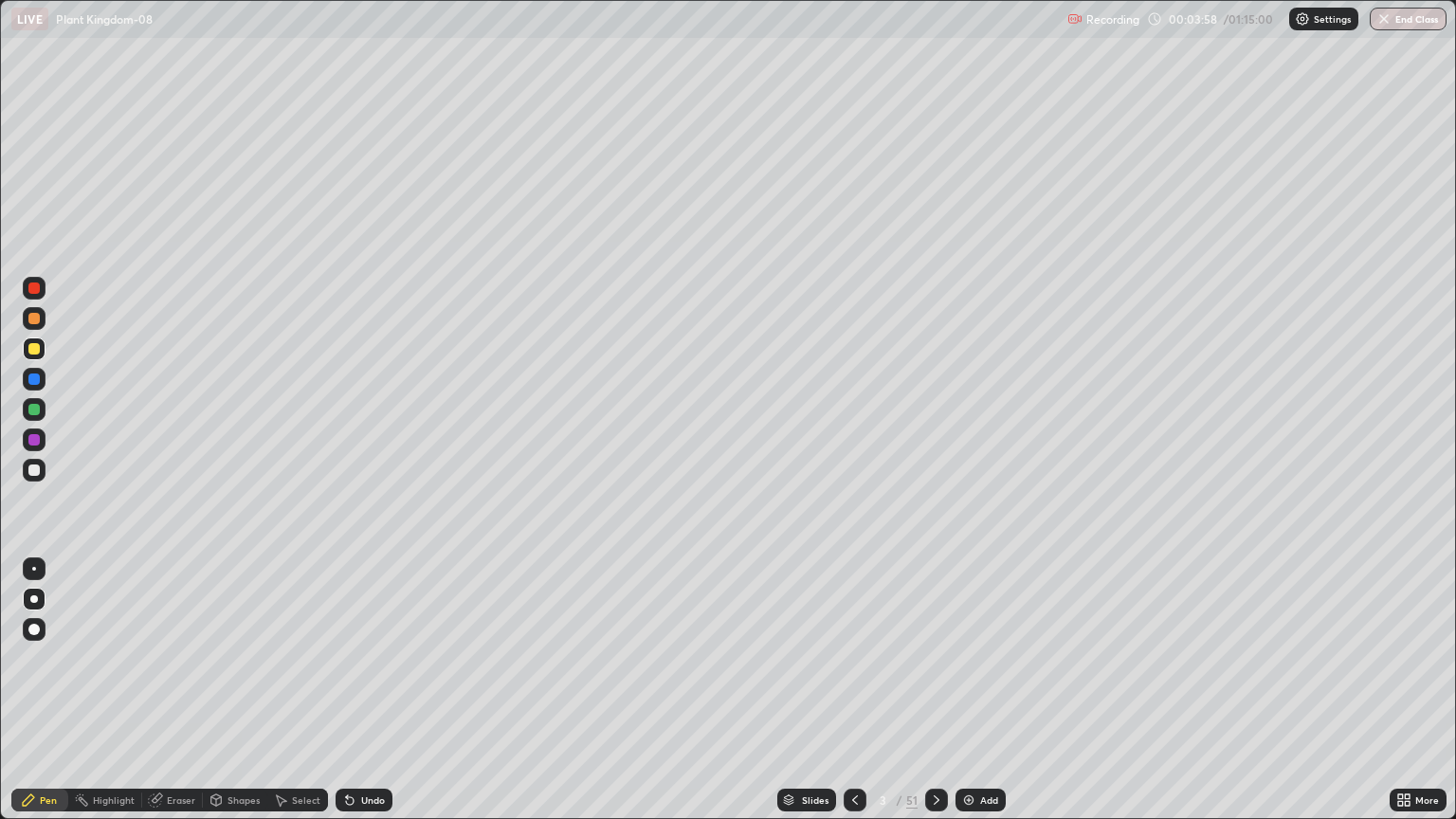 click on "Undo" at bounding box center [364, 800] 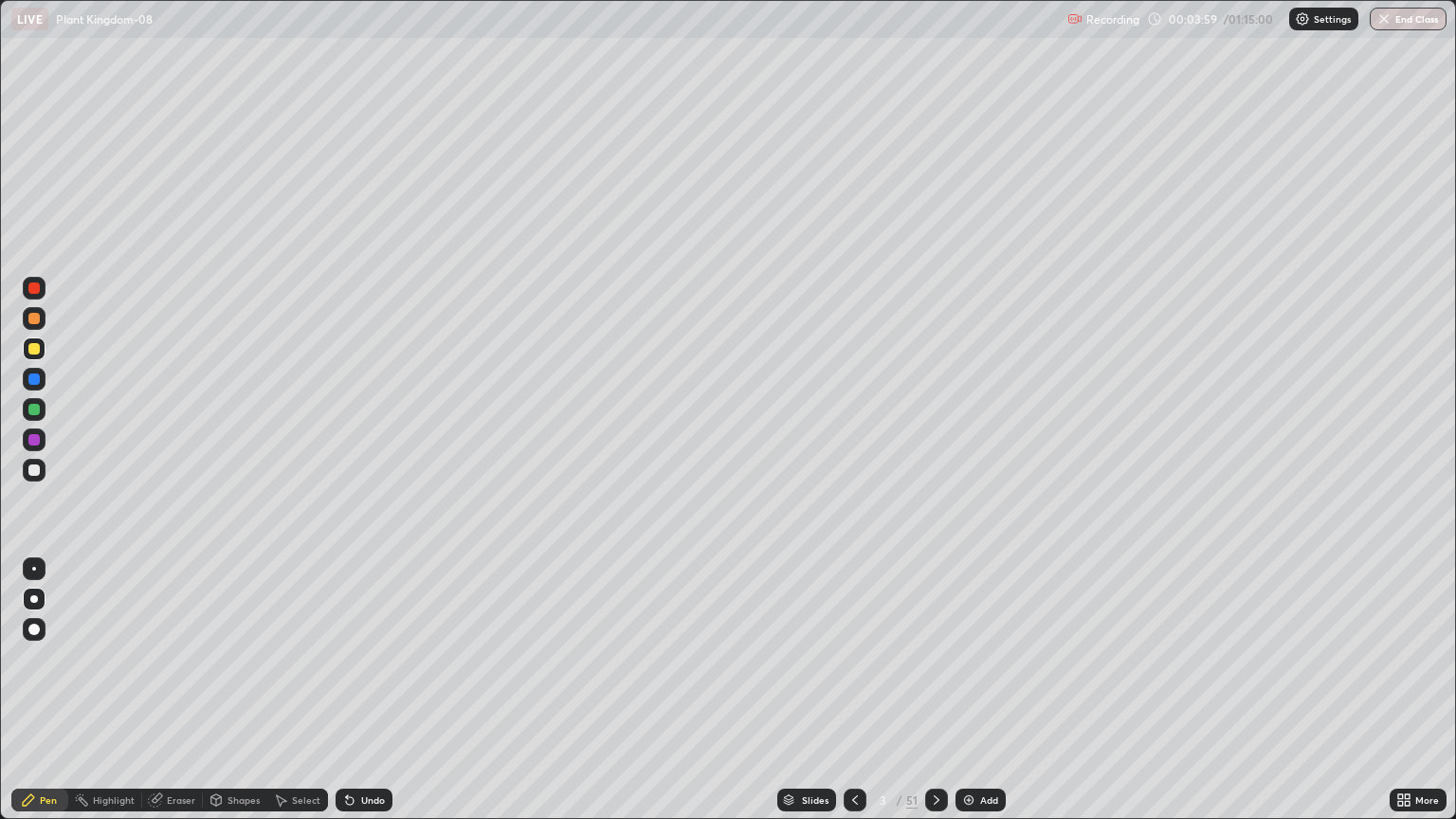 click on "Undo" at bounding box center [364, 800] 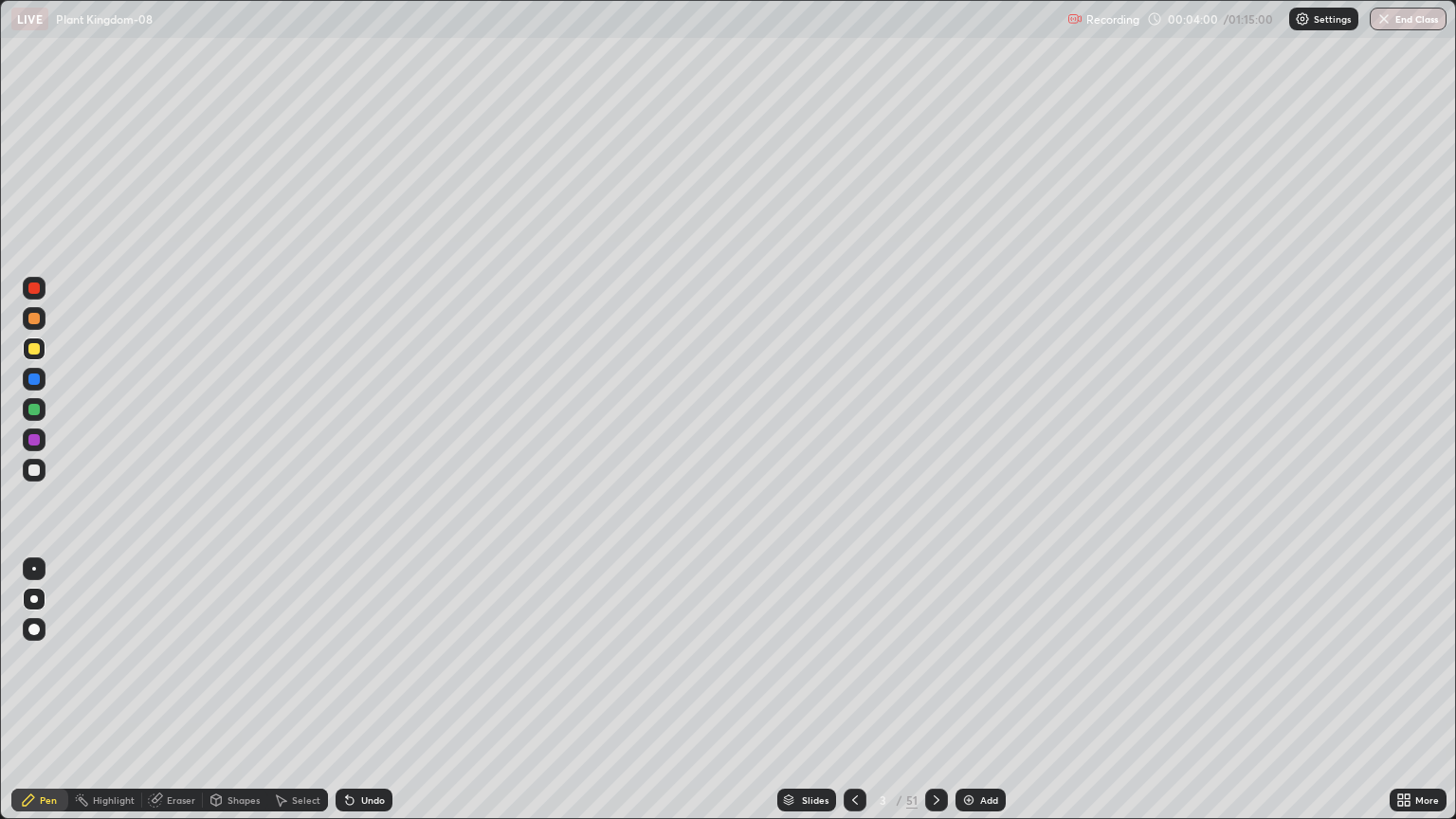 click on "Undo" at bounding box center [364, 800] 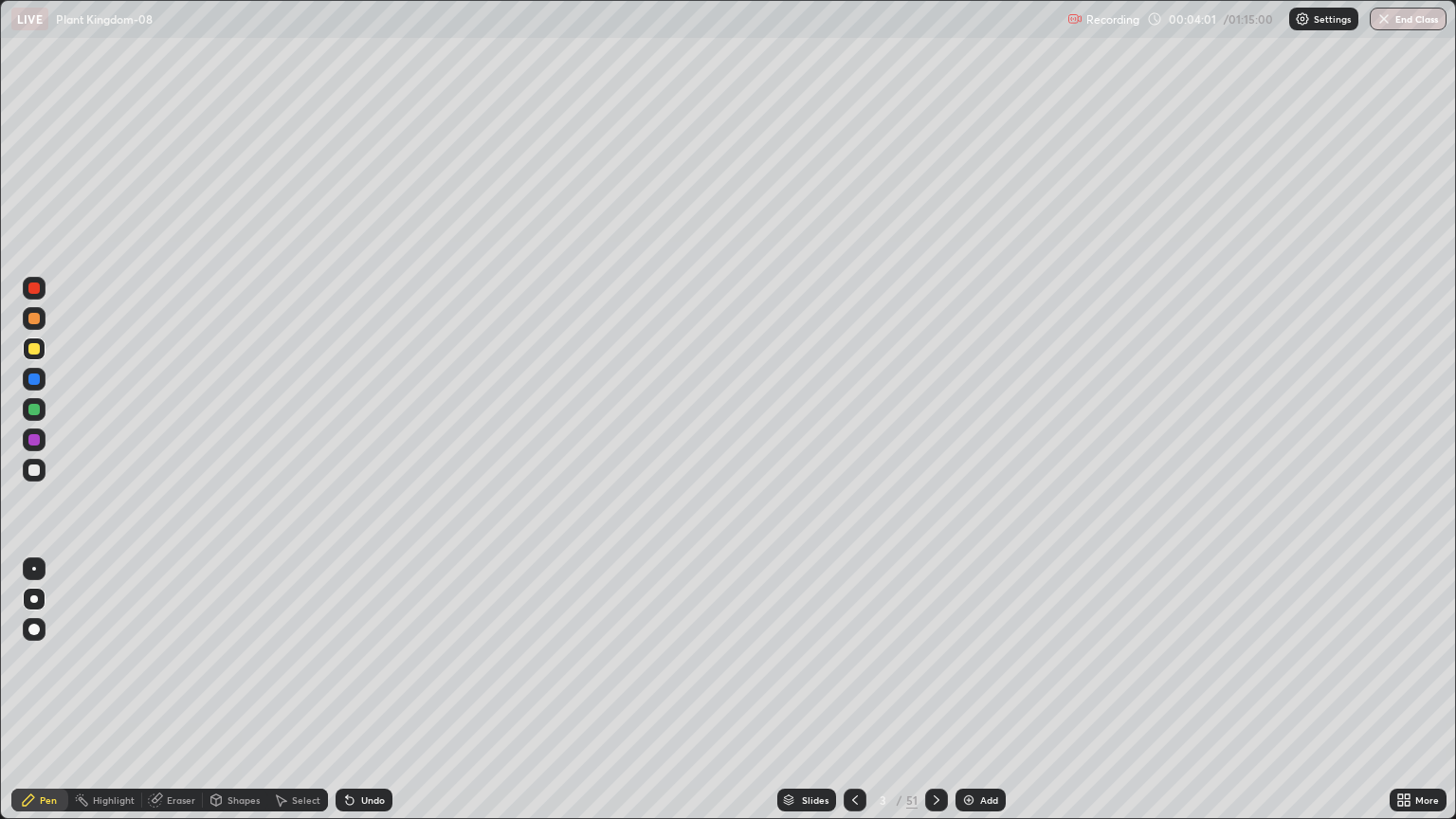 click on "Undo" at bounding box center [364, 800] 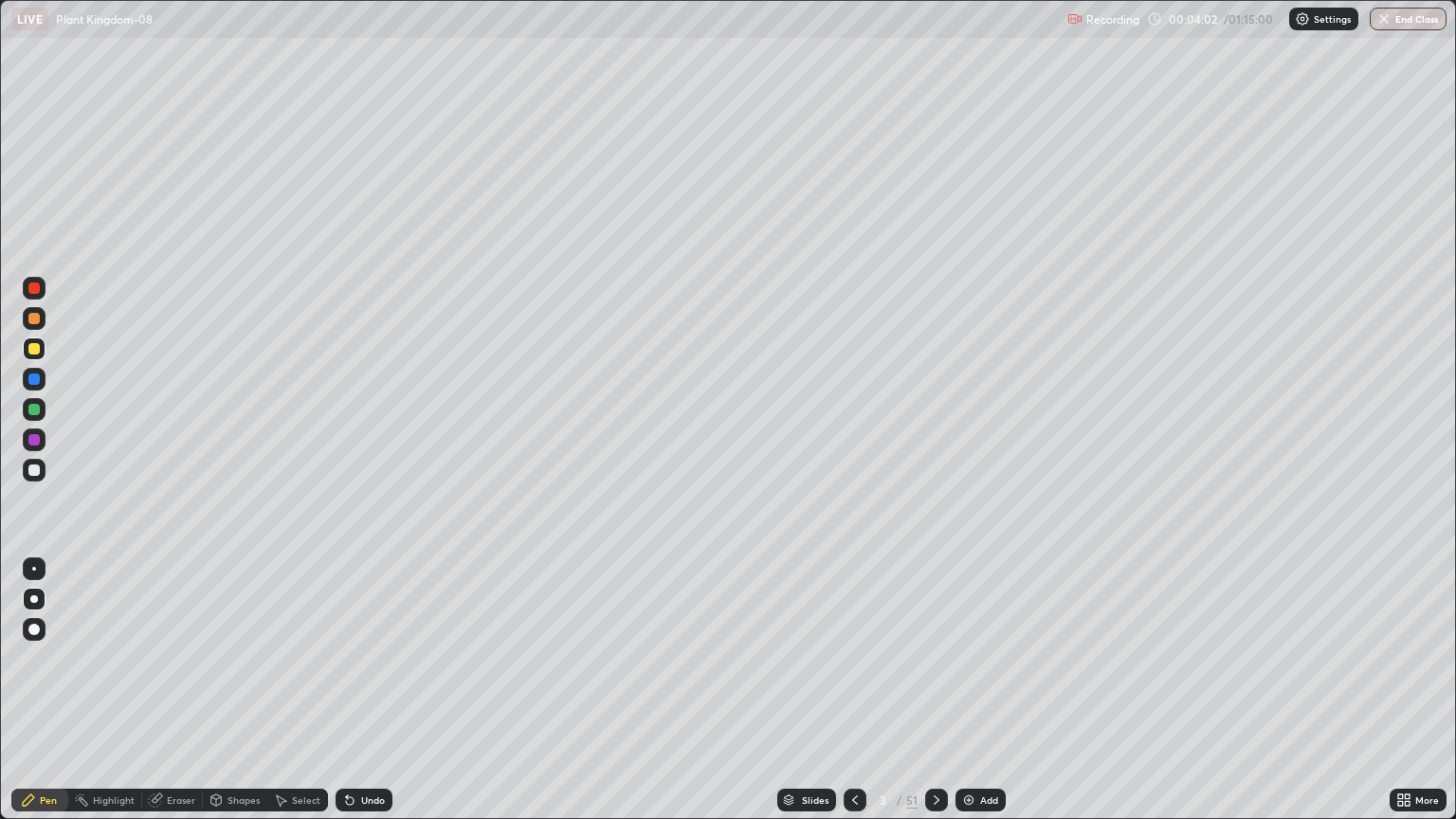 click on "Undo" at bounding box center (364, 800) 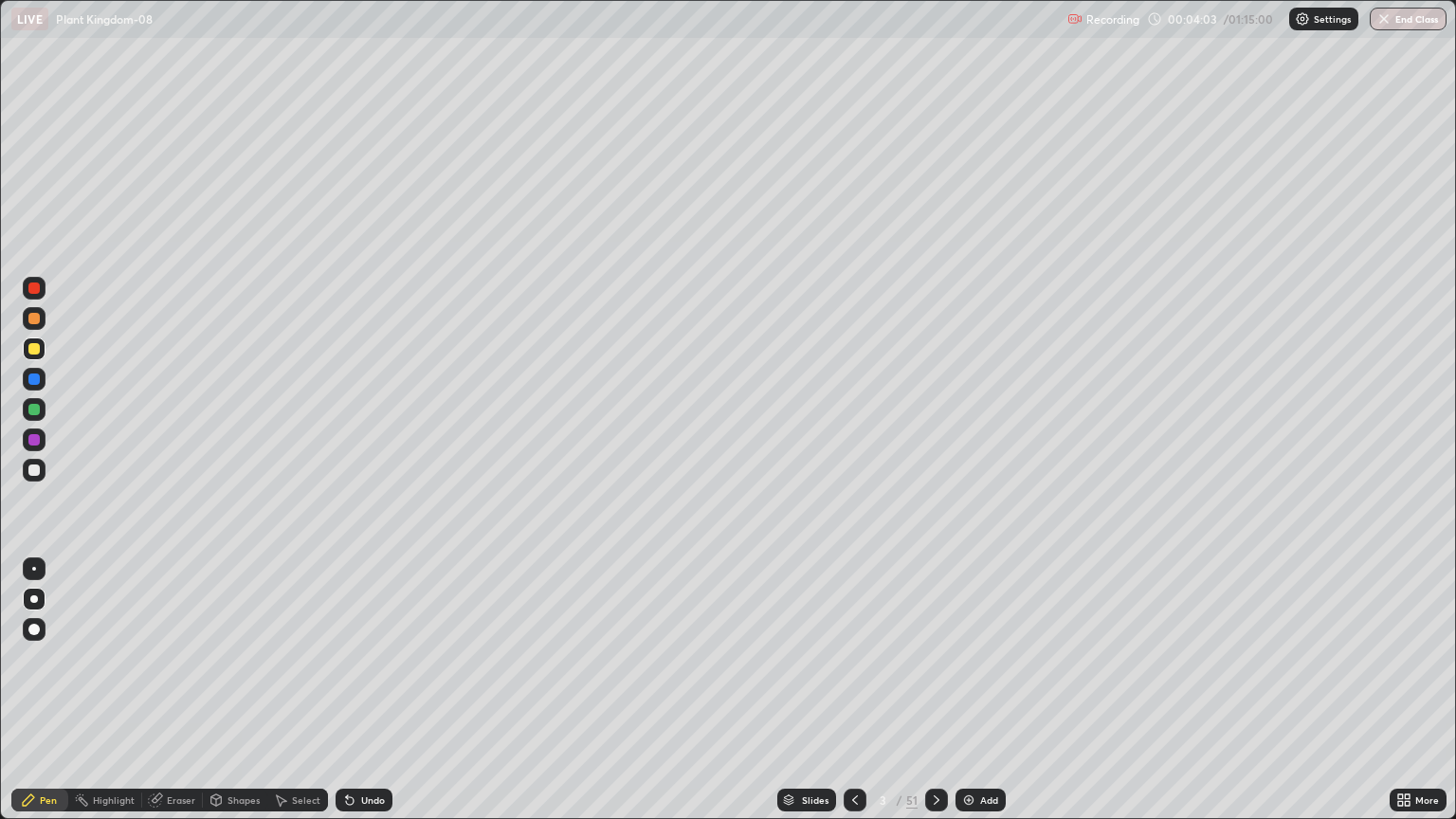 click on "Undo" at bounding box center [364, 800] 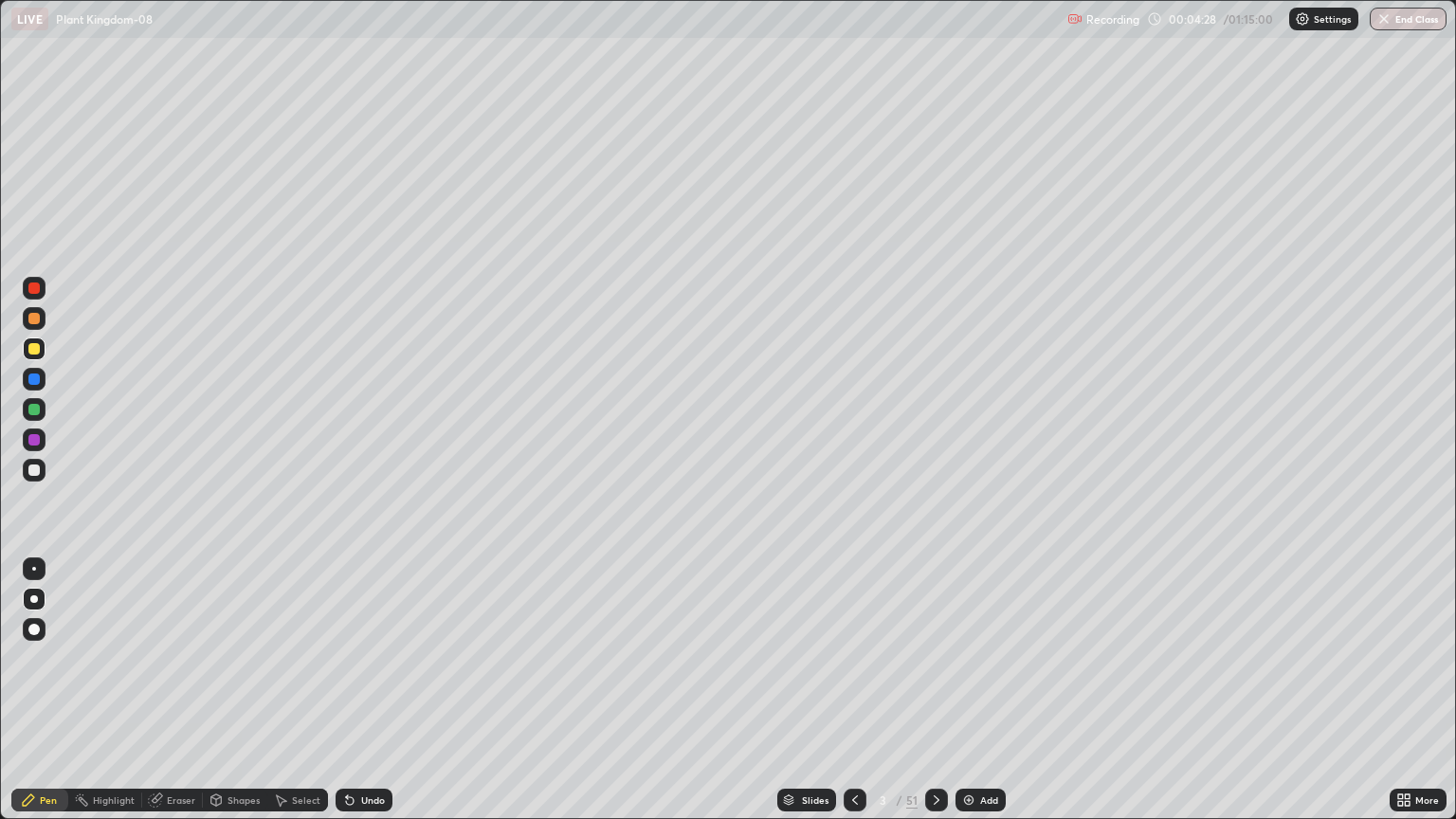 click at bounding box center (34, 470) 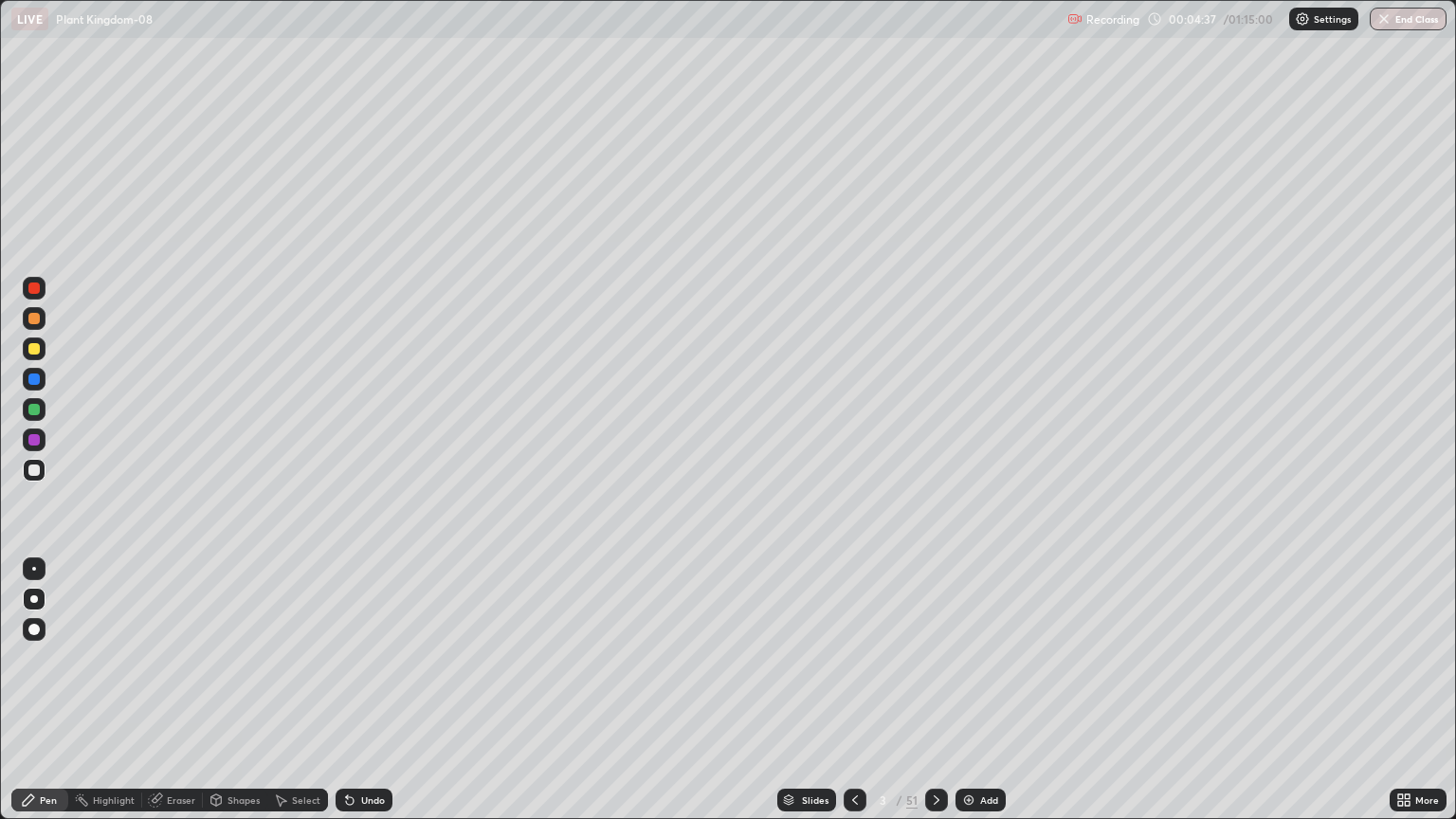 click at bounding box center [34, 440] 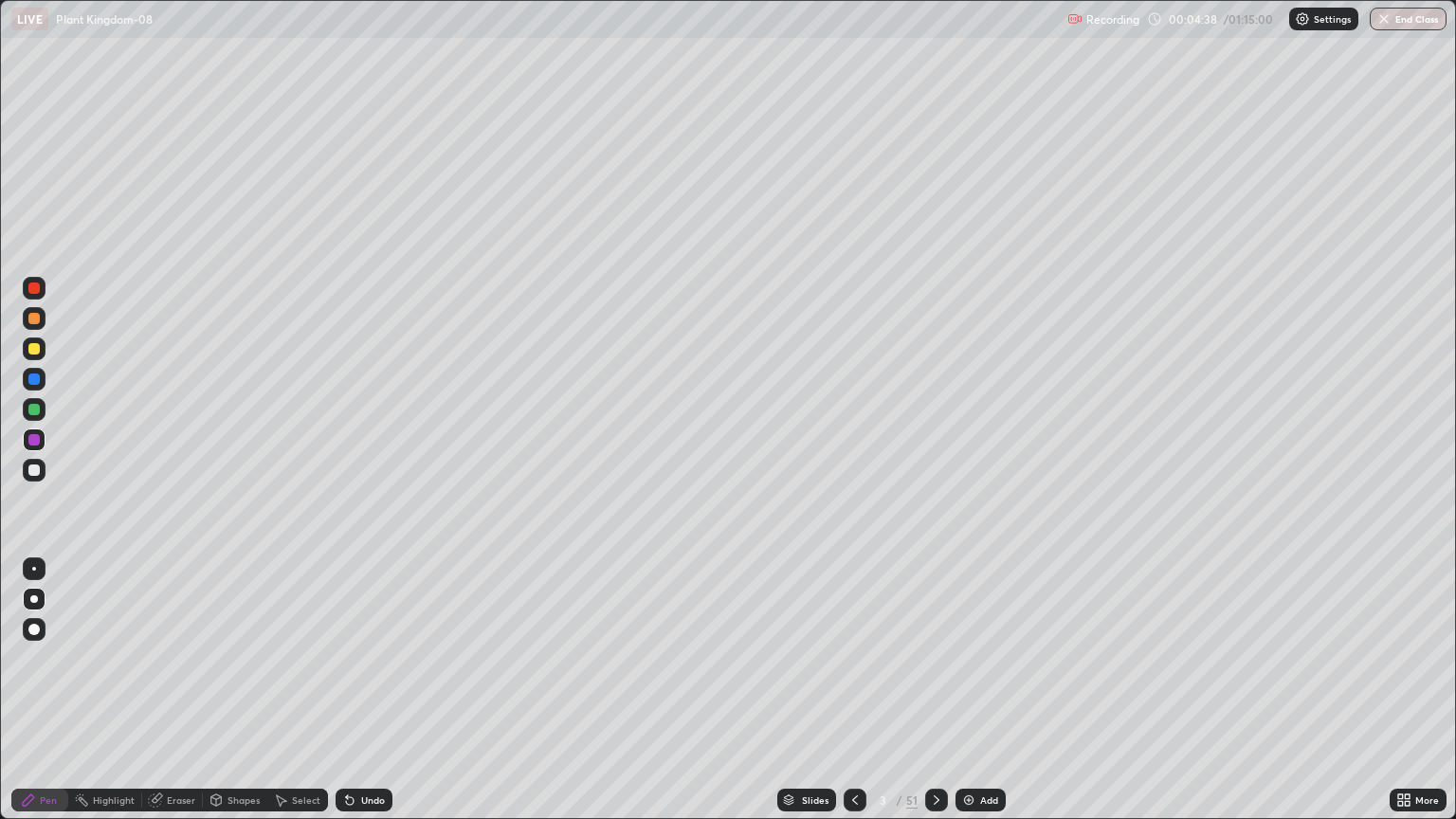 click at bounding box center [34, 470] 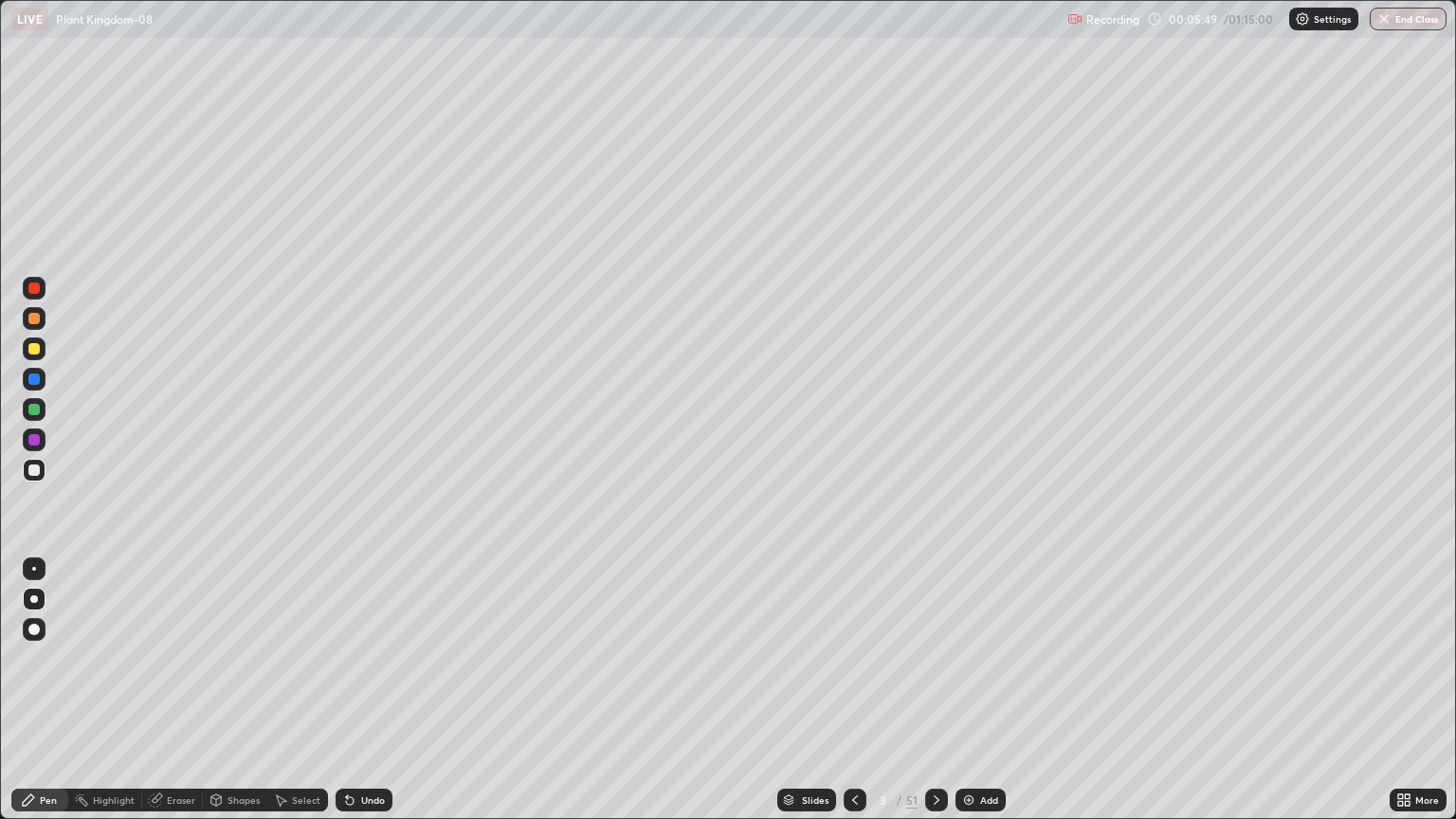 click at bounding box center [34, 349] 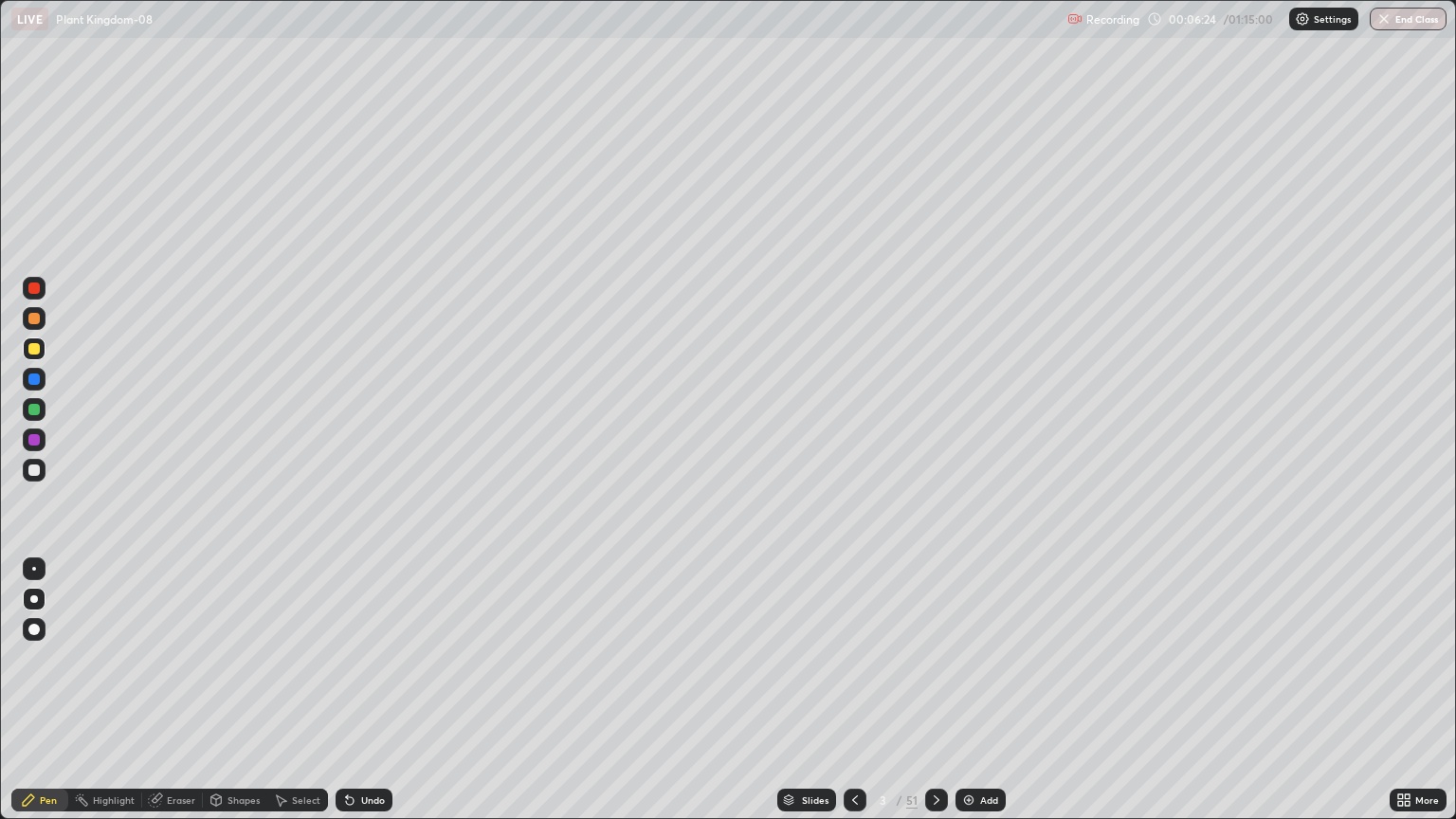 click at bounding box center (34, 318) 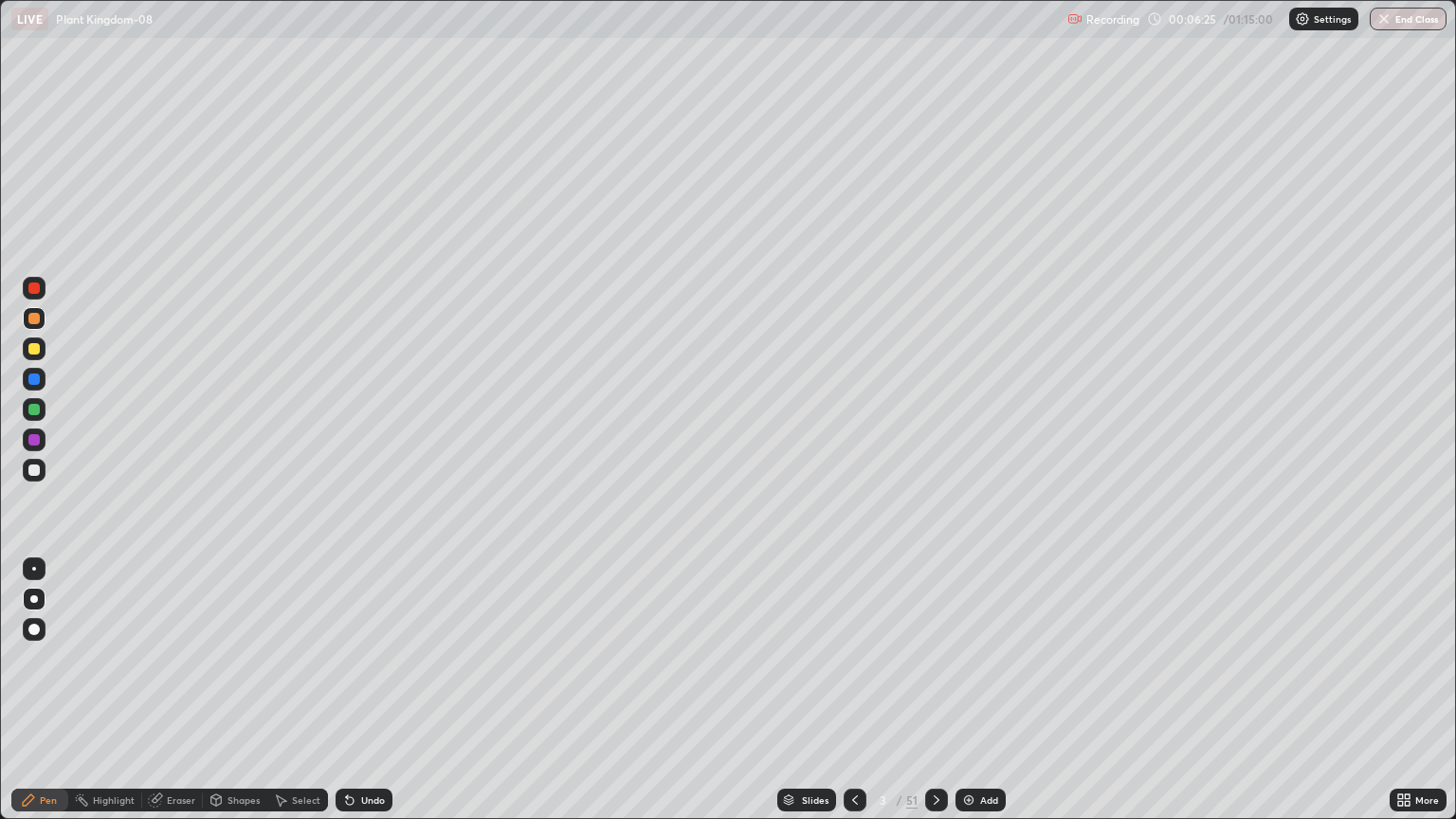 click at bounding box center [34, 470] 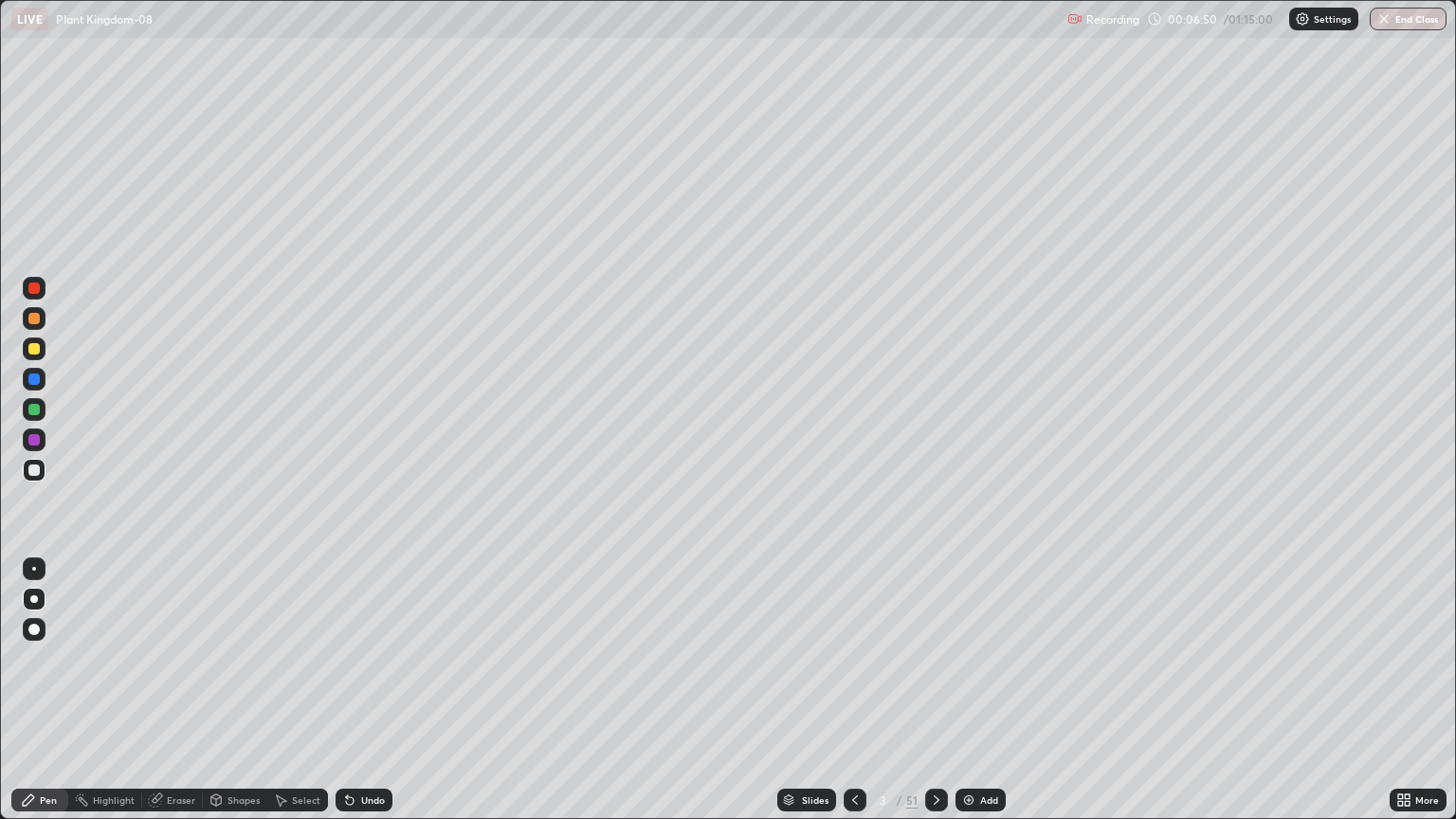 click at bounding box center (34, 349) 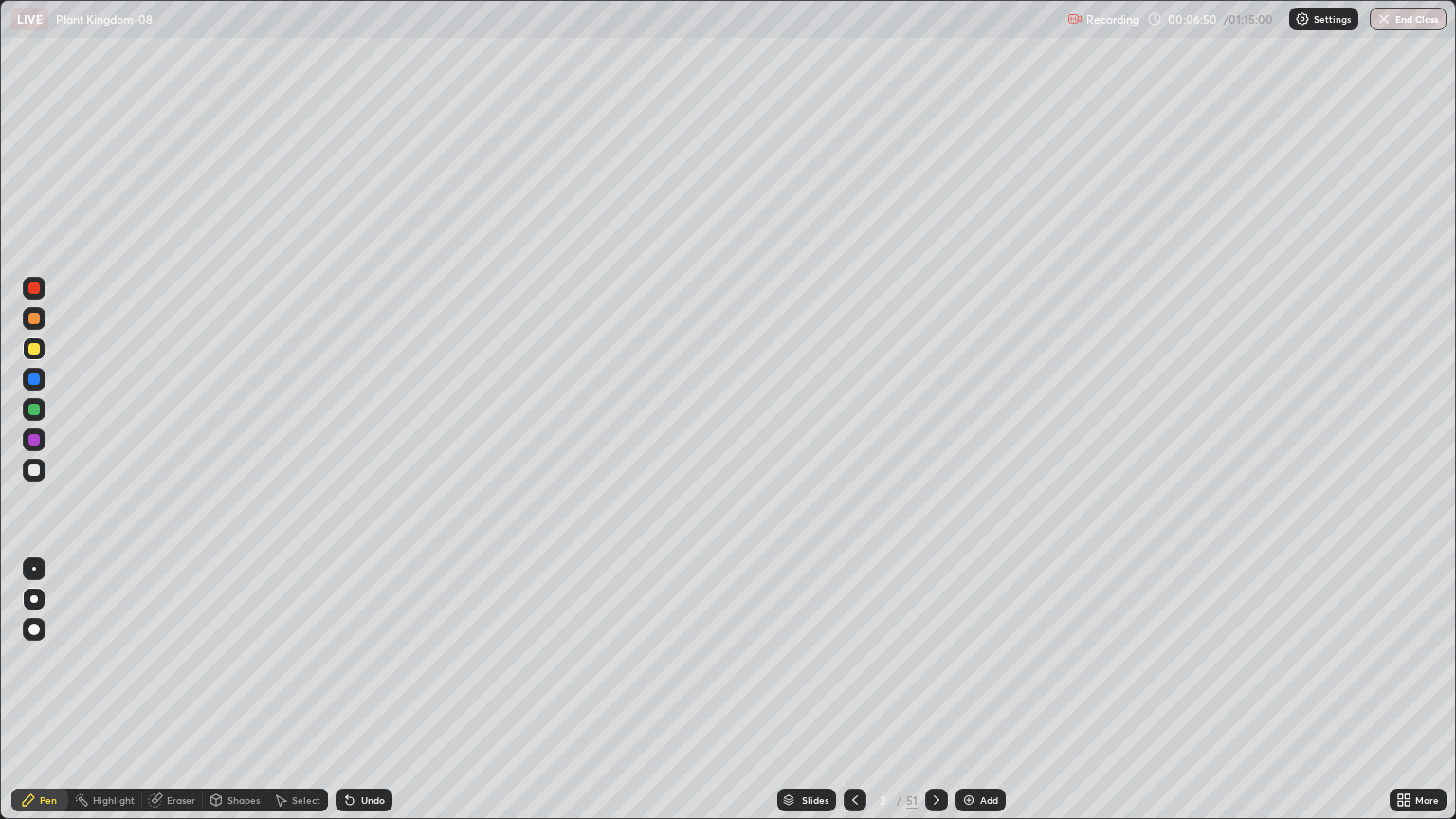 click at bounding box center (34, 349) 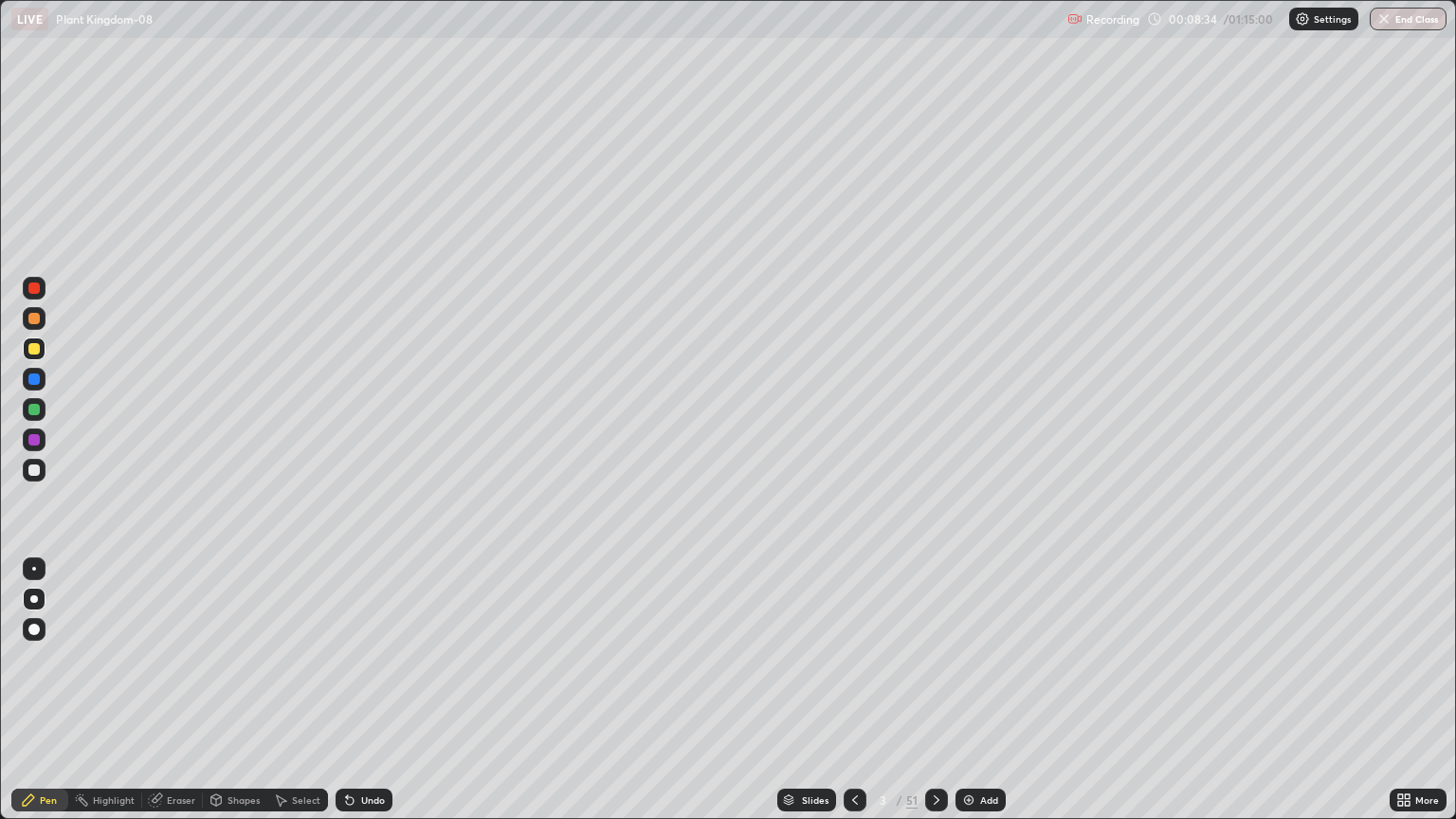 click on "Slides" at bounding box center [815, 800] 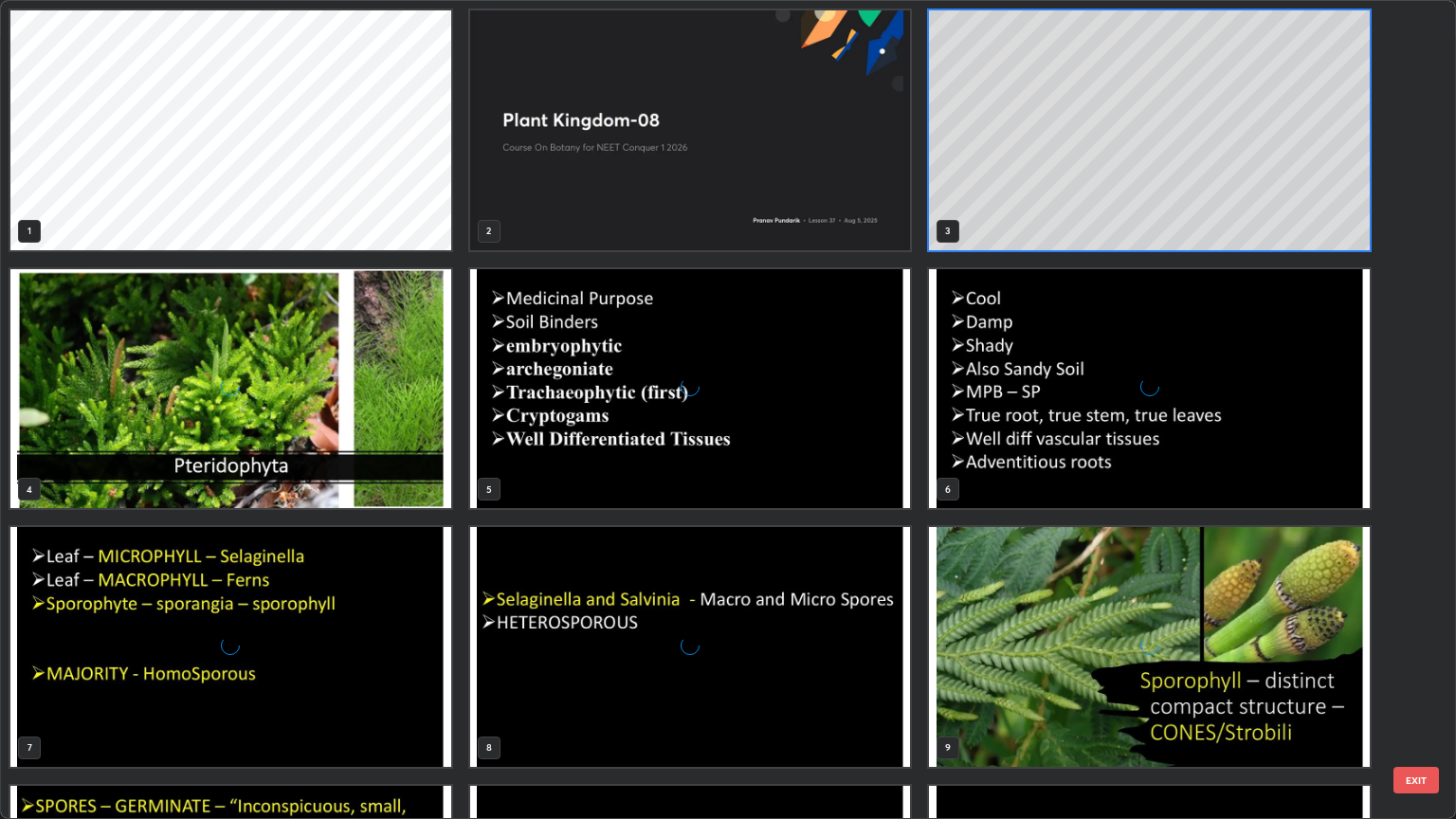 scroll, scrollTop: 6, scrollLeft: 9, axis: both 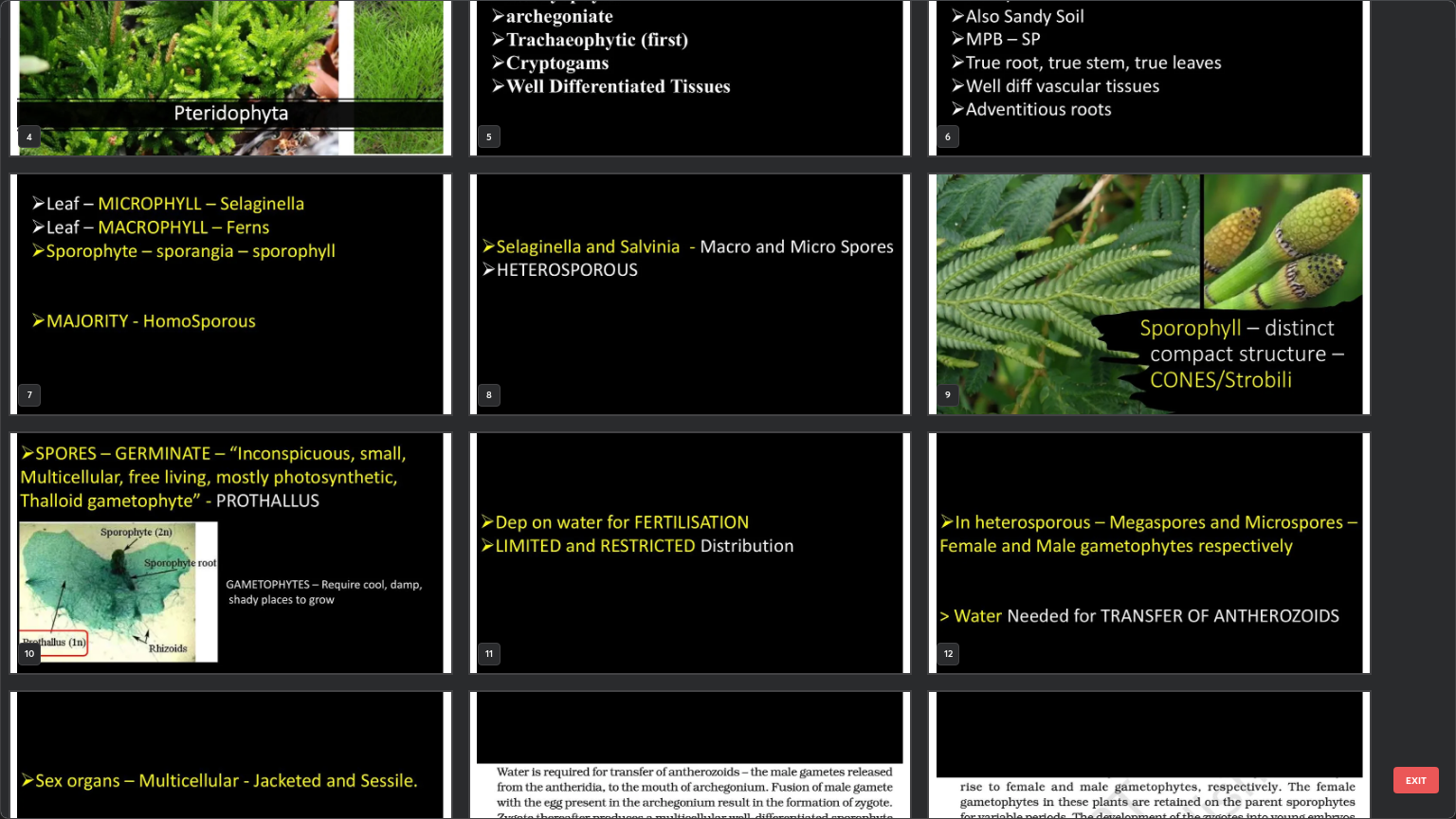 click at bounding box center [230, 294] 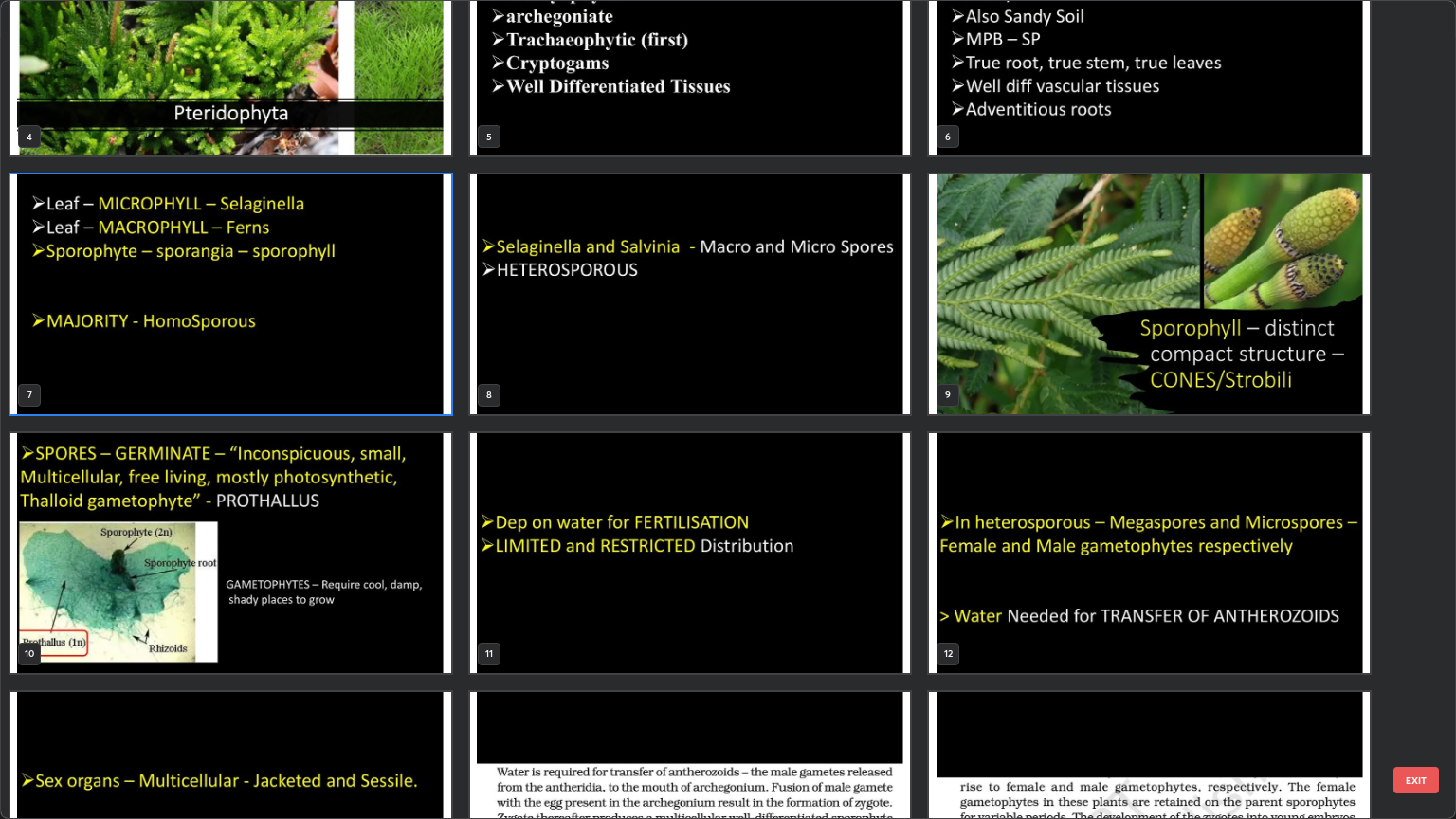 click at bounding box center (230, 294) 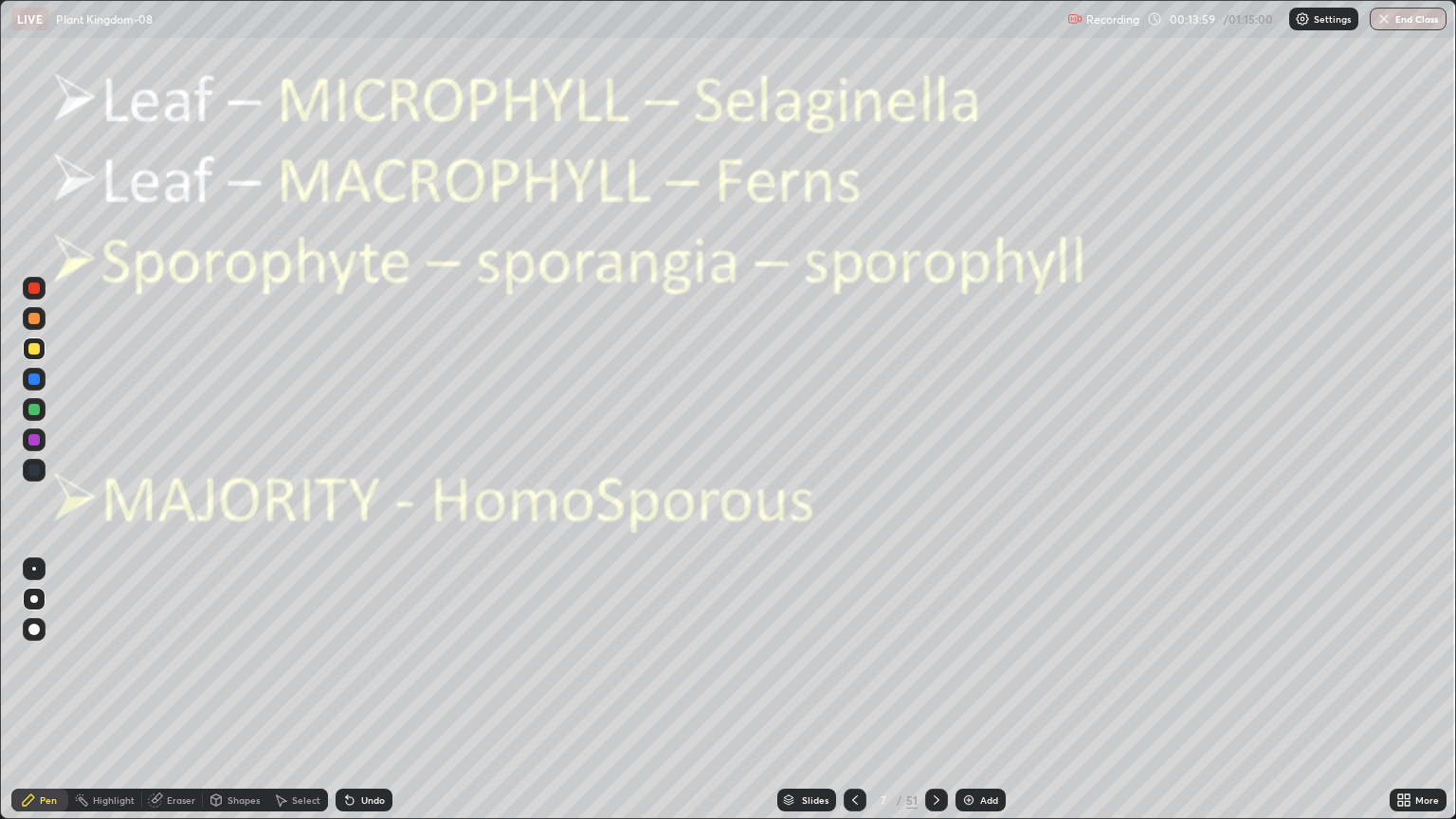 click on "Slides" at bounding box center [815, 800] 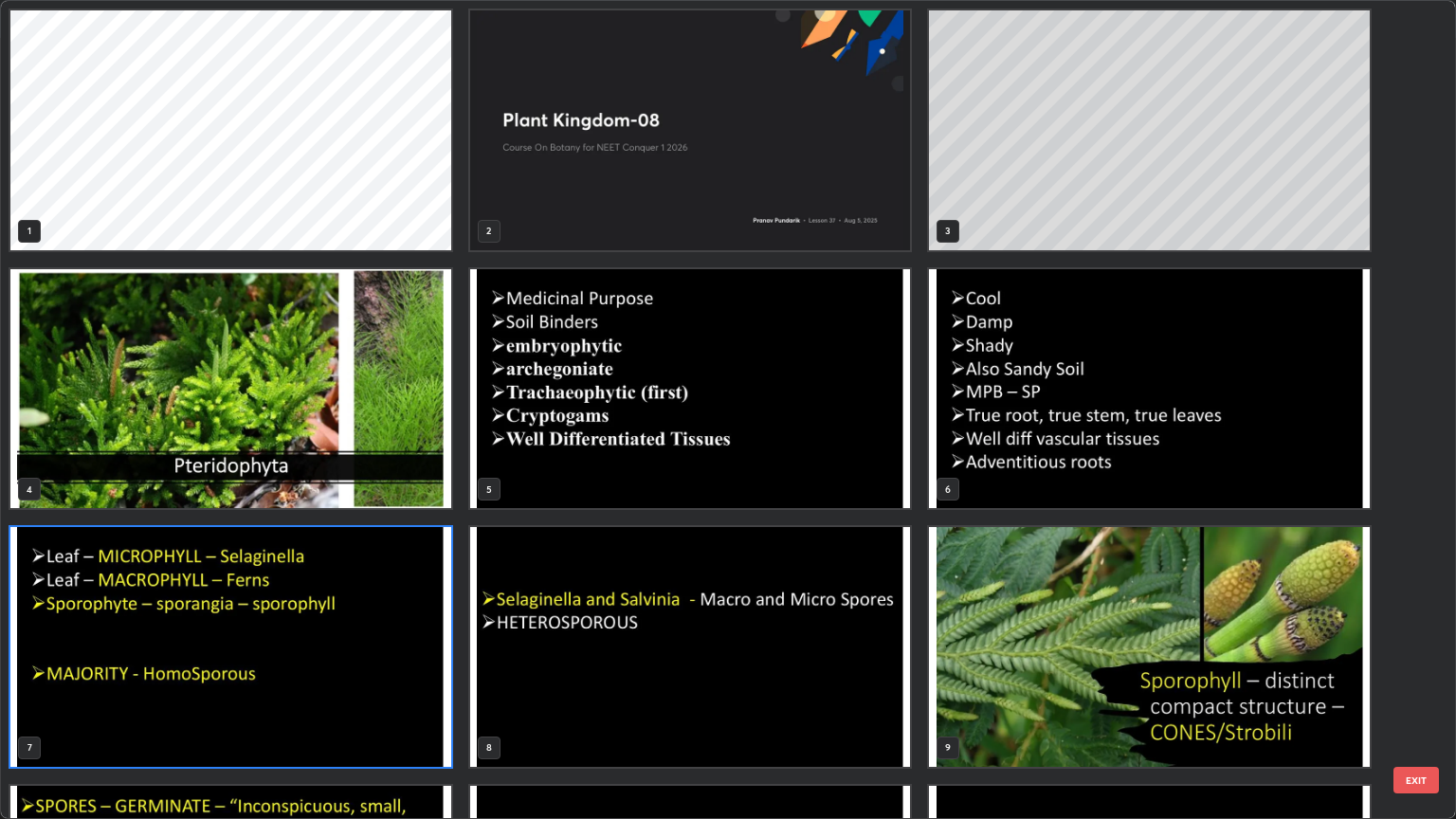 scroll, scrollTop: 6, scrollLeft: 9, axis: both 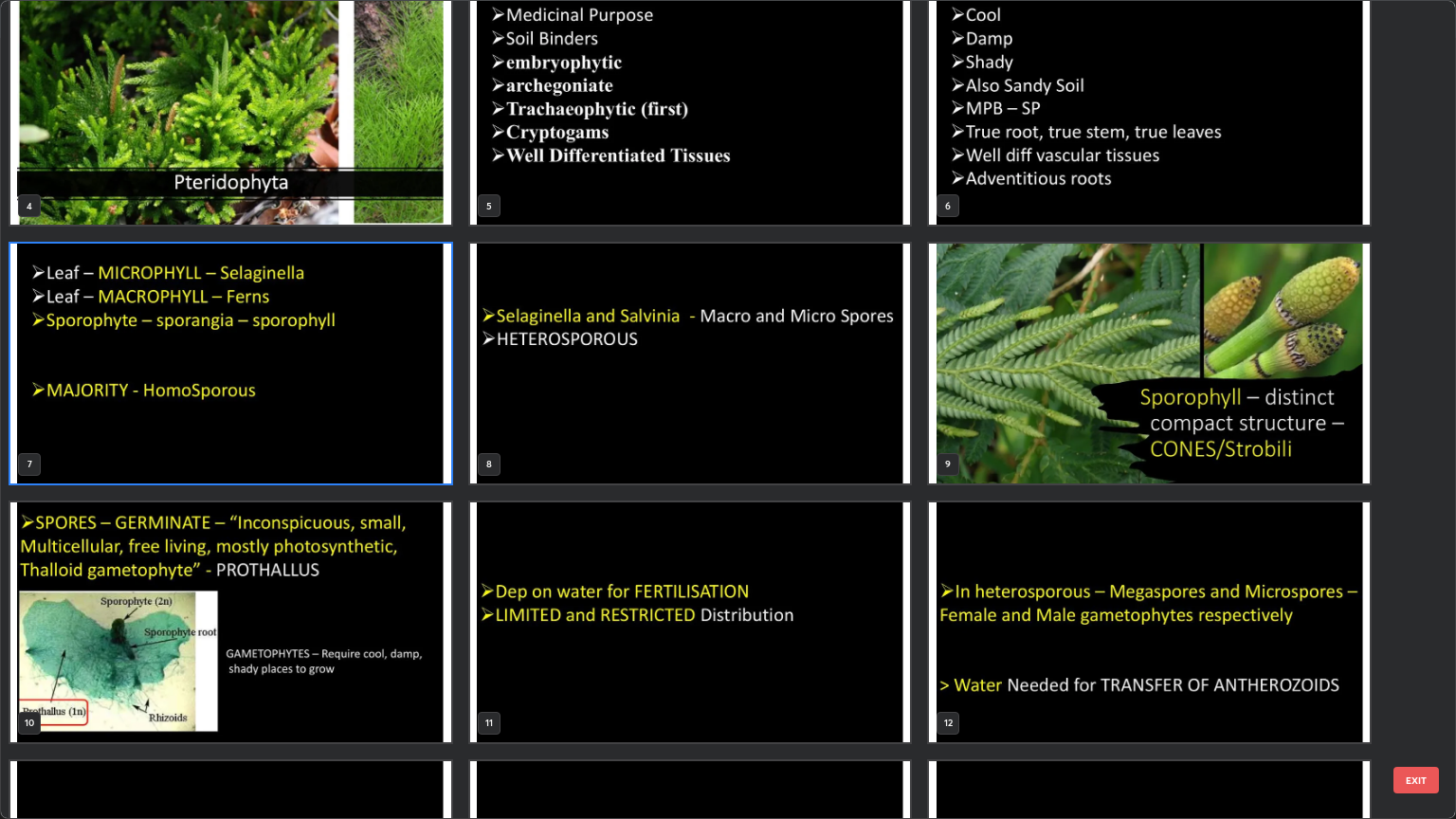 click at bounding box center (1149, 363) 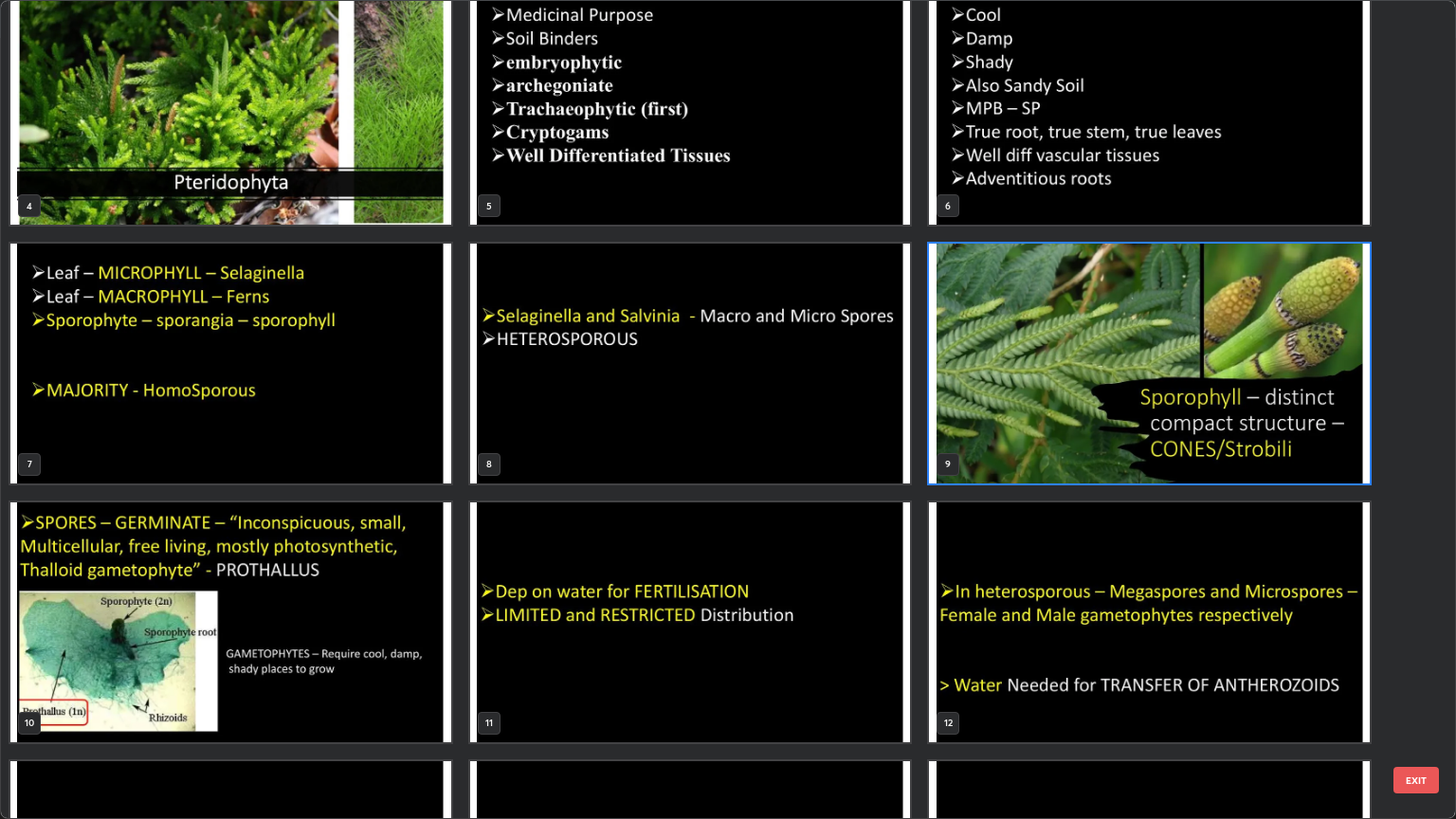 click at bounding box center (1149, 363) 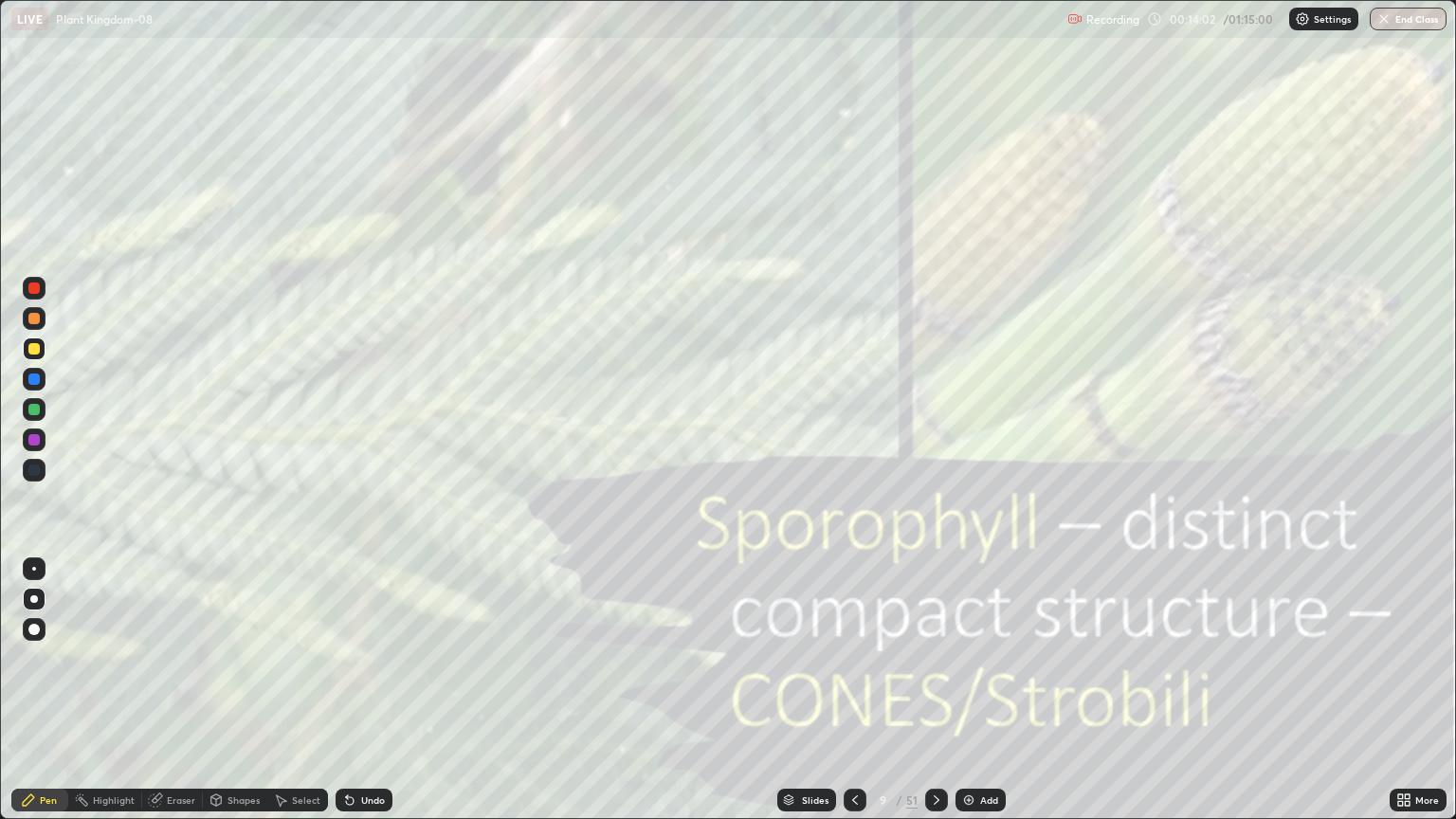 click at bounding box center [1149, 363] 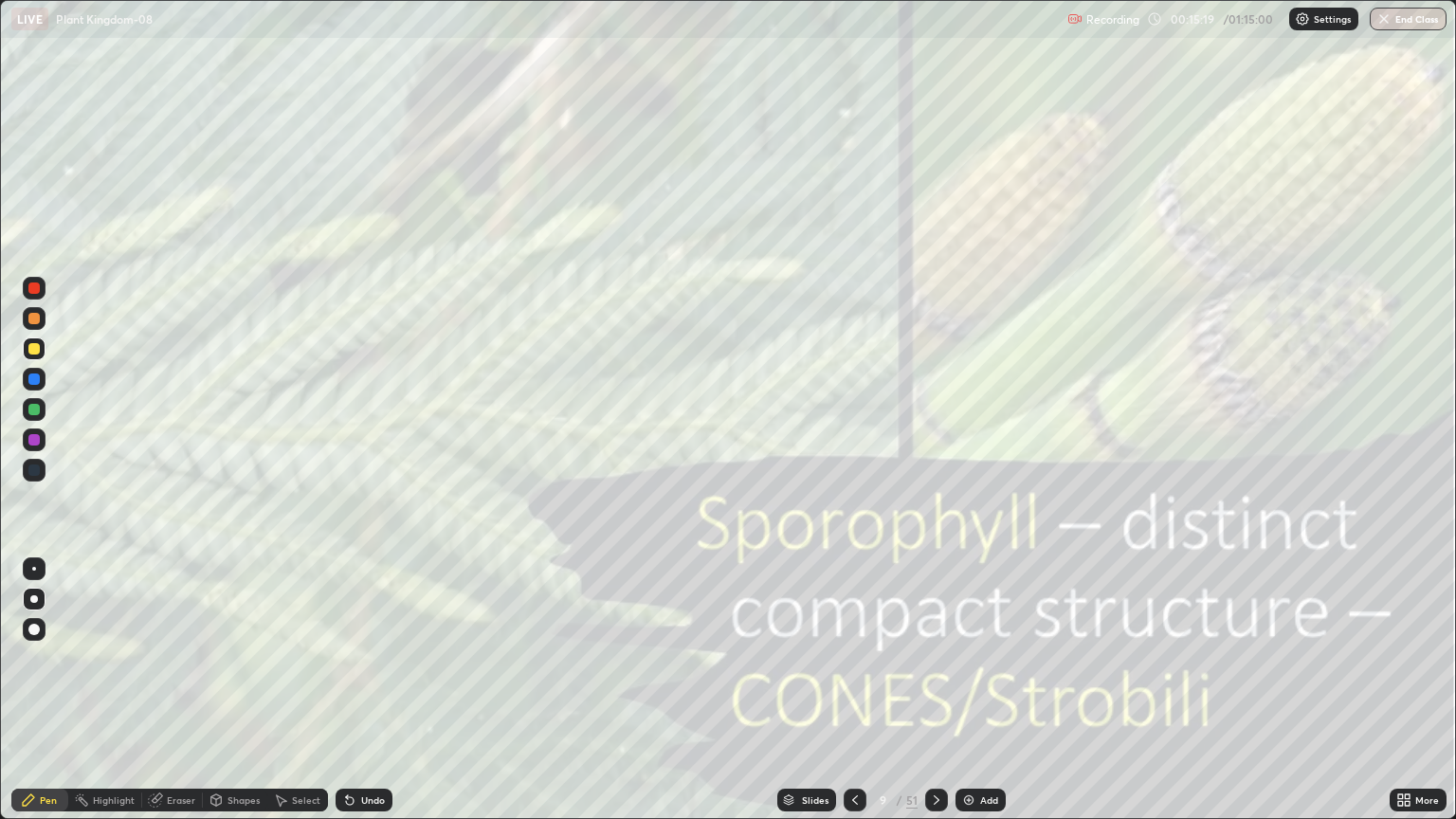 click on "Slides" at bounding box center [807, 800] 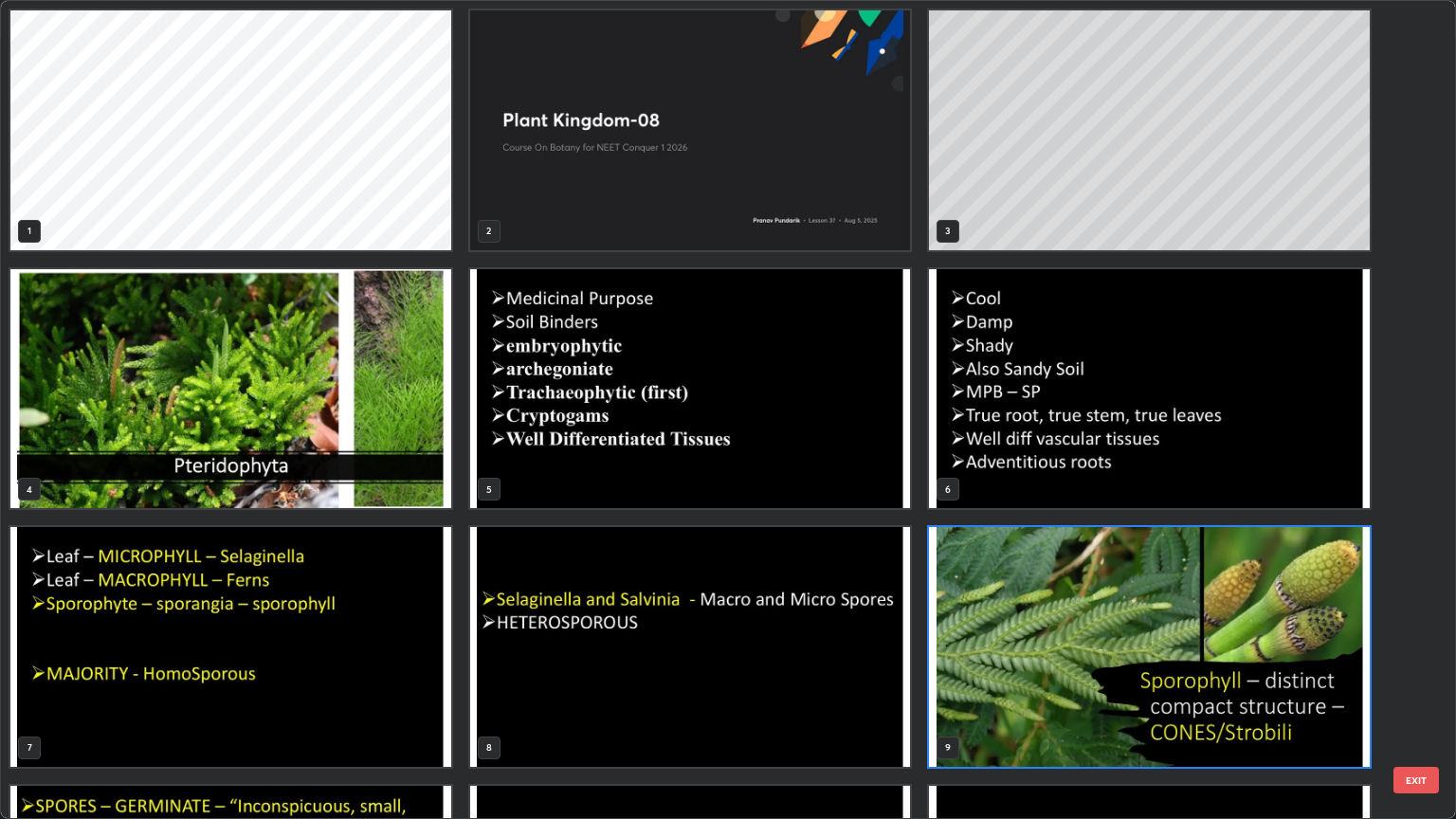 scroll, scrollTop: 6, scrollLeft: 9, axis: both 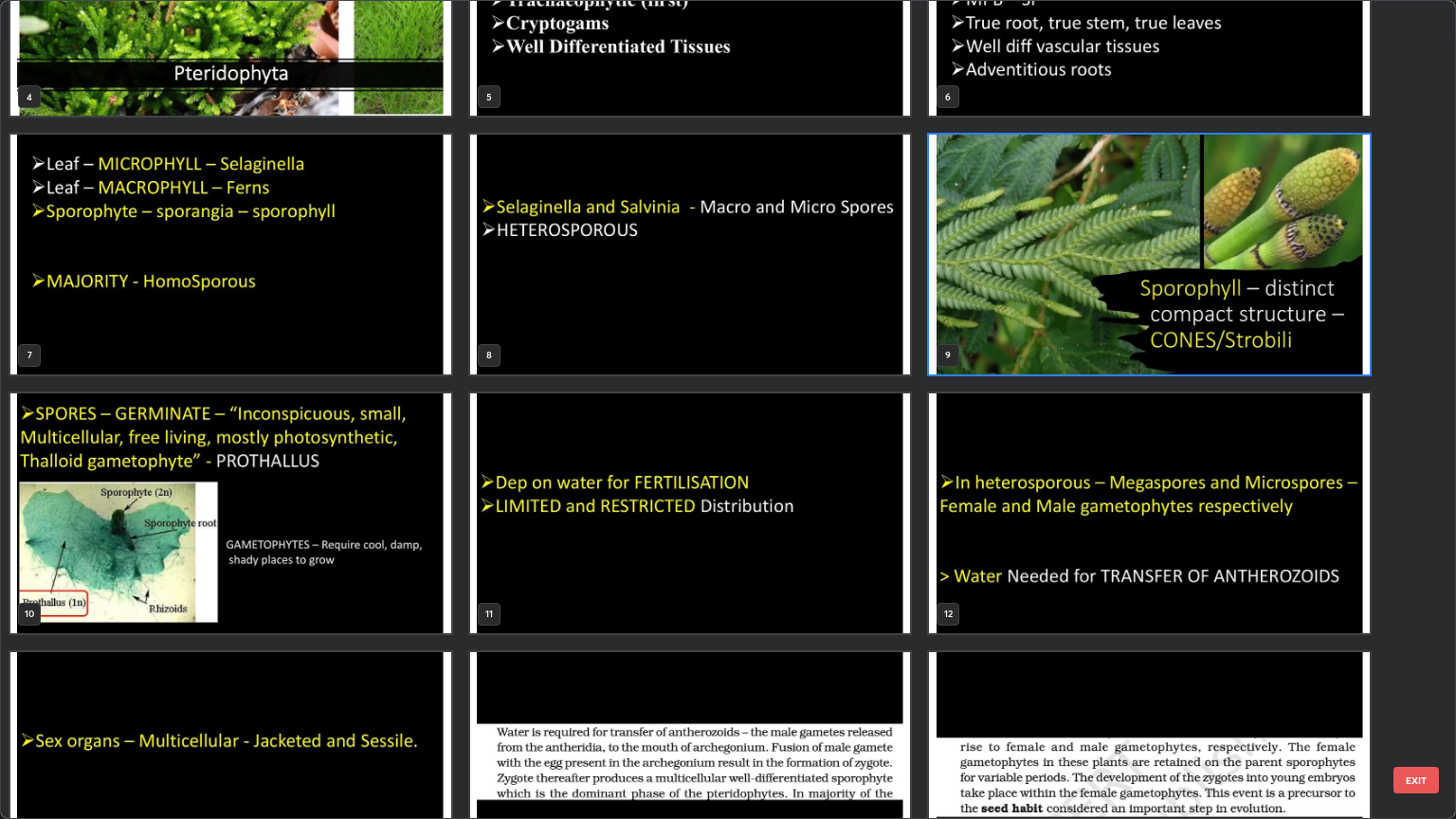 click at bounding box center (230, 513) 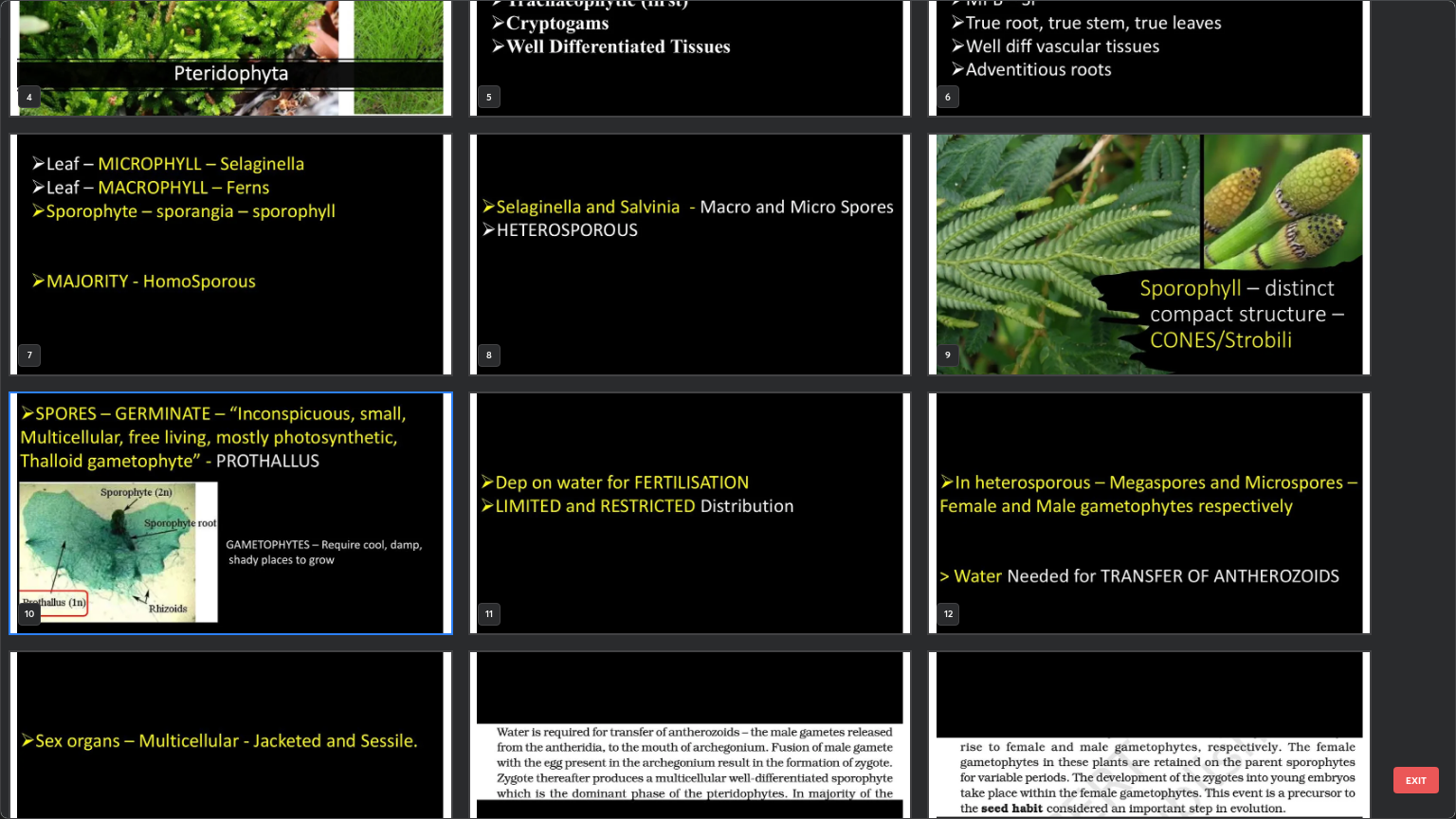 click at bounding box center [230, 513] 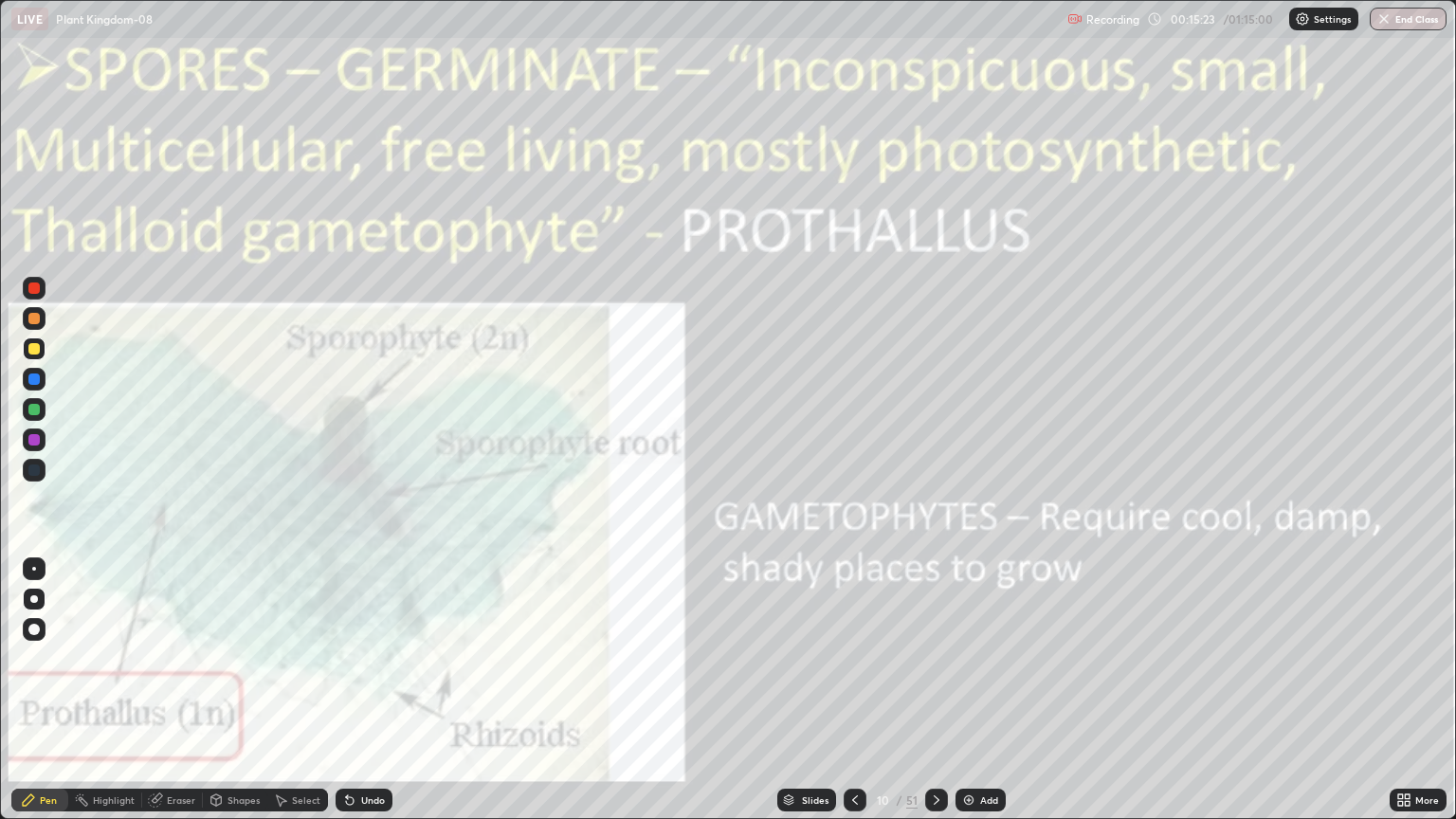 click at bounding box center [230, 513] 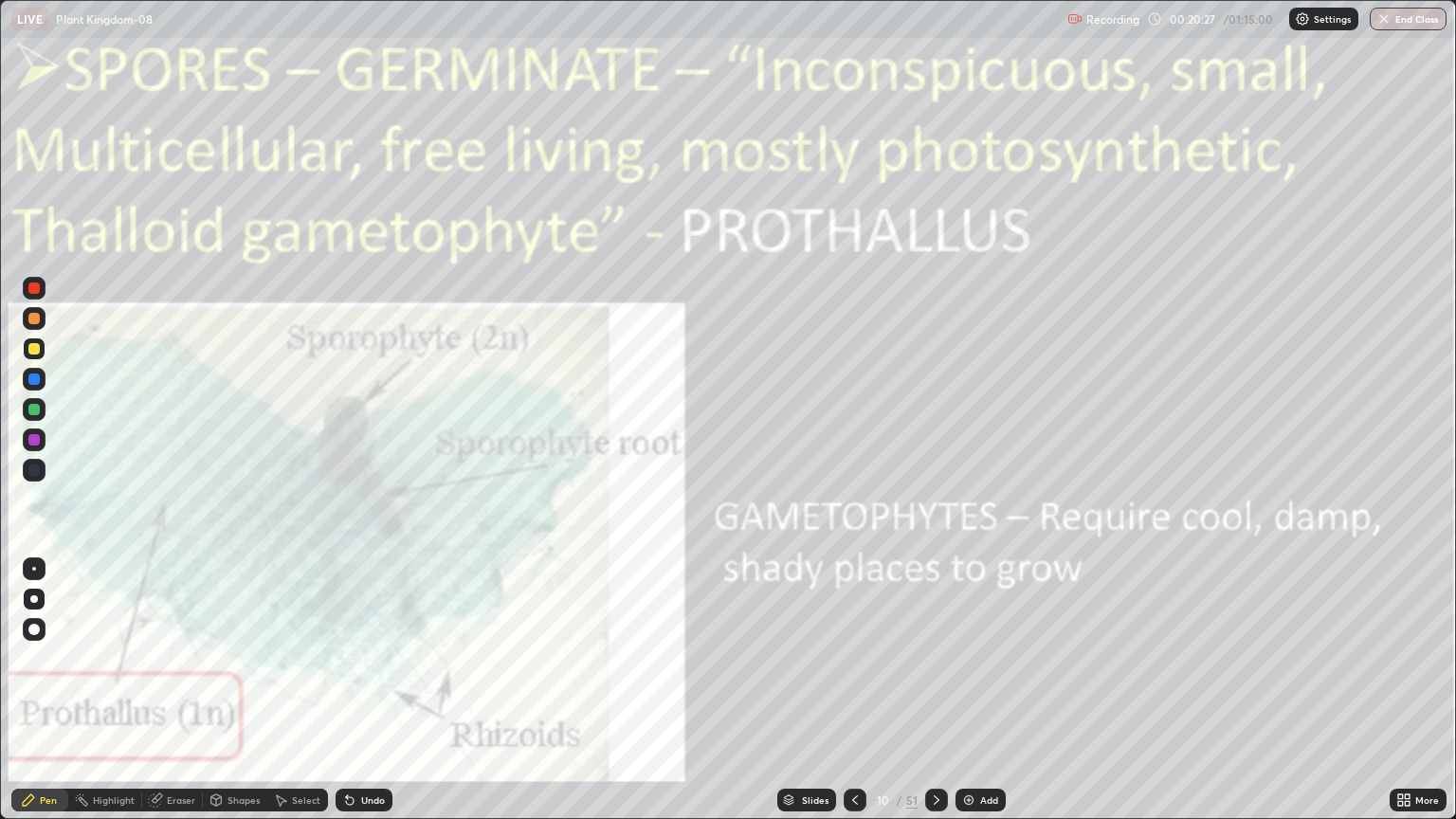 click on "Slides" at bounding box center [815, 800] 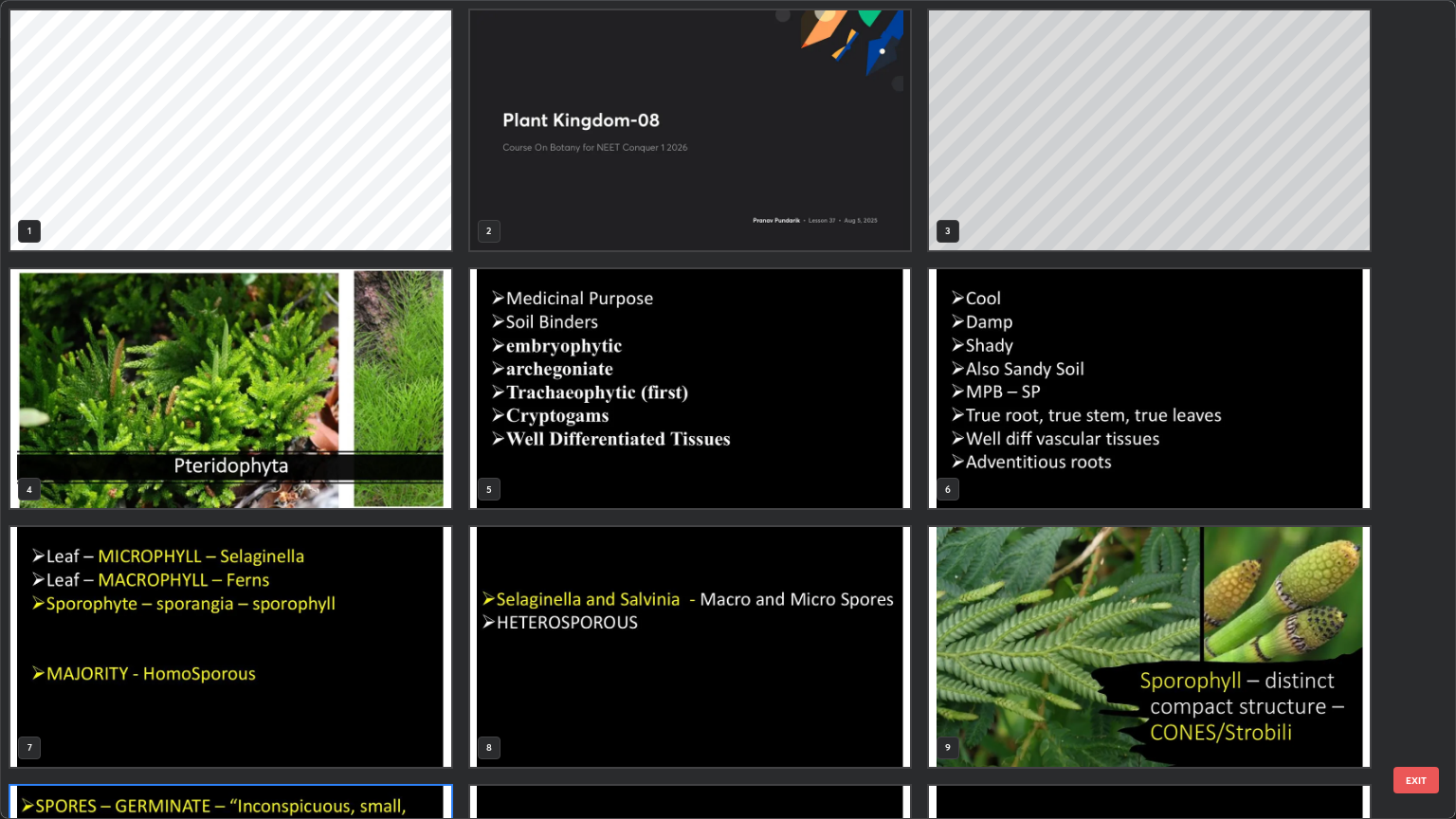 scroll, scrollTop: 216, scrollLeft: 0, axis: vertical 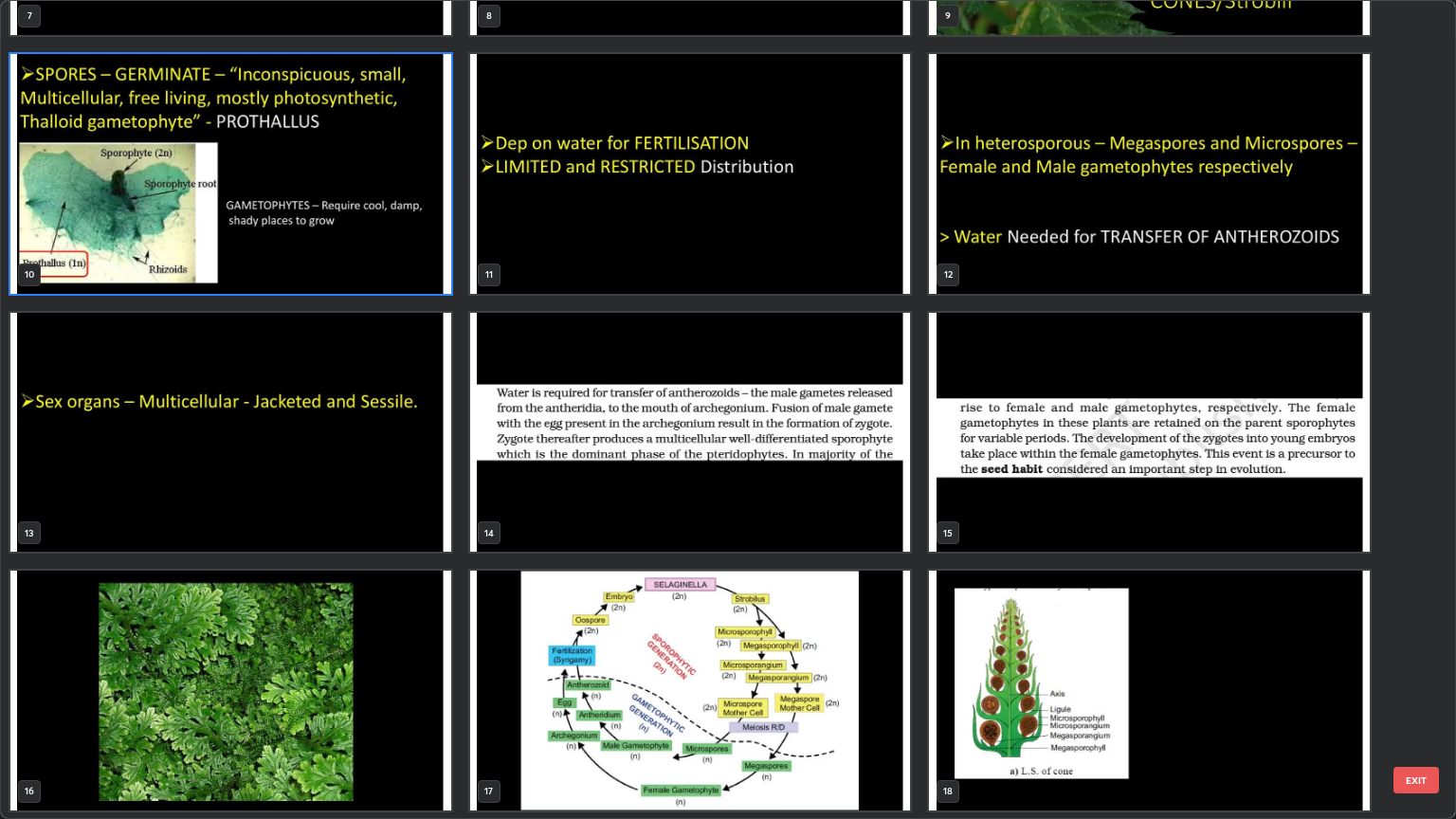 click at bounding box center [690, 432] 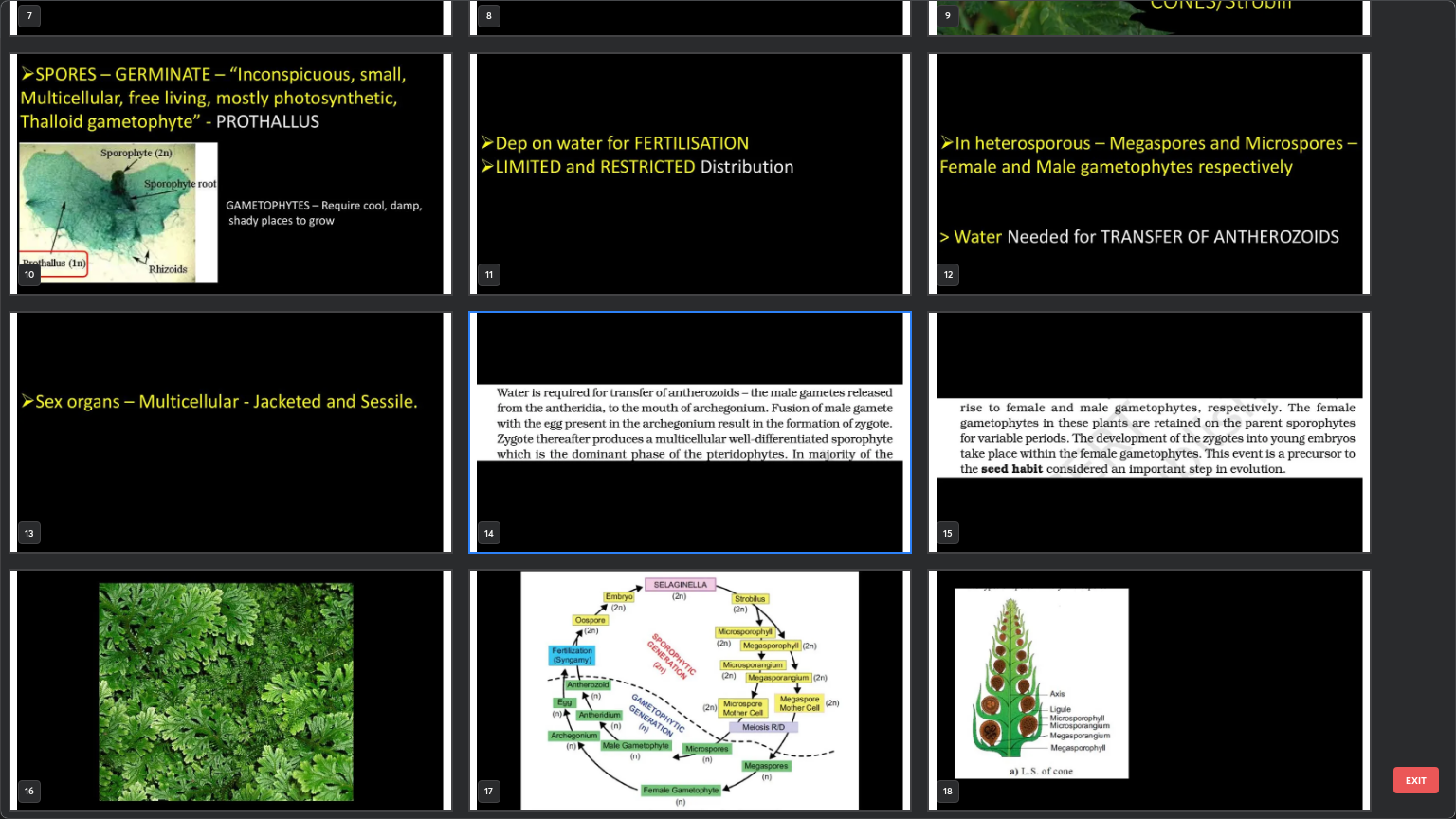 click at bounding box center (690, 432) 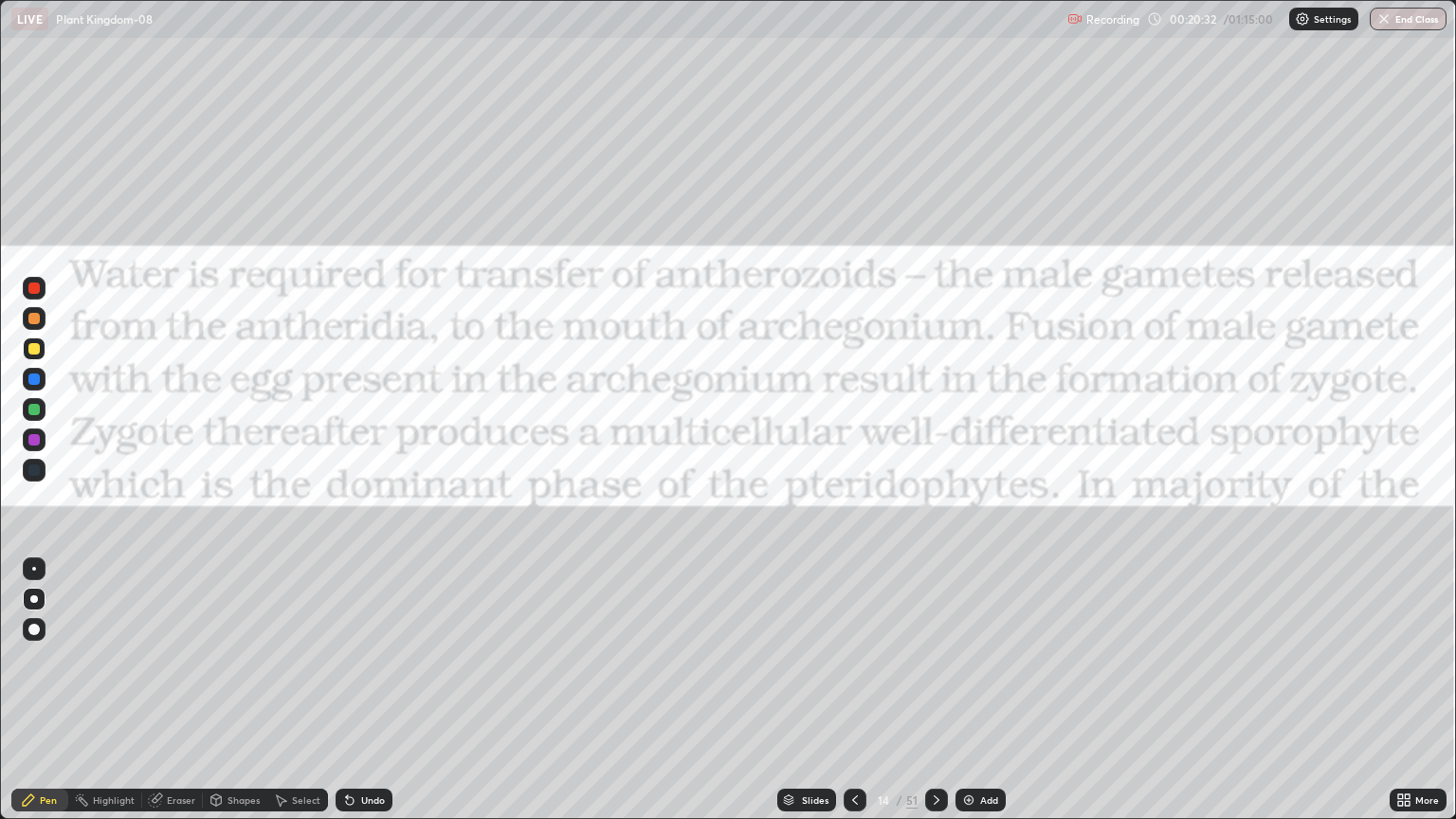 click at bounding box center [690, 432] 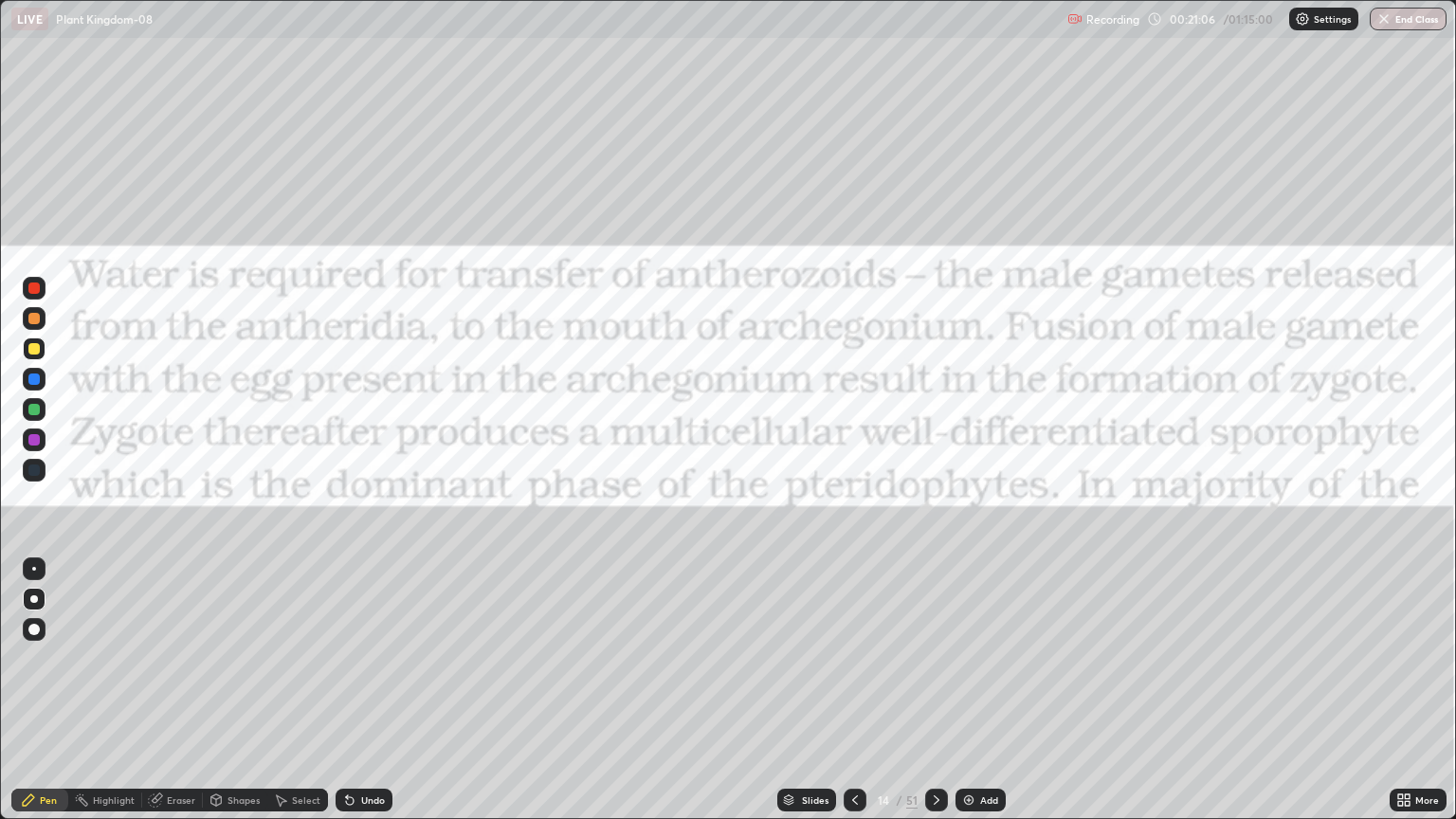 click on "Shapes" at bounding box center [235, 800] 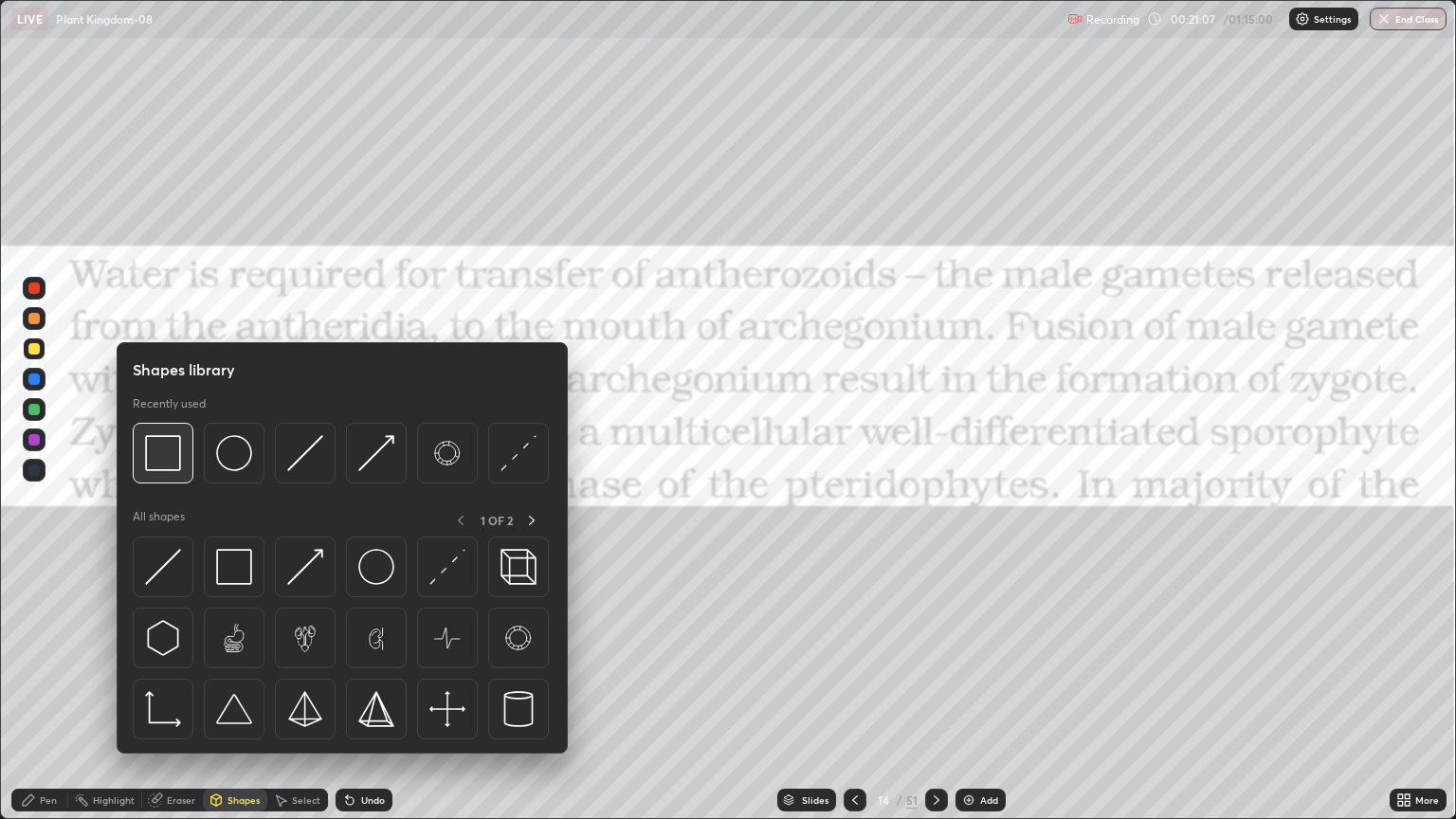 click at bounding box center [163, 453] 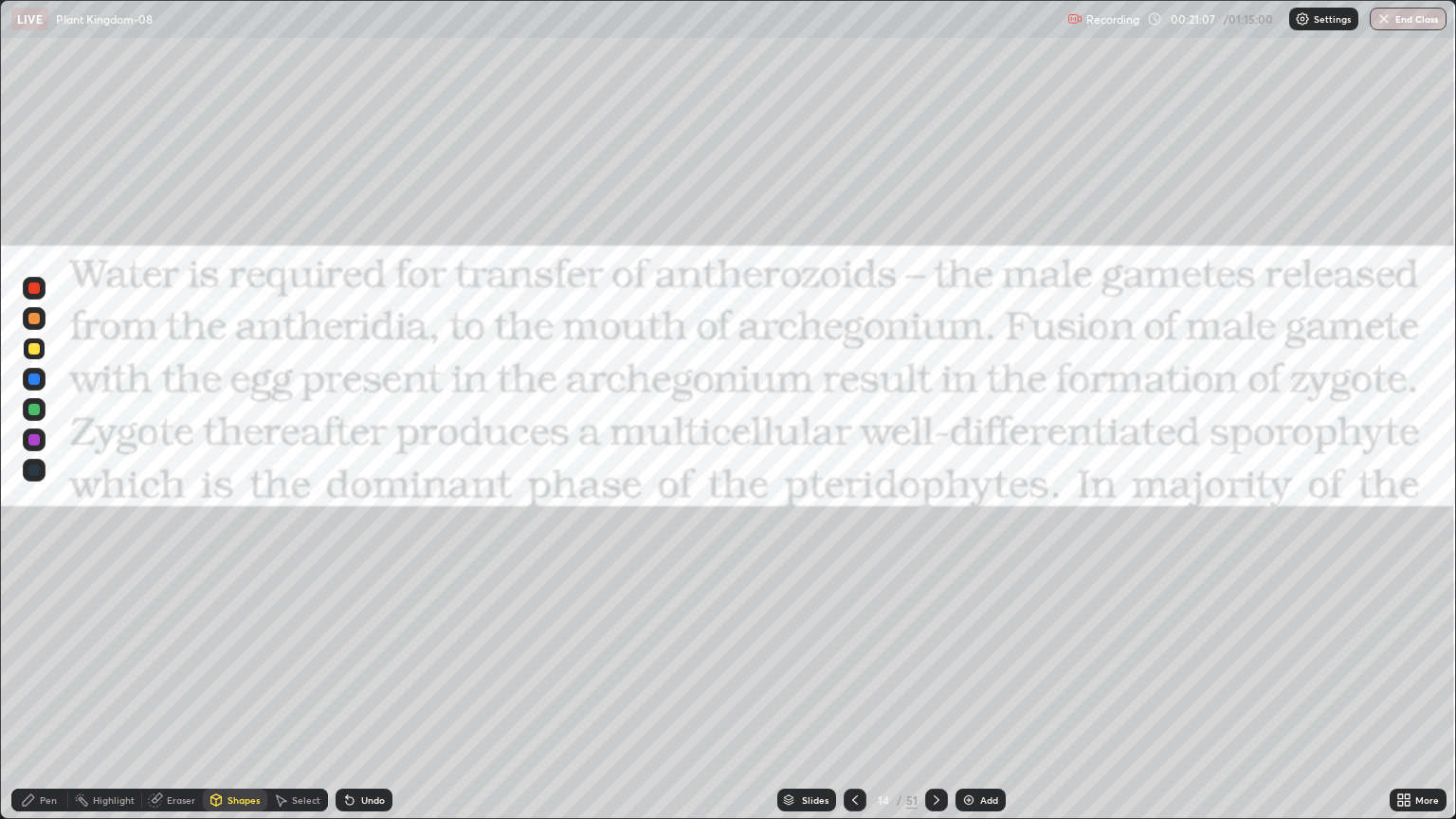 click at bounding box center (34, 288) 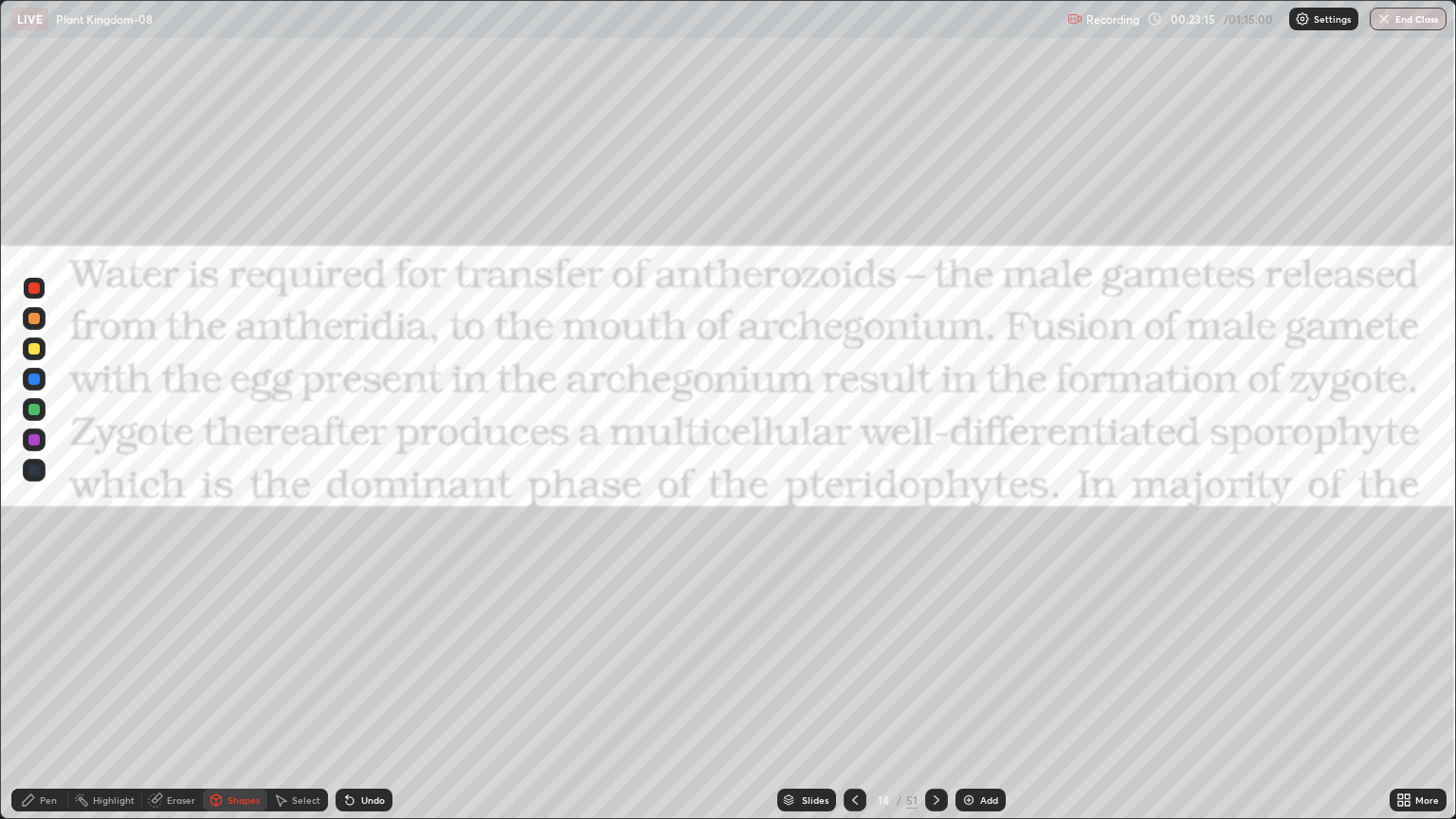 click 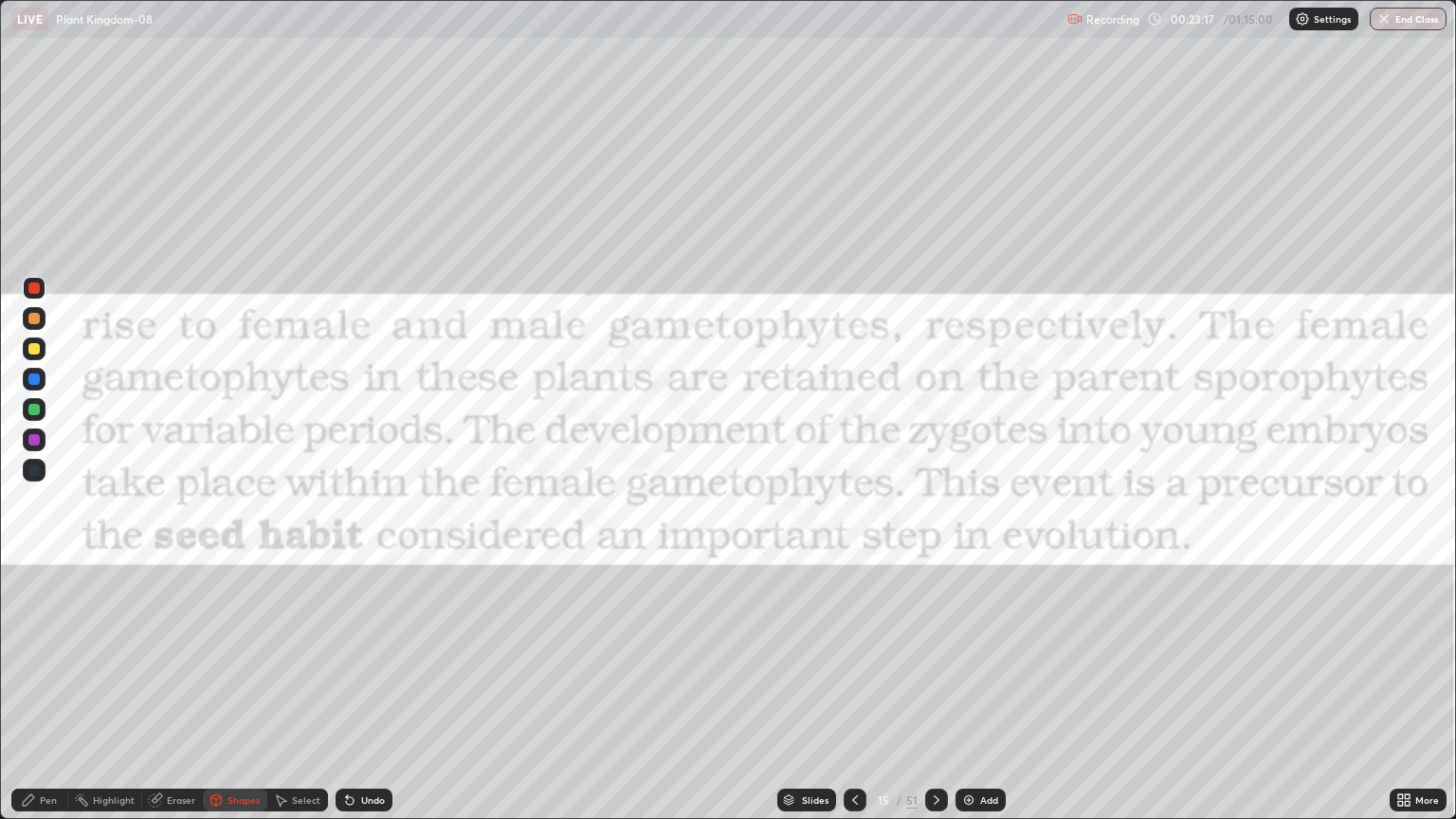 click at bounding box center (34, 288) 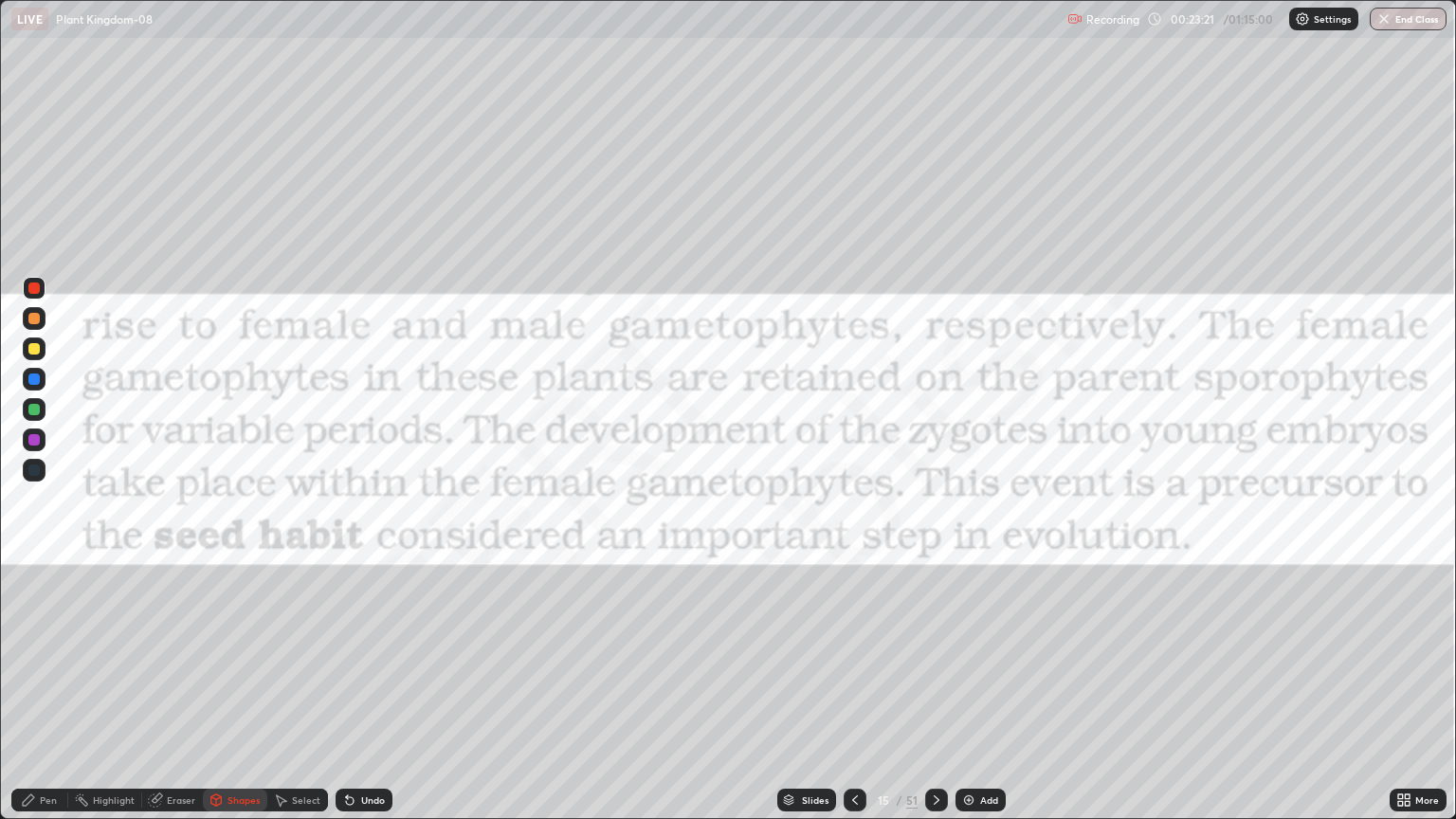 click on "Slides" at bounding box center [815, 800] 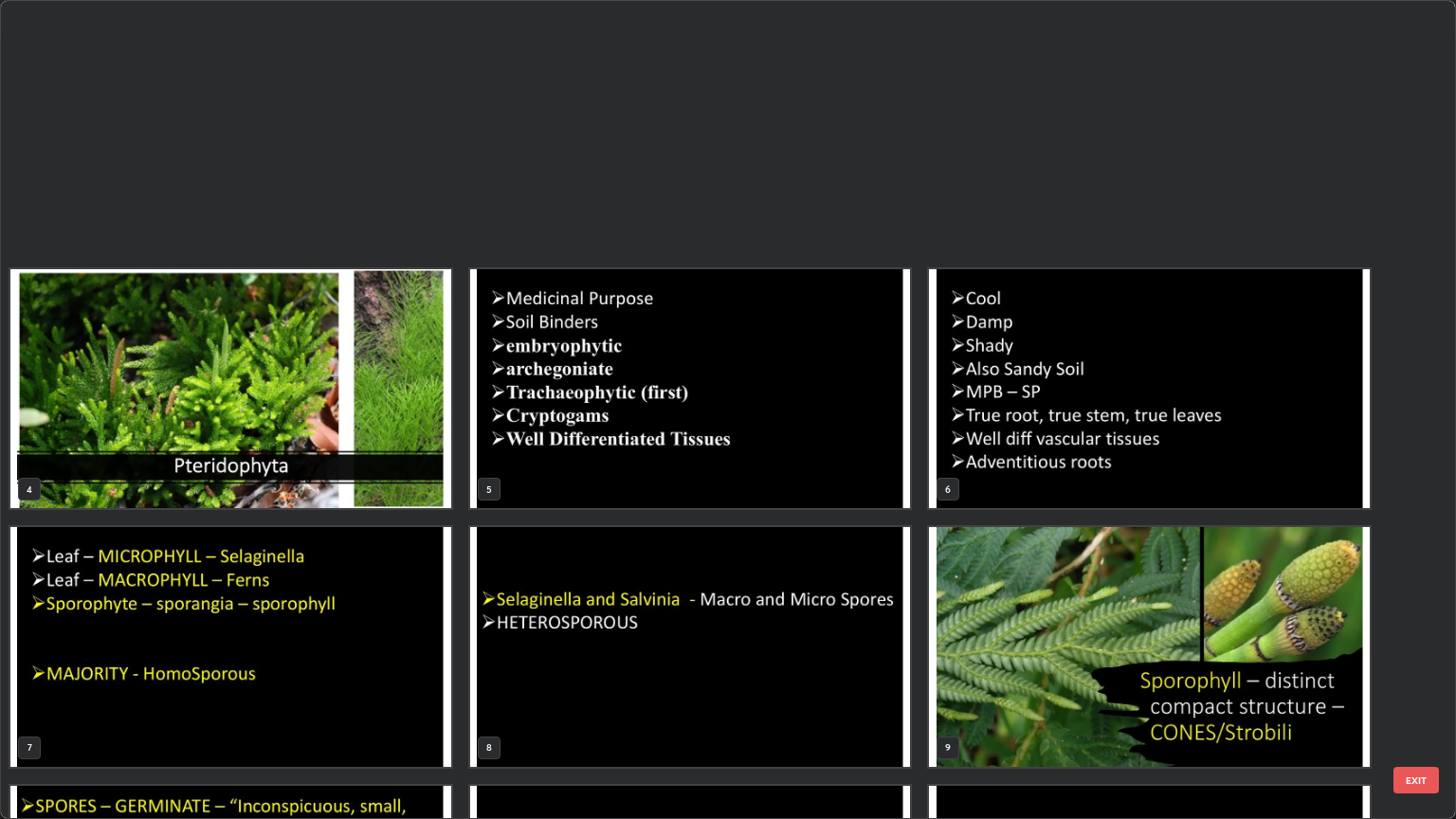 scroll, scrollTop: 475, scrollLeft: 0, axis: vertical 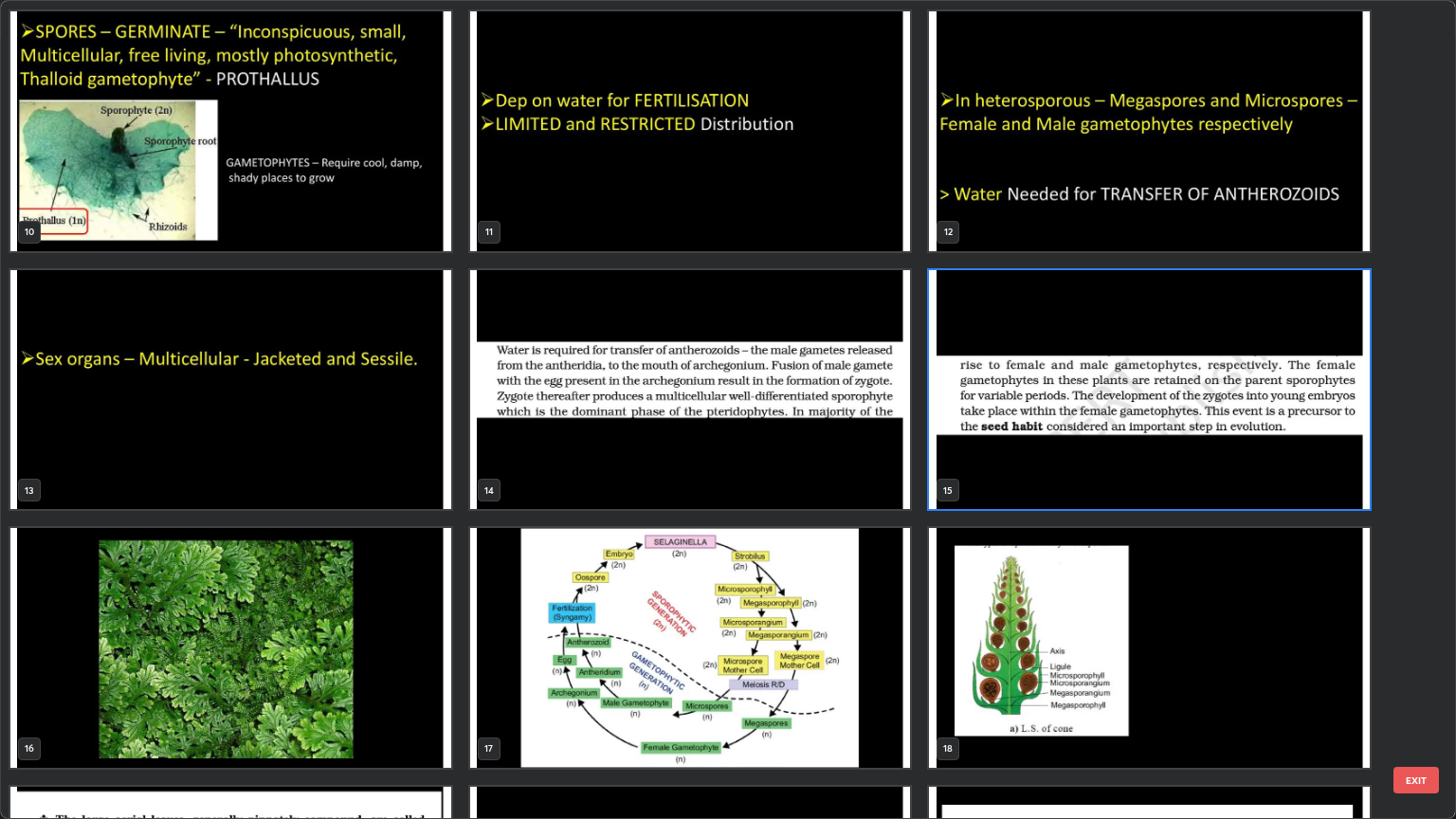 click at bounding box center (1149, 390) 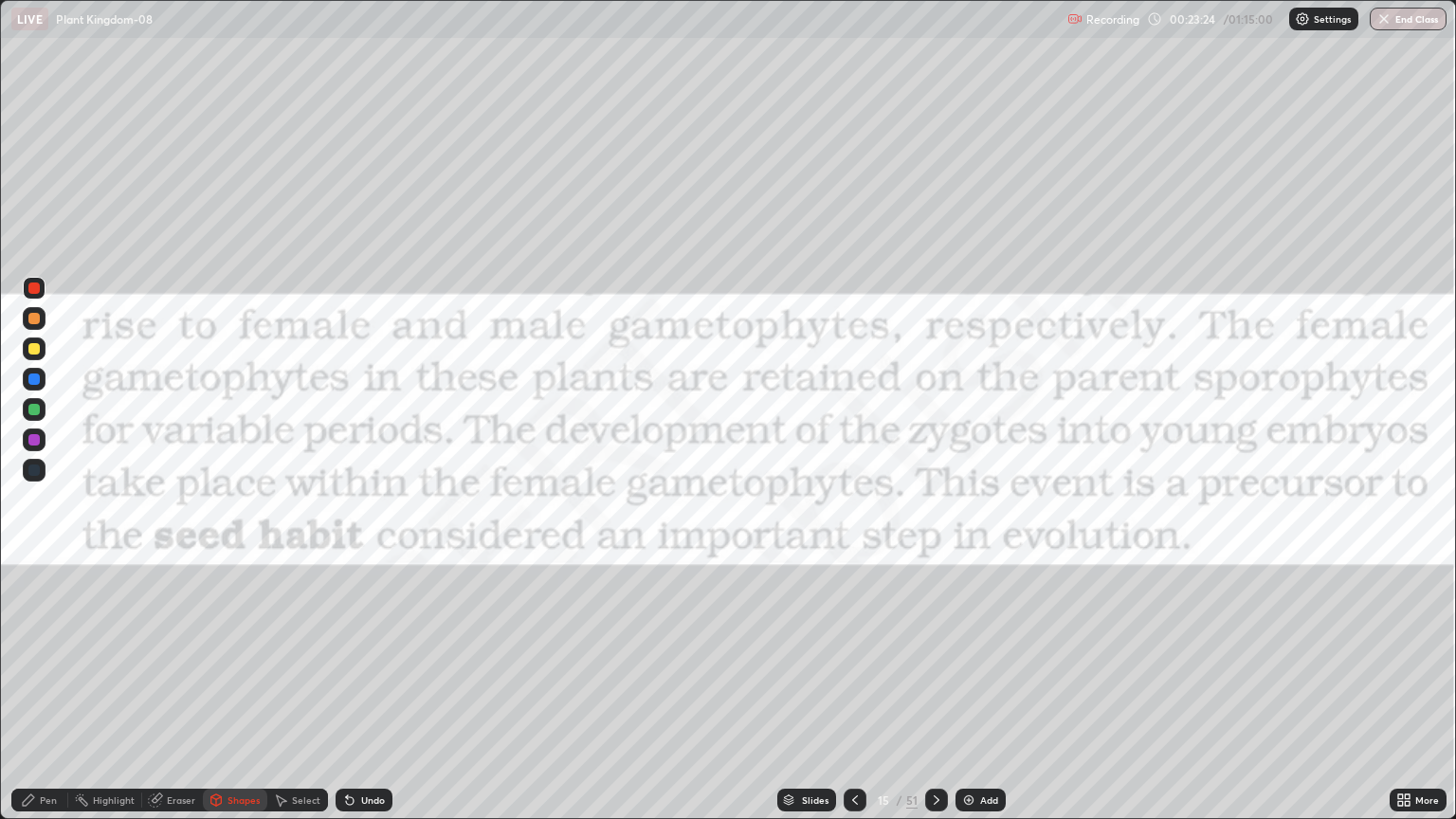 click at bounding box center (1149, 390) 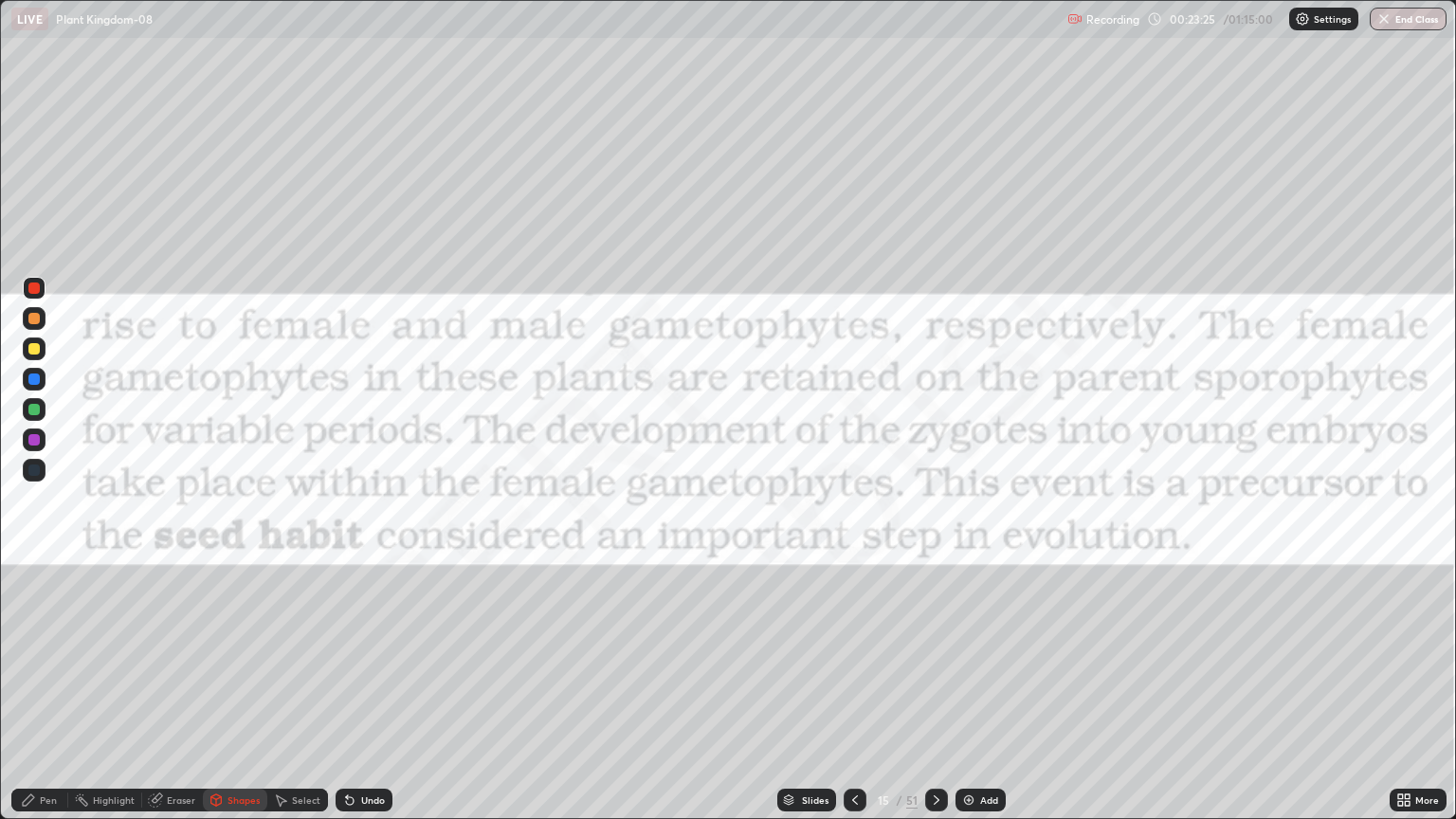 scroll, scrollTop: 0, scrollLeft: 0, axis: both 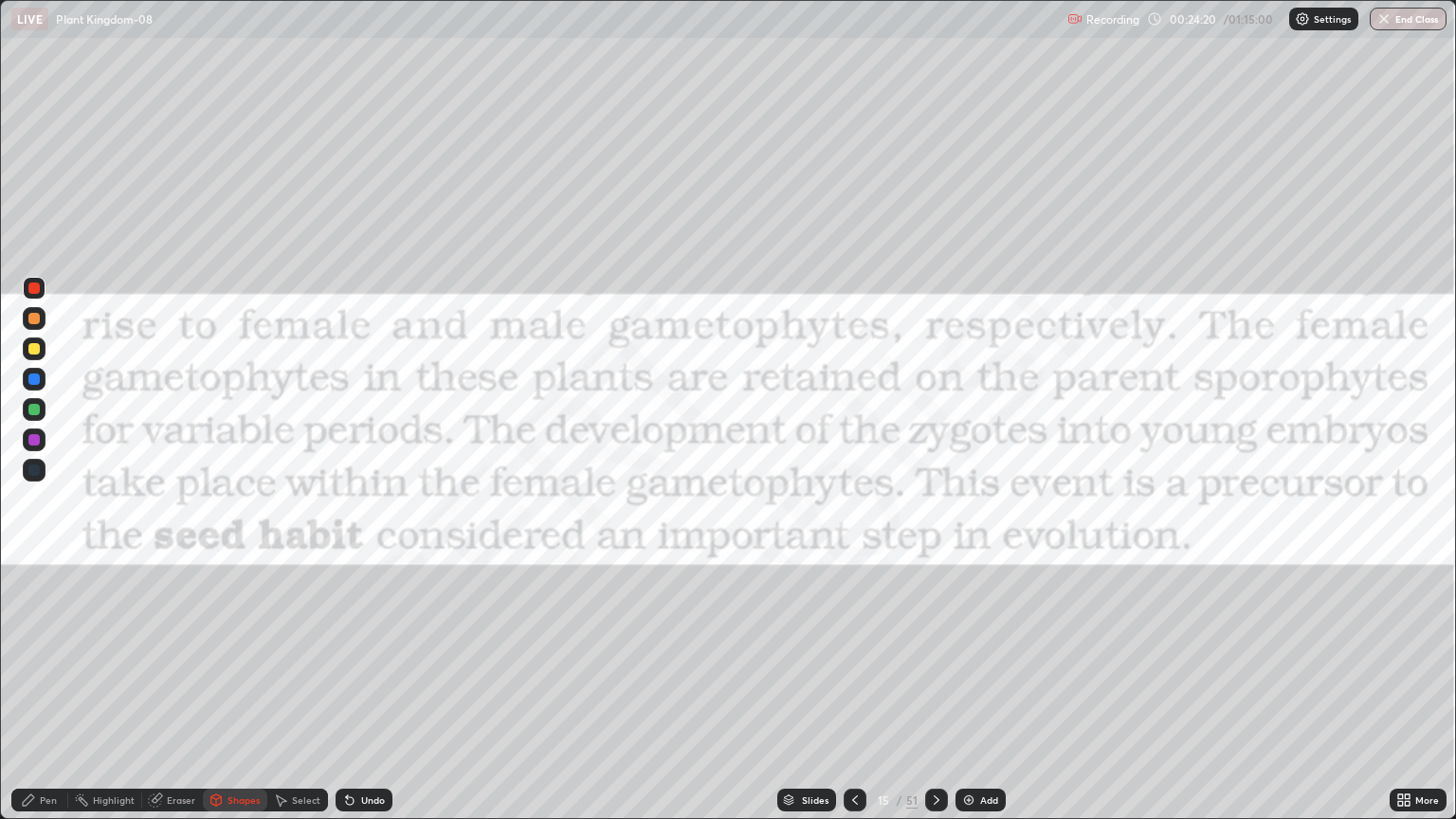 click 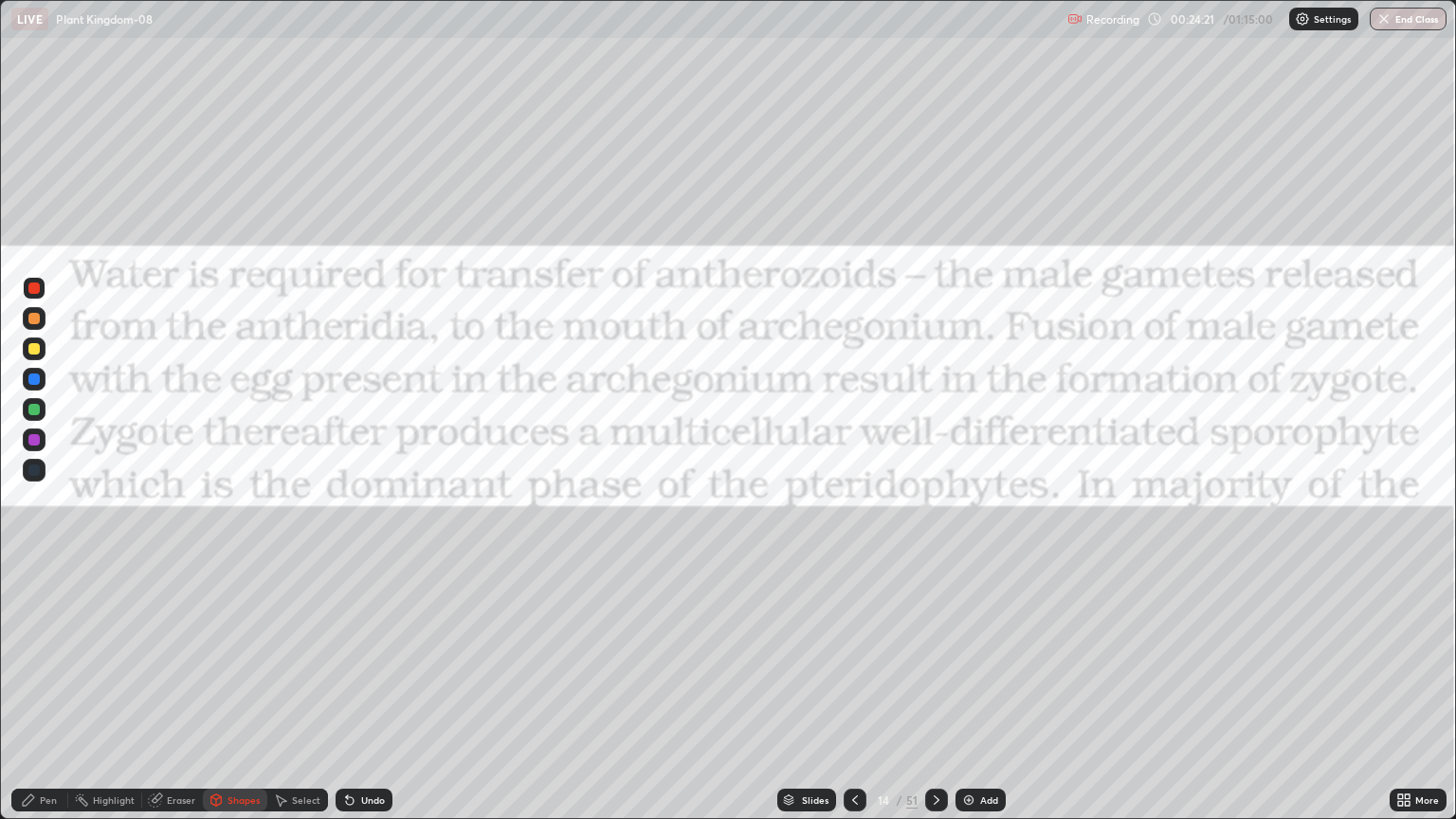 click 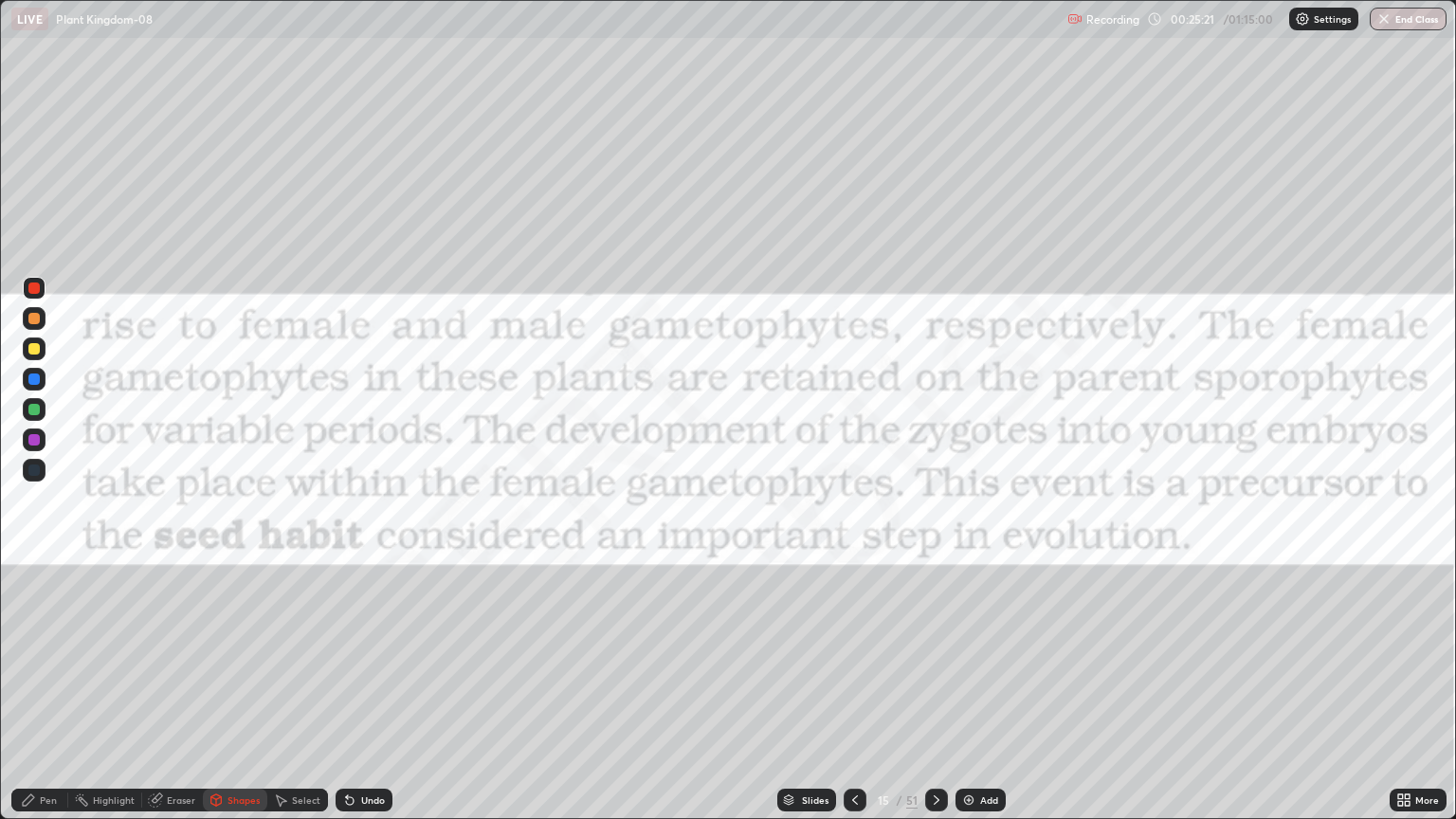 click on "Add" at bounding box center (989, 800) 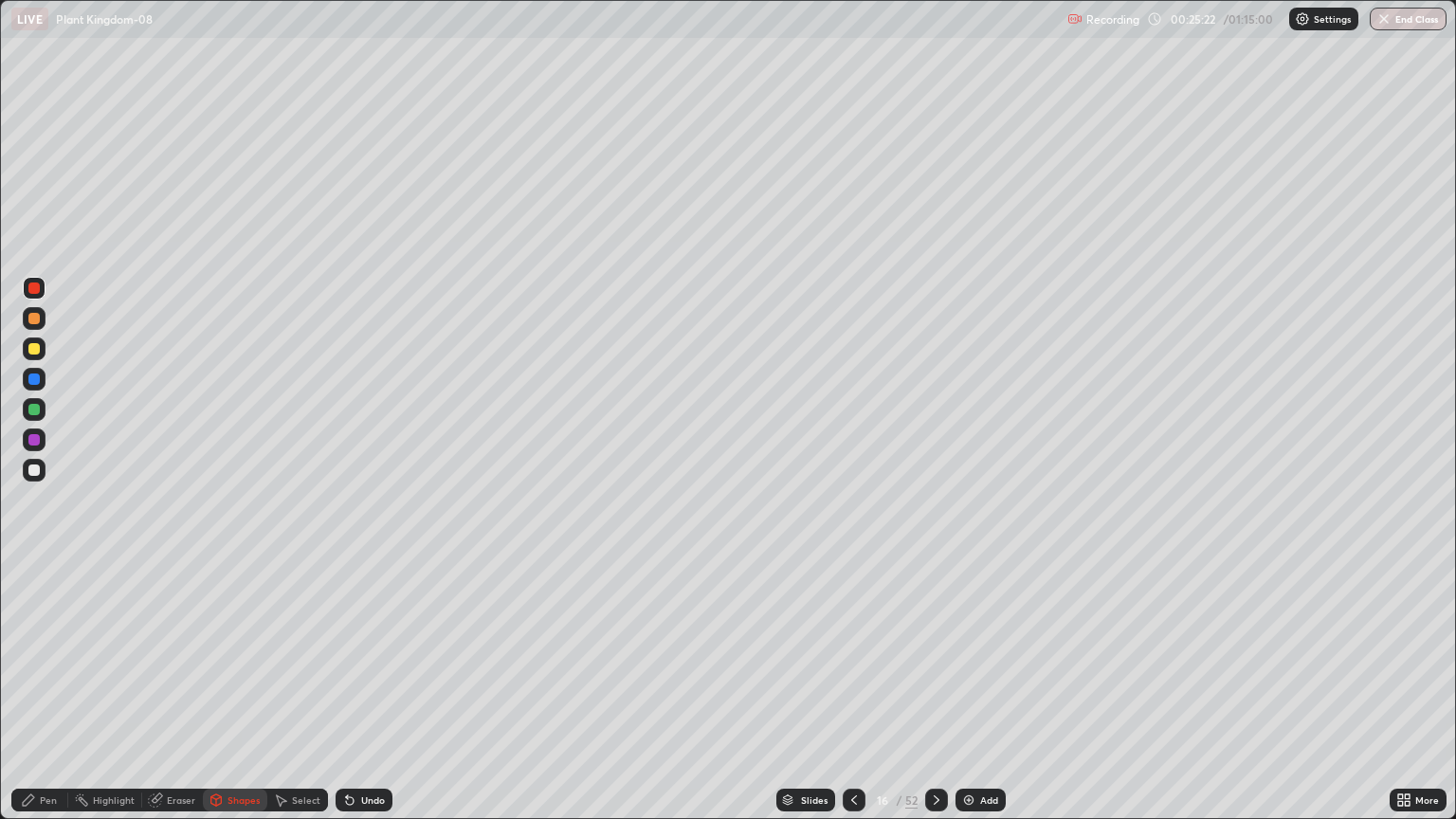 click at bounding box center (34, 349) 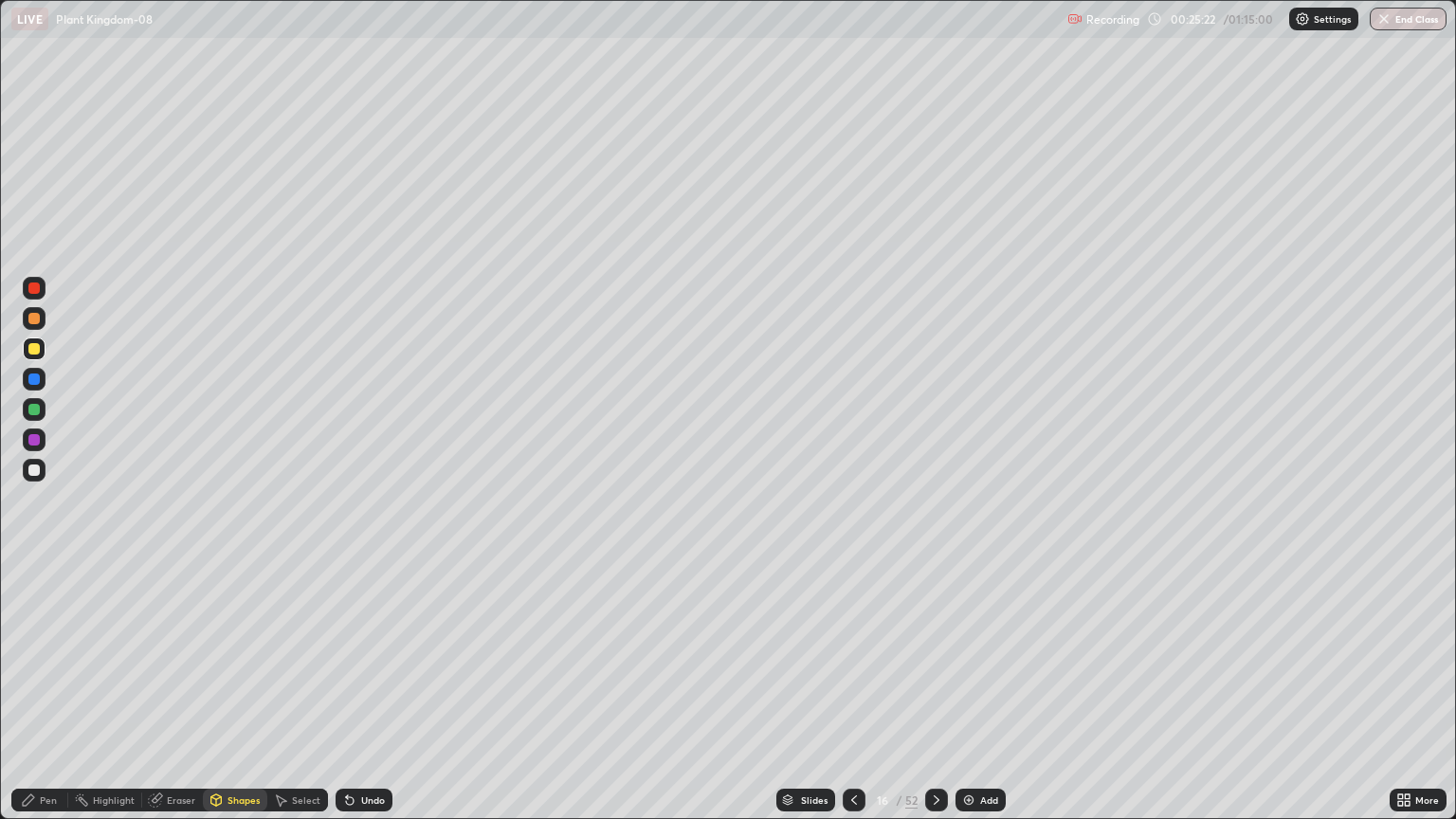 click on "Pen" at bounding box center (40, 800) 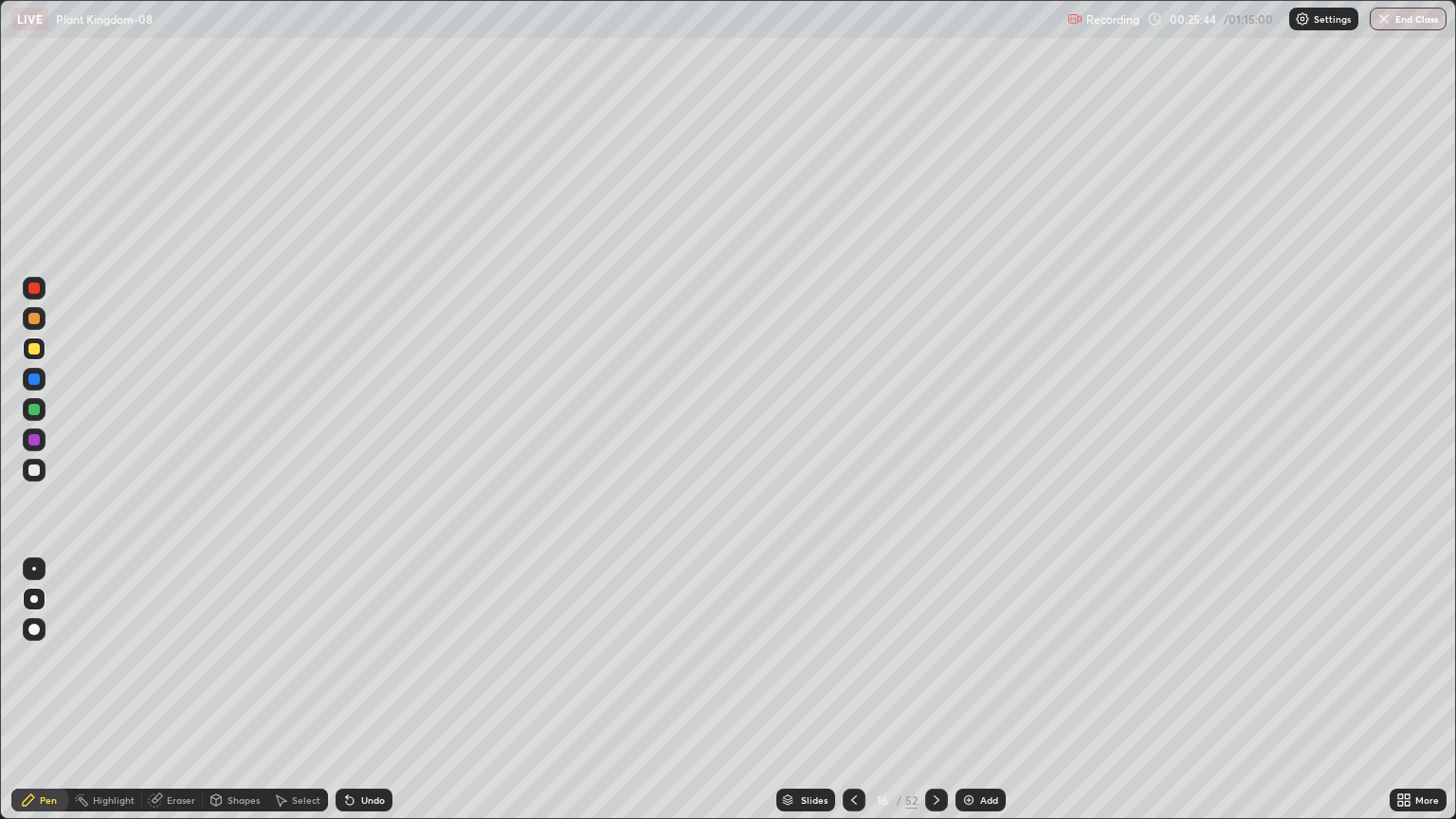 click at bounding box center [34, 470] 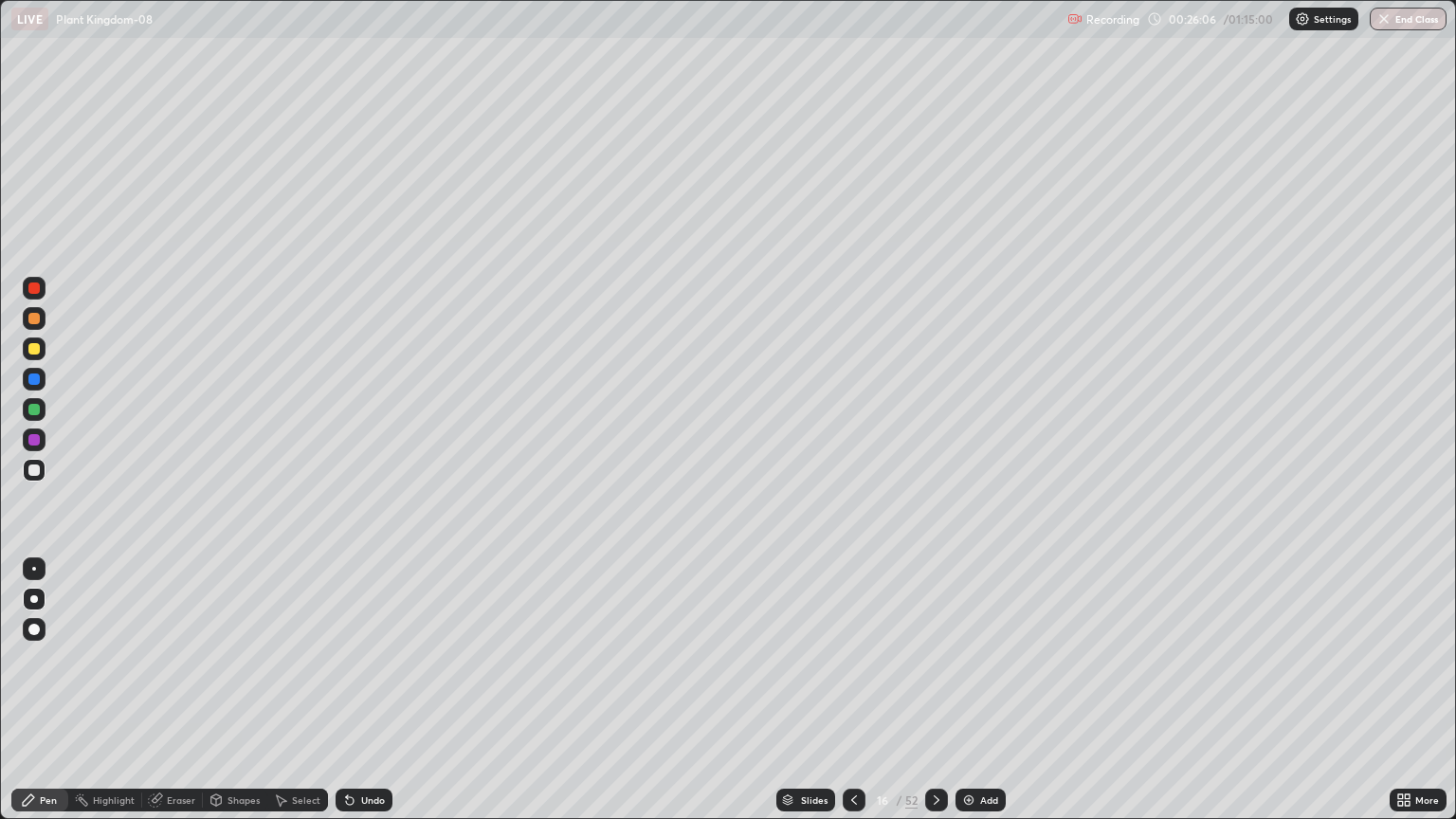 click at bounding box center (34, 470) 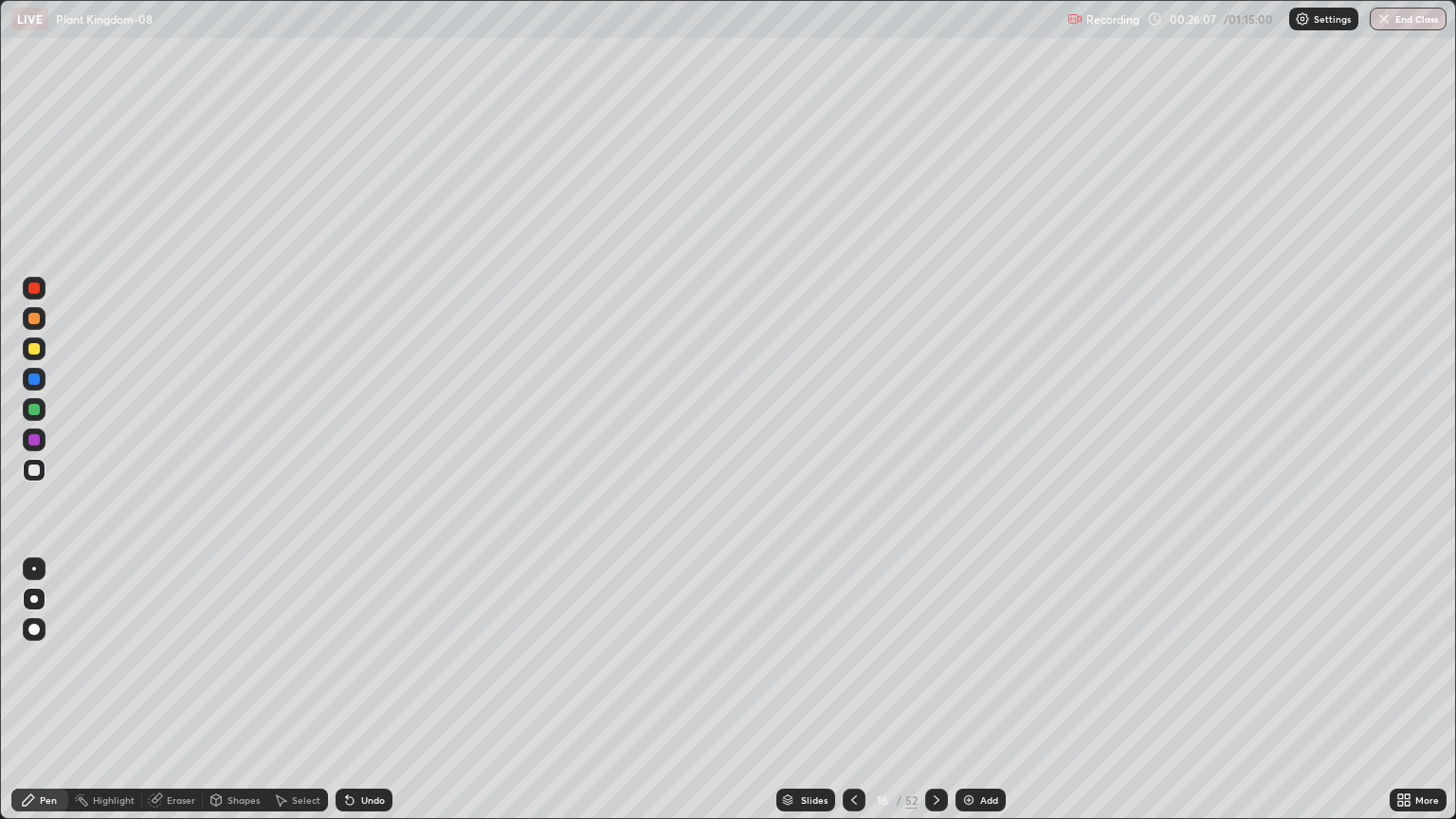 click at bounding box center [34, 440] 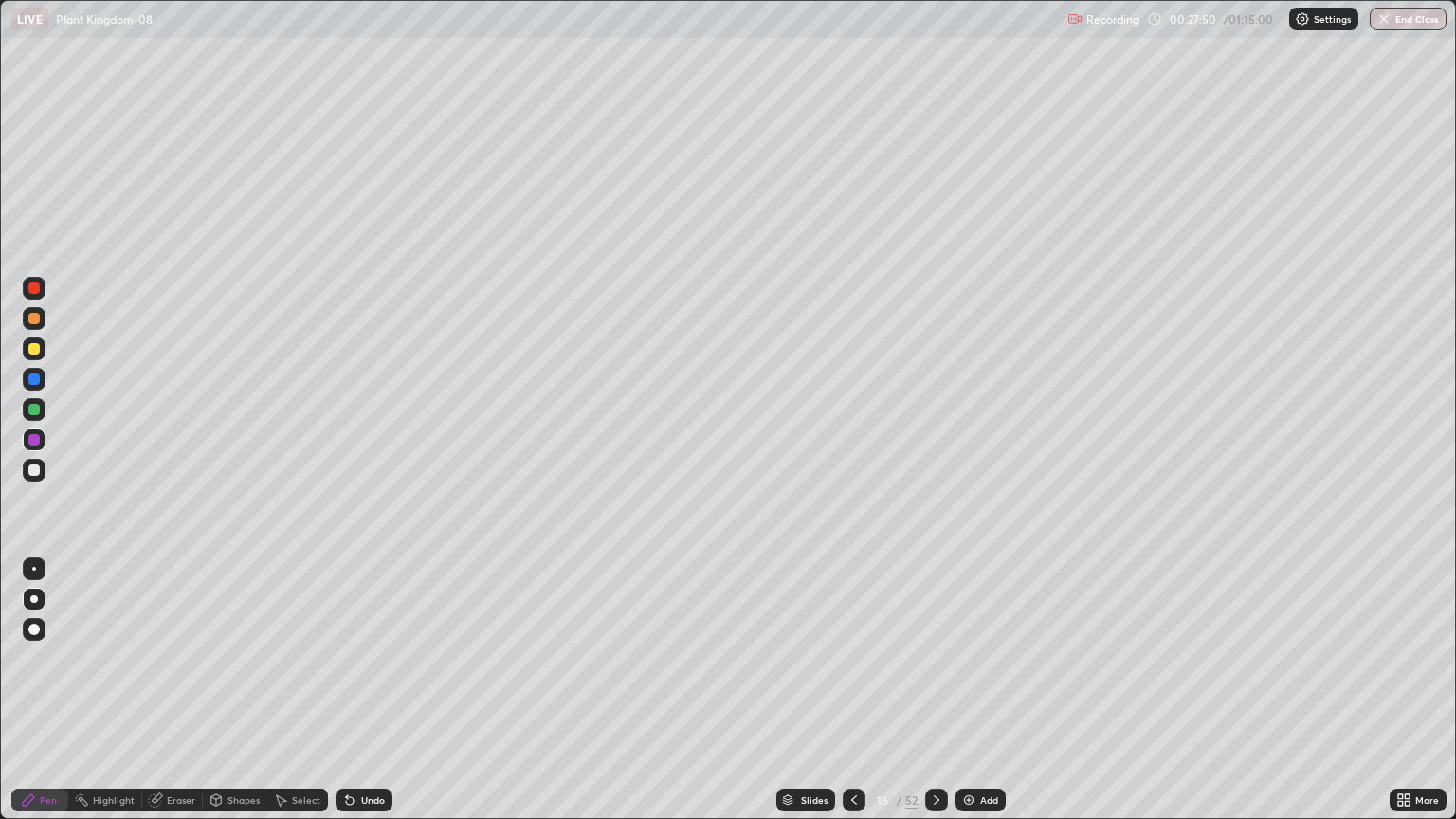 click on "Add" at bounding box center (980, 800) 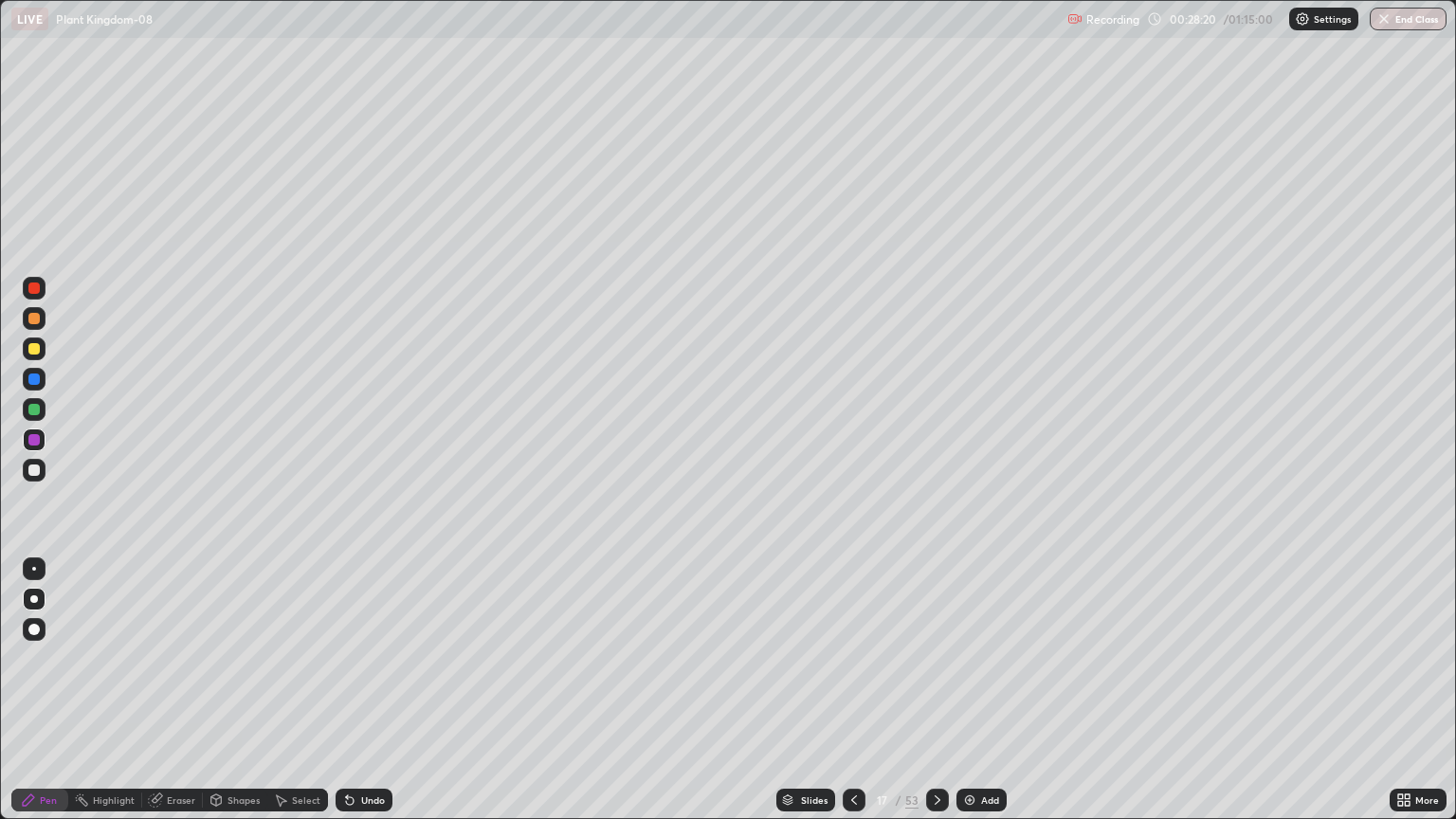 click at bounding box center [34, 288] 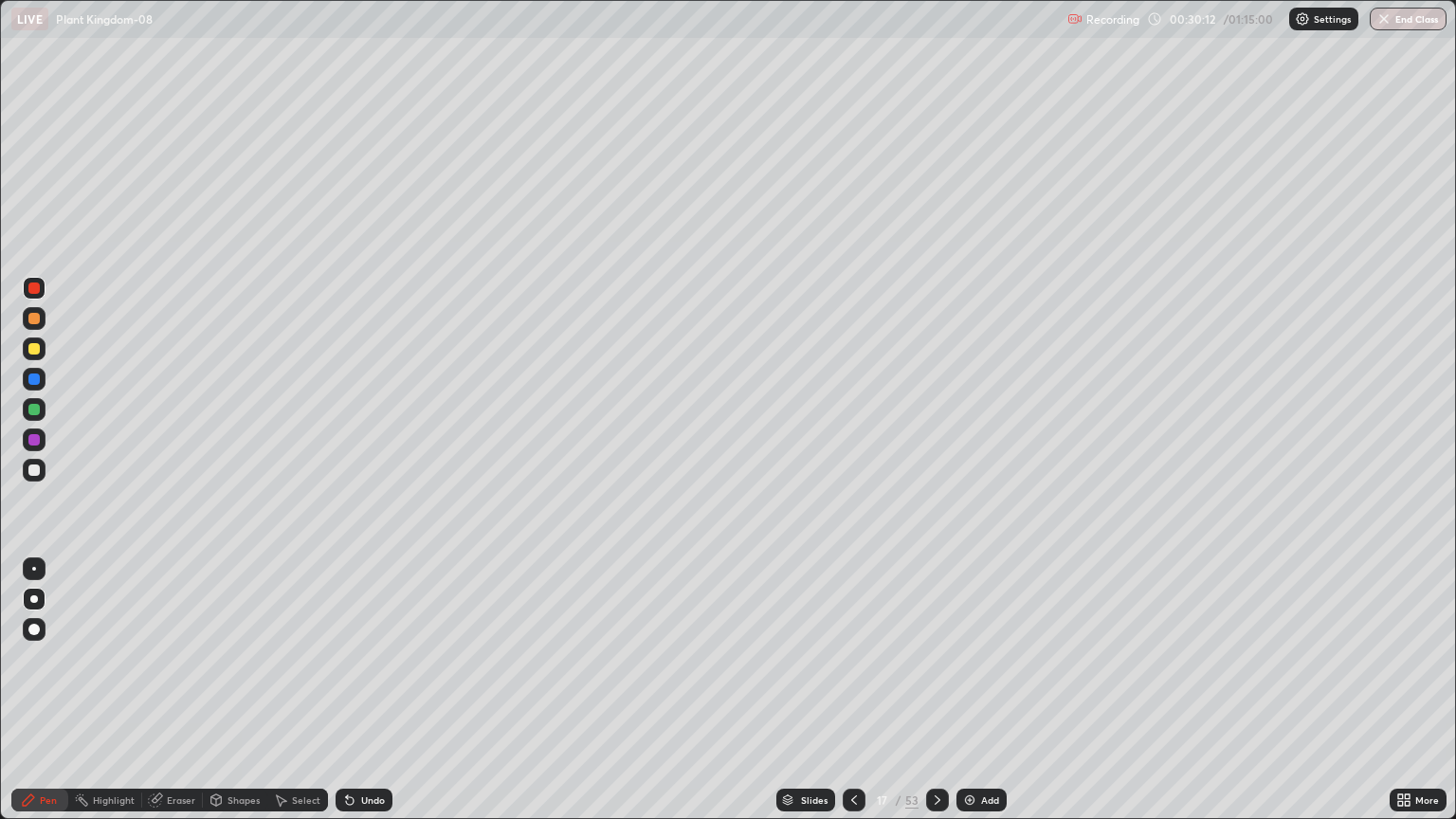 click at bounding box center [854, 800] 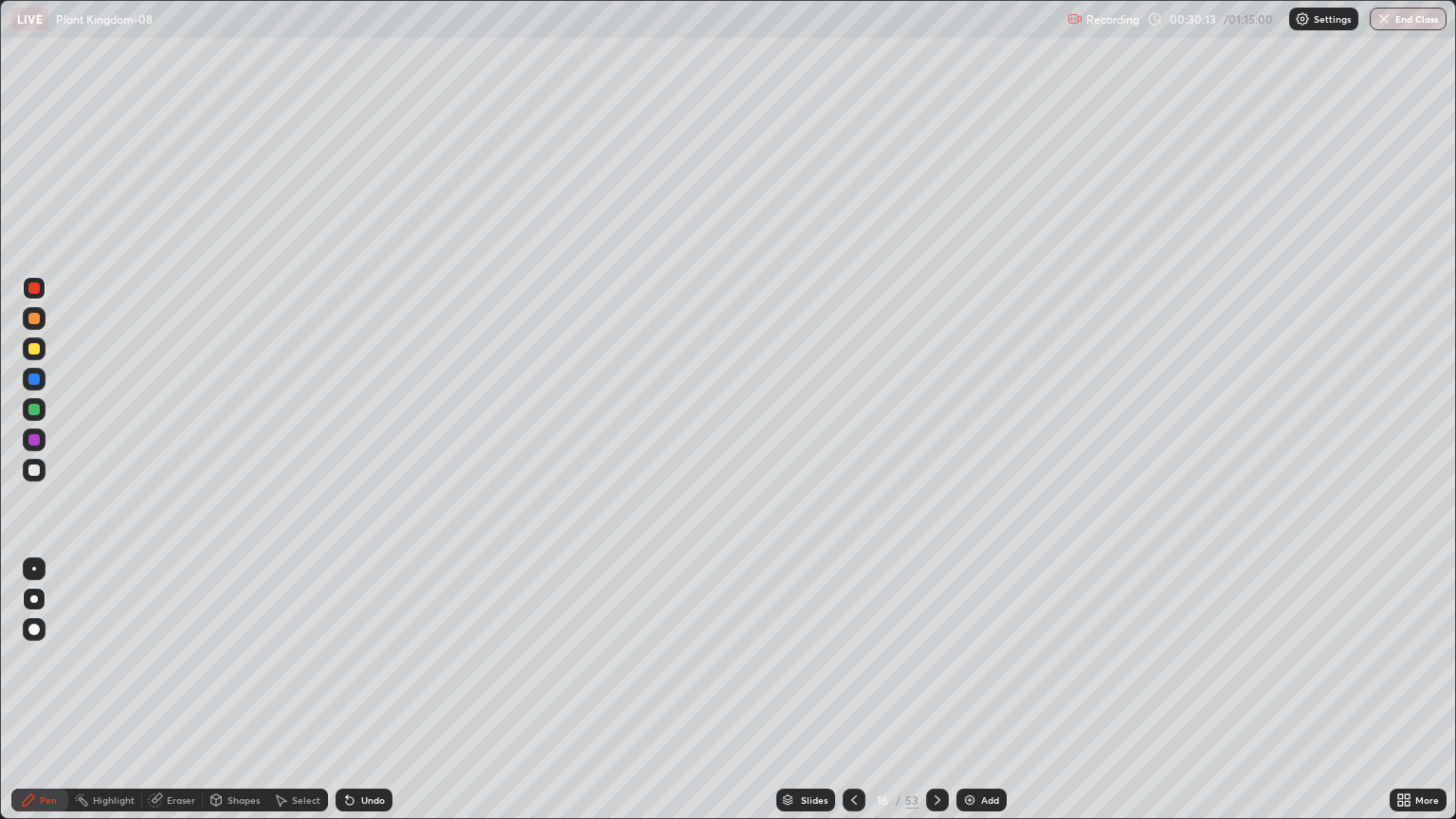 click at bounding box center [854, 800] 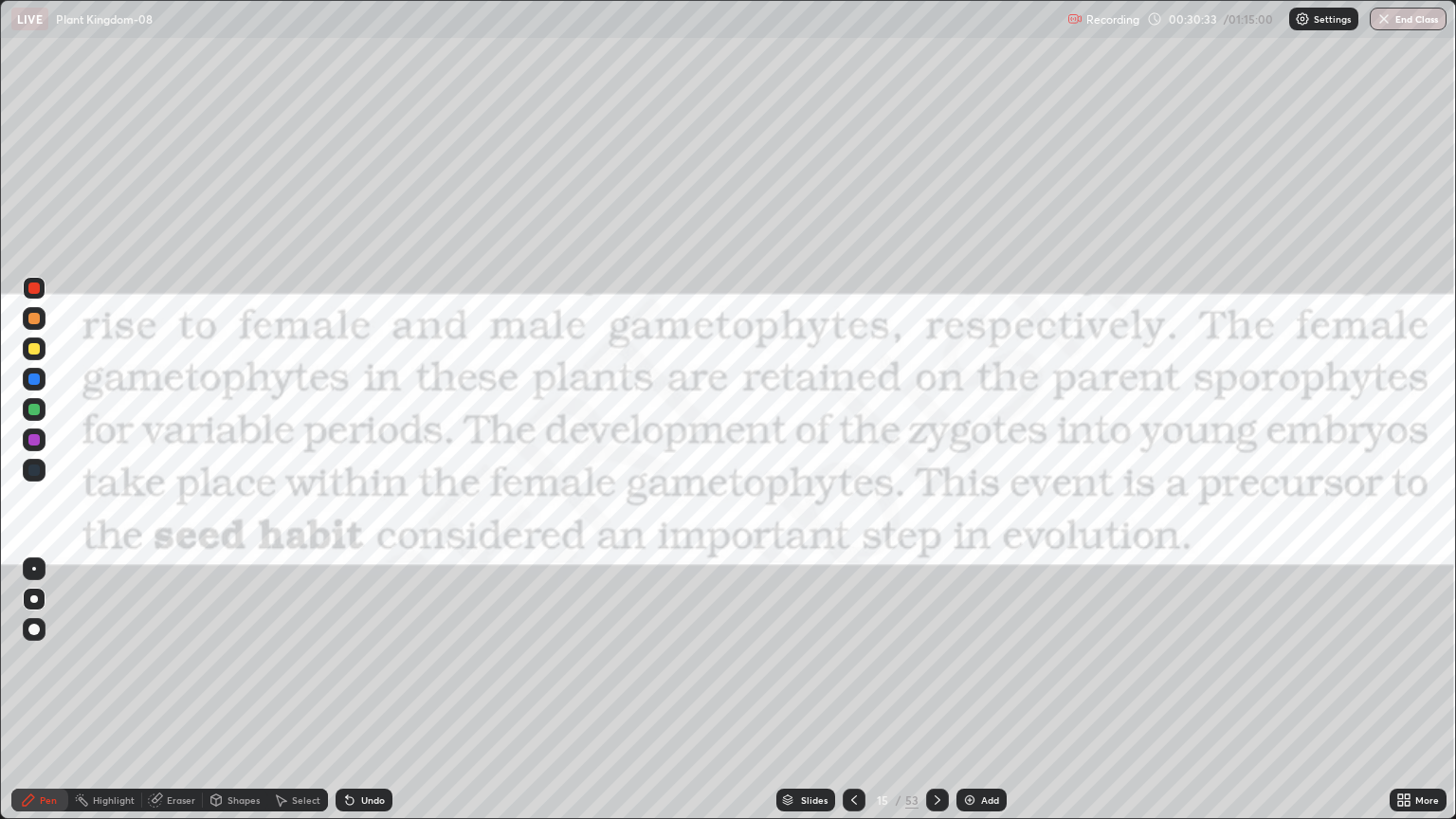 click at bounding box center (34, 440) 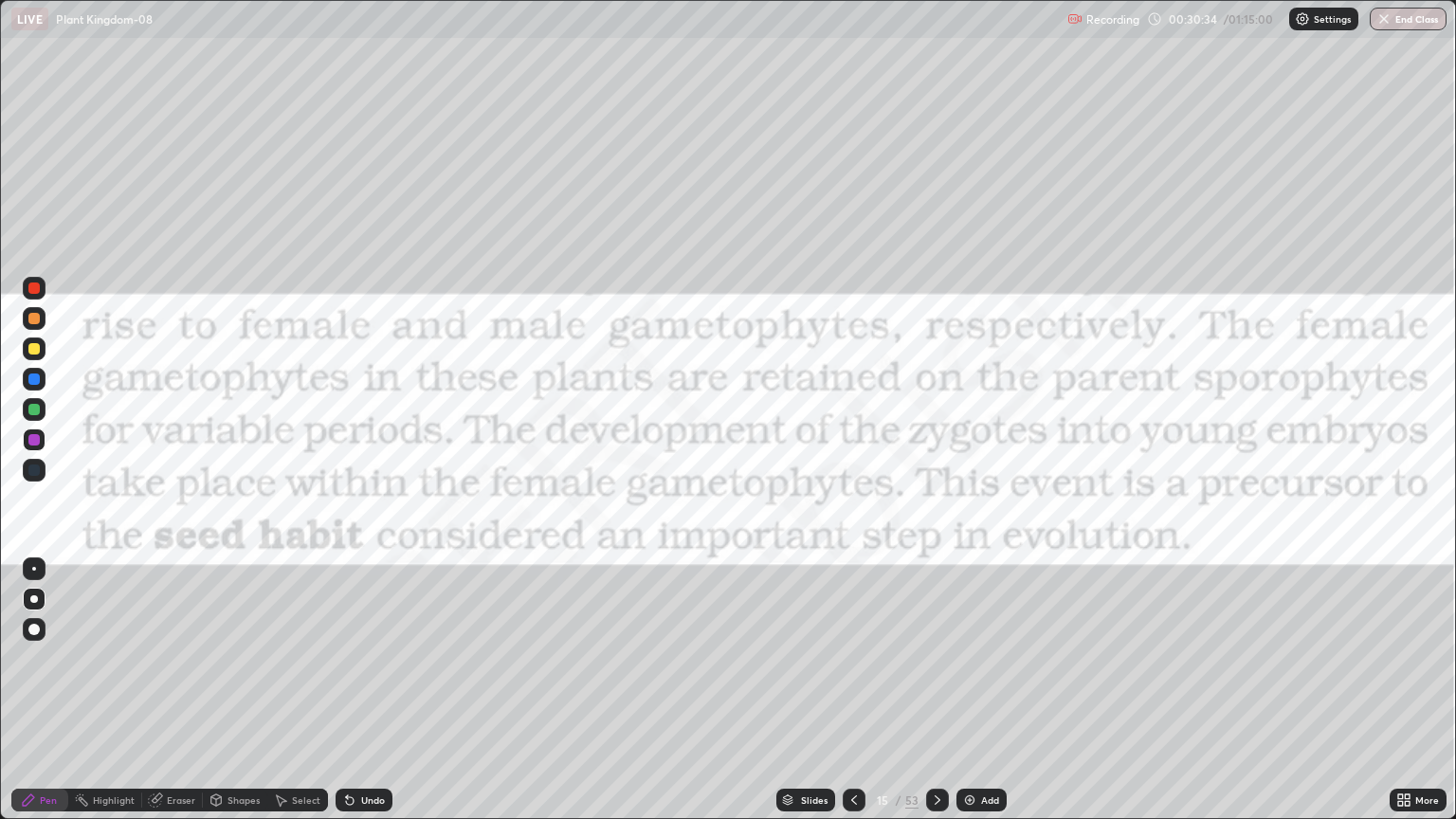 click 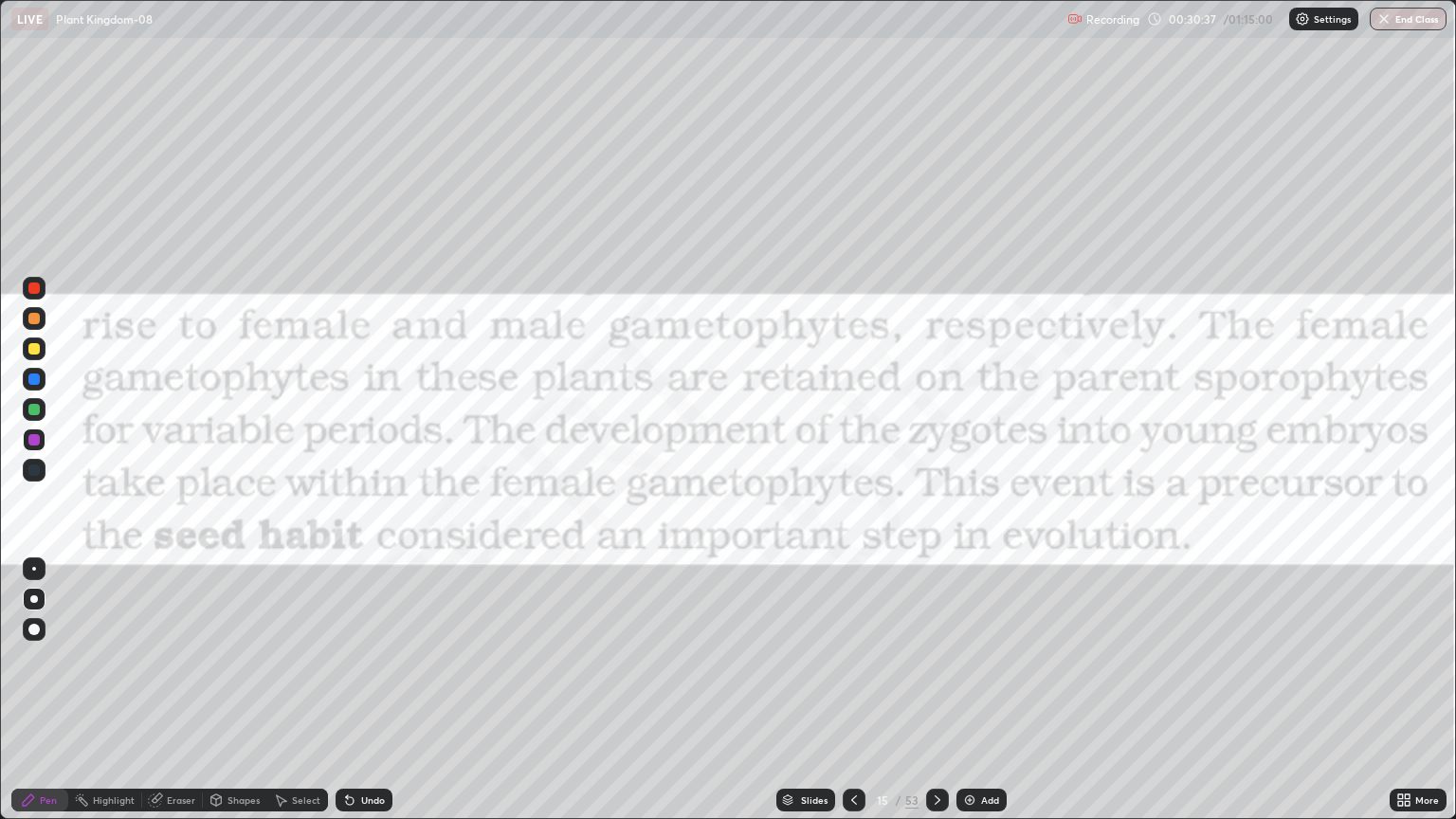 click at bounding box center (34, 349) 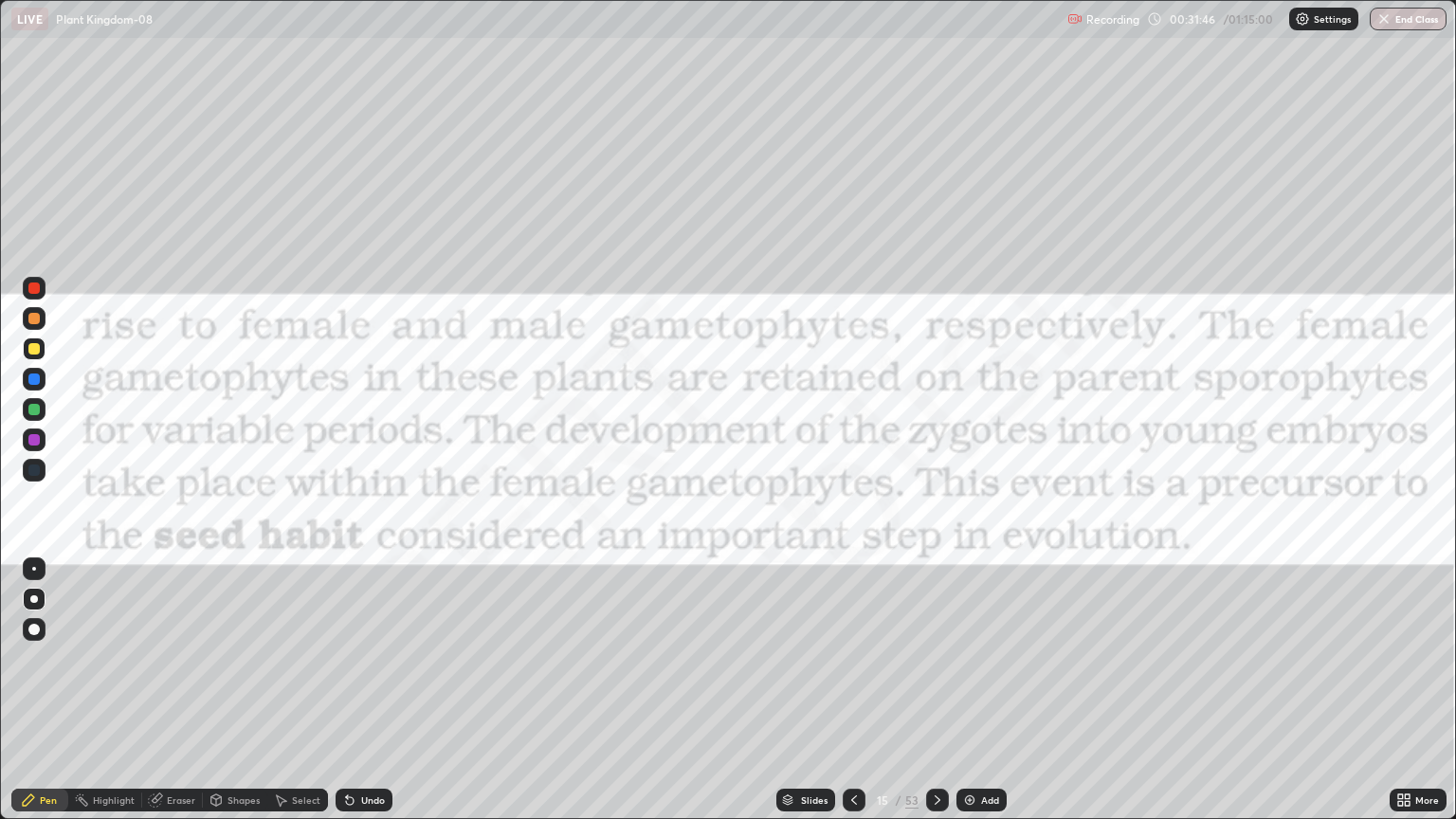 click on "Add" at bounding box center (990, 800) 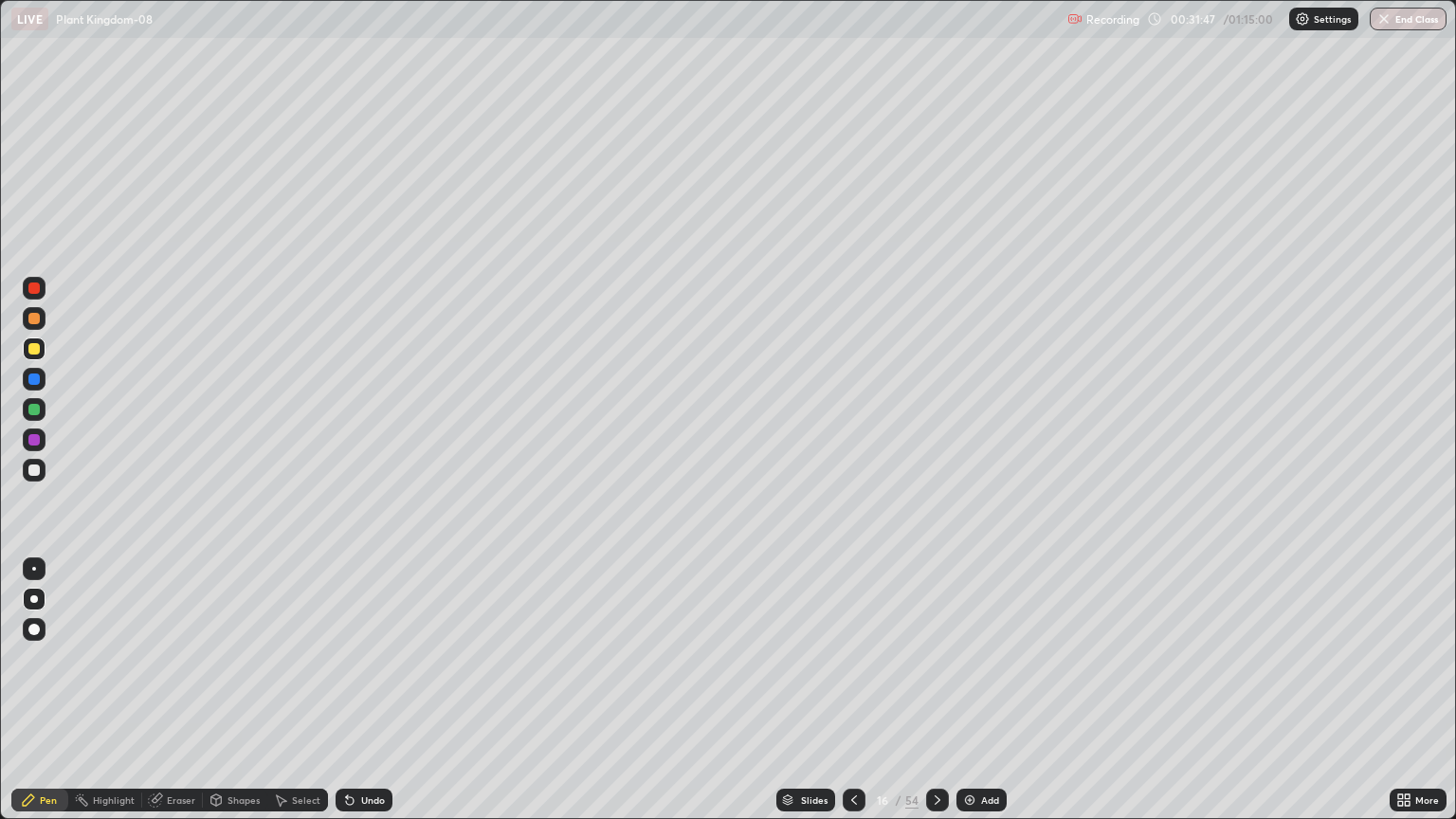 click at bounding box center (34, 410) 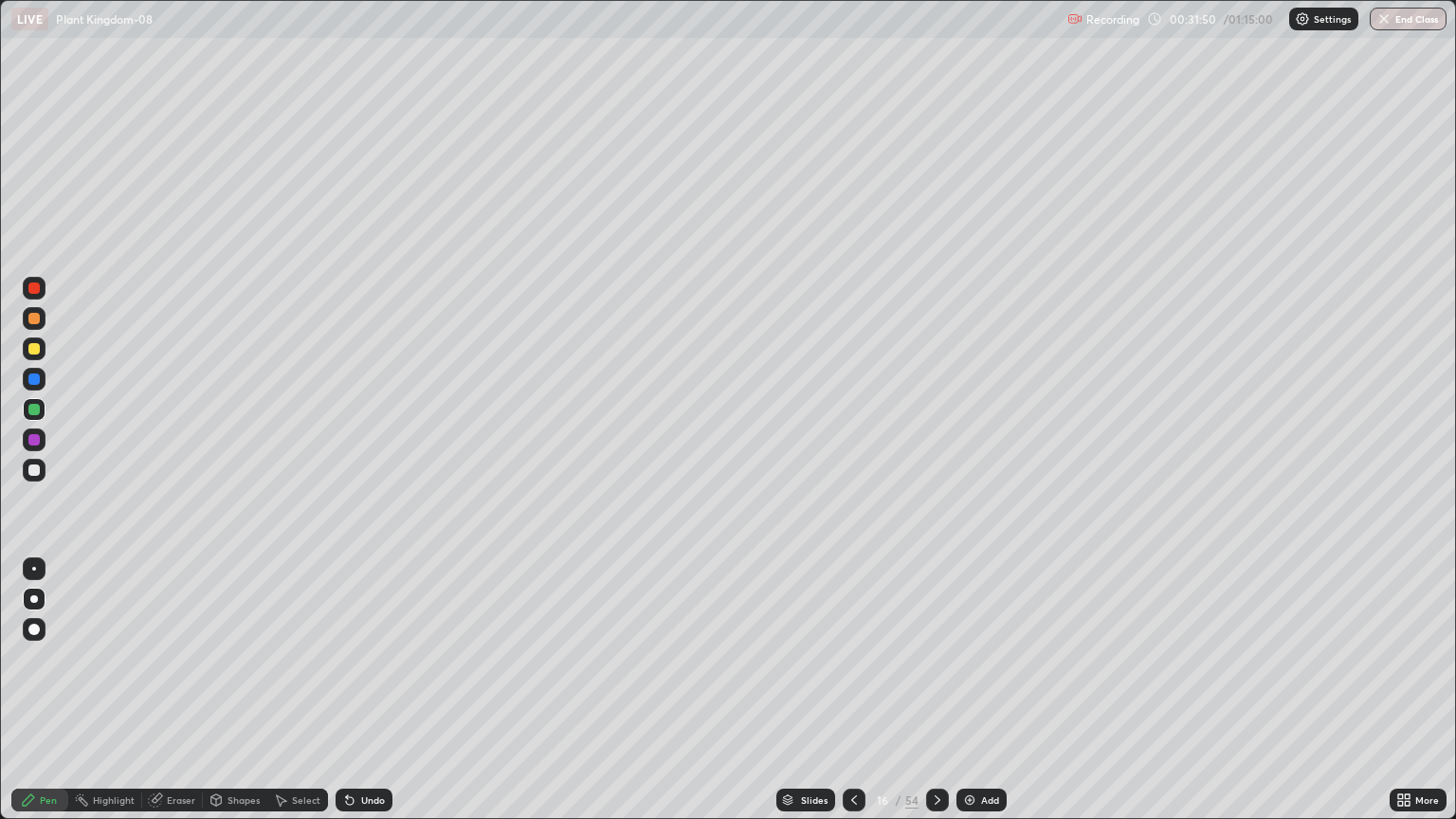 click at bounding box center [34, 349] 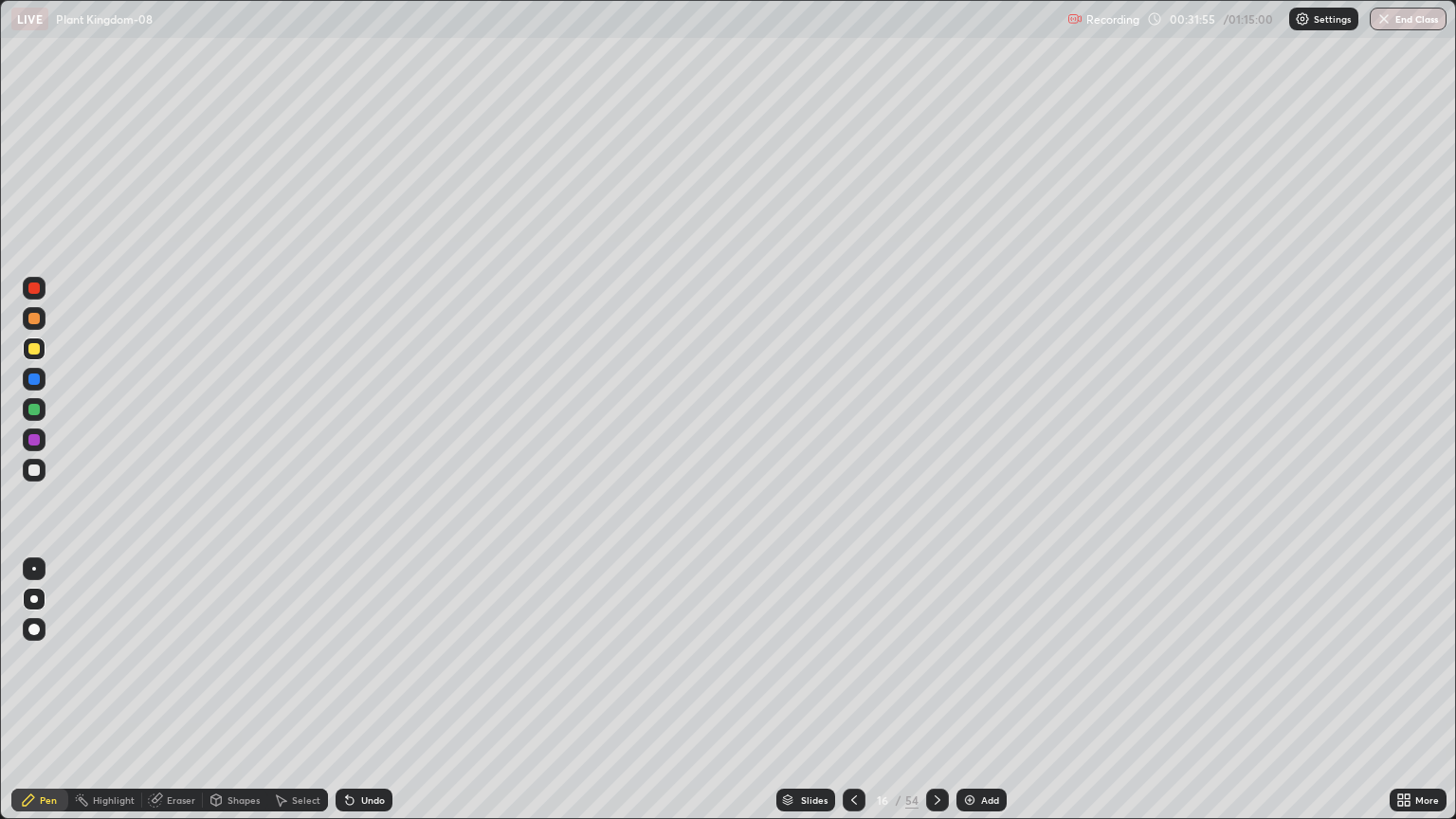 click at bounding box center (34, 470) 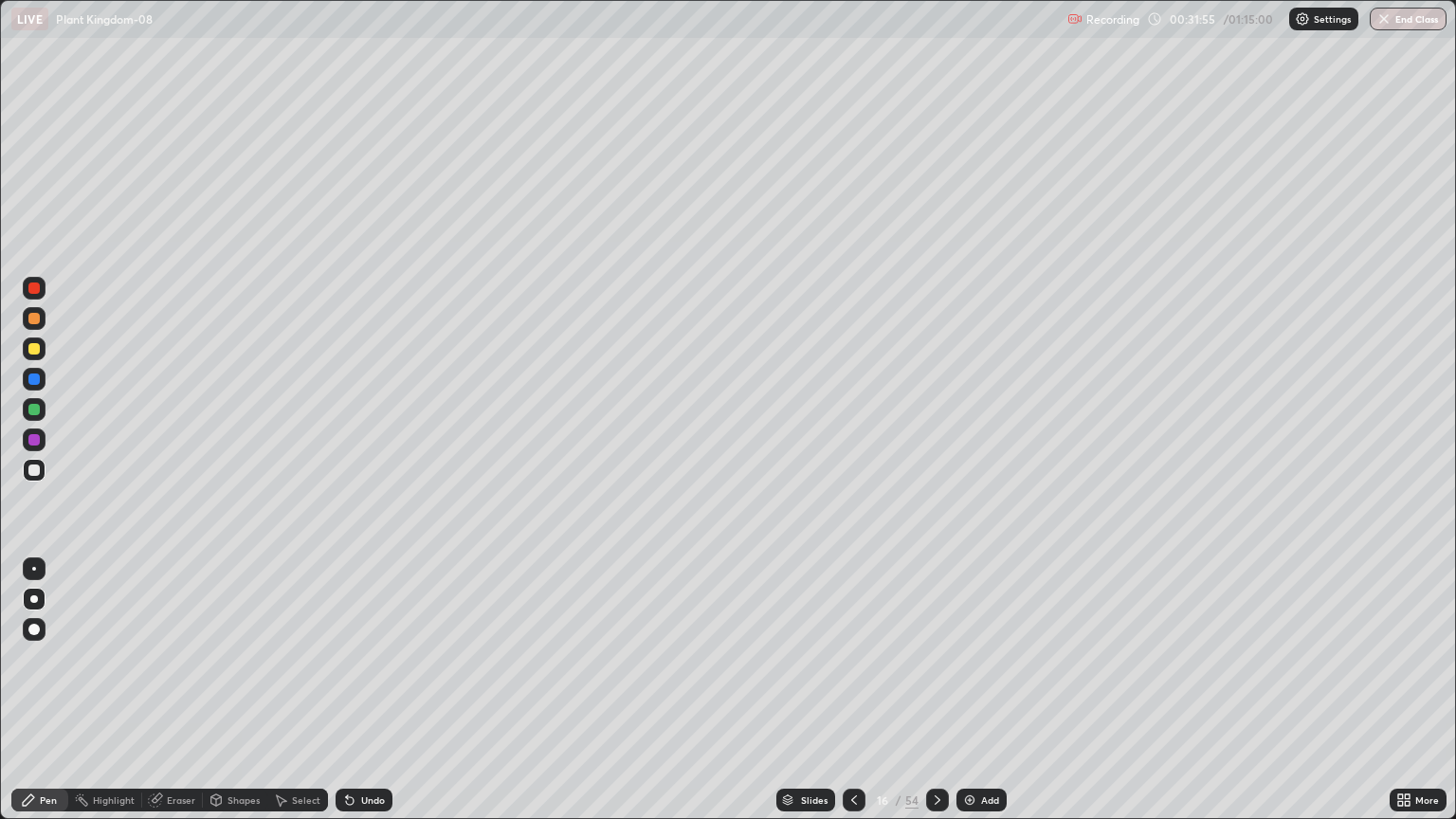 click at bounding box center [34, 470] 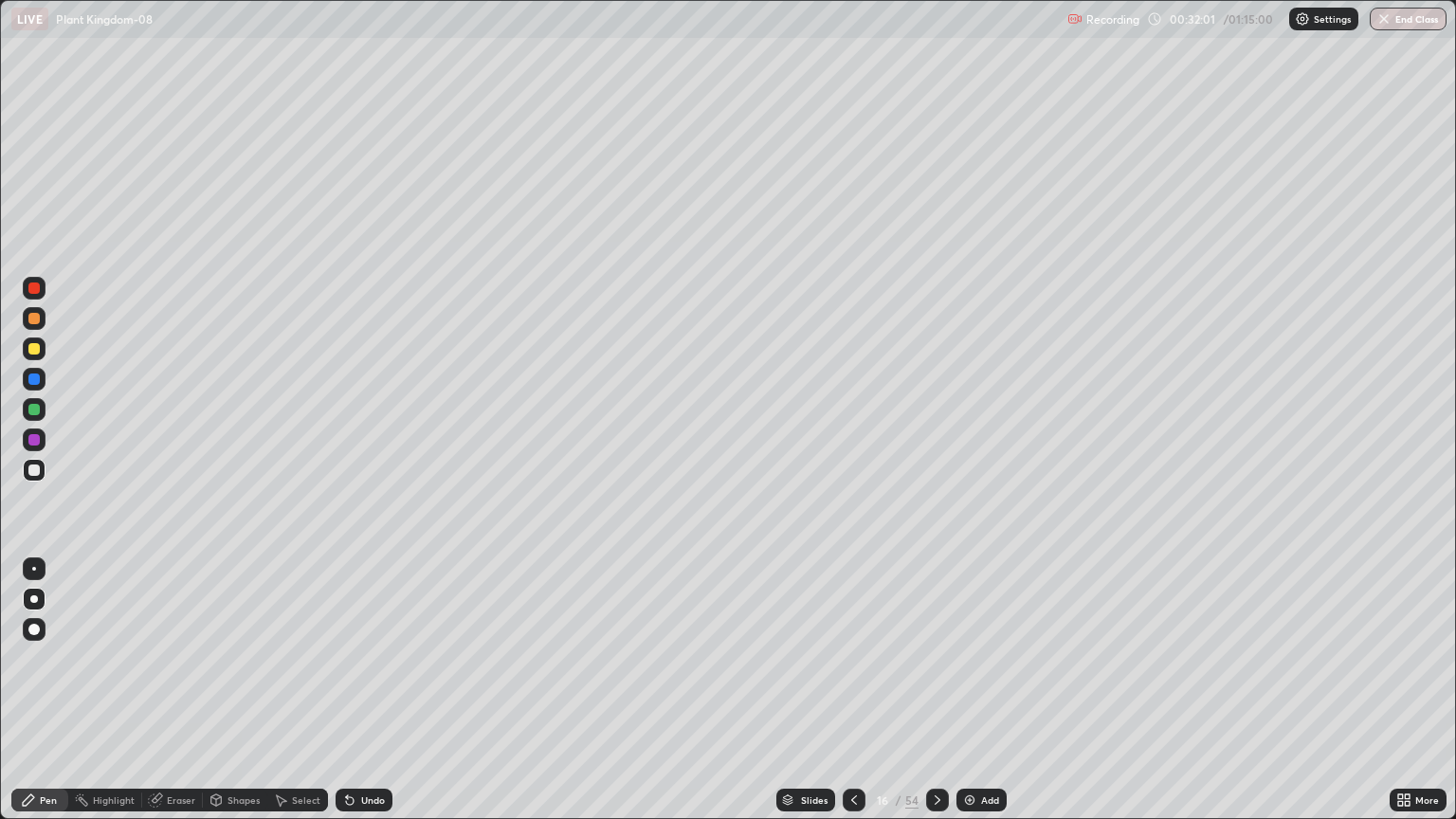 click at bounding box center (34, 410) 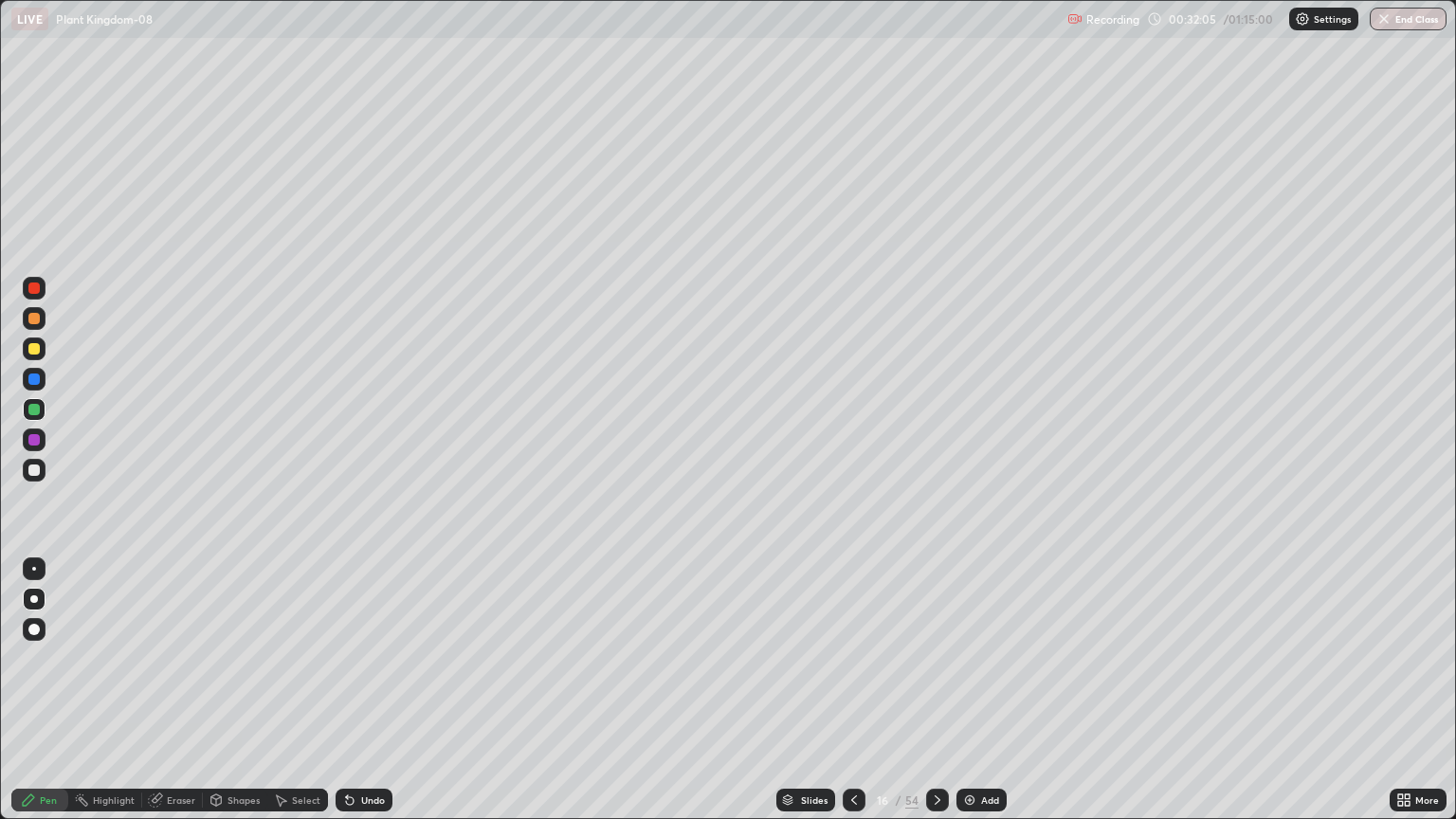 click at bounding box center [34, 379] 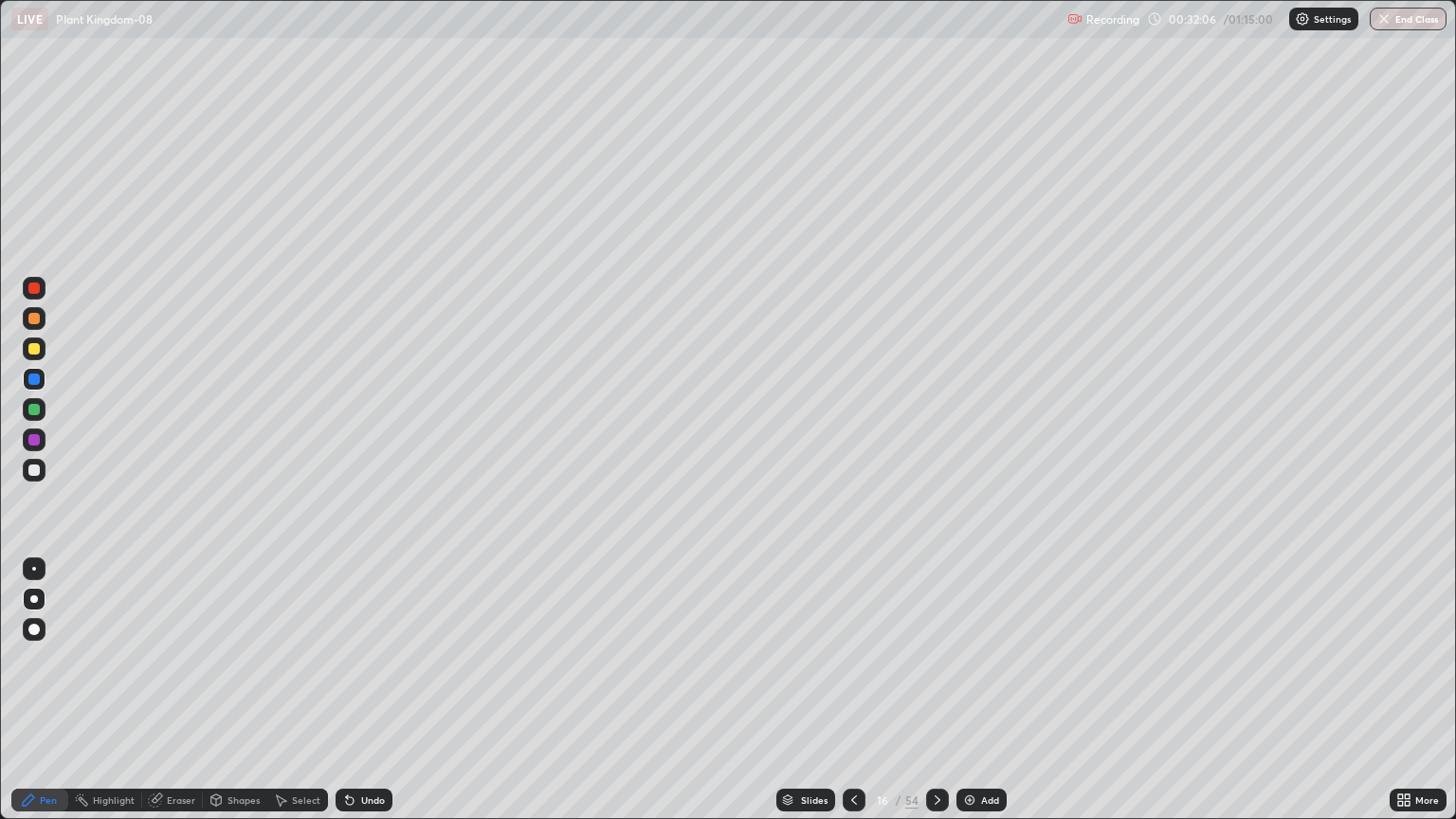 click at bounding box center (34, 349) 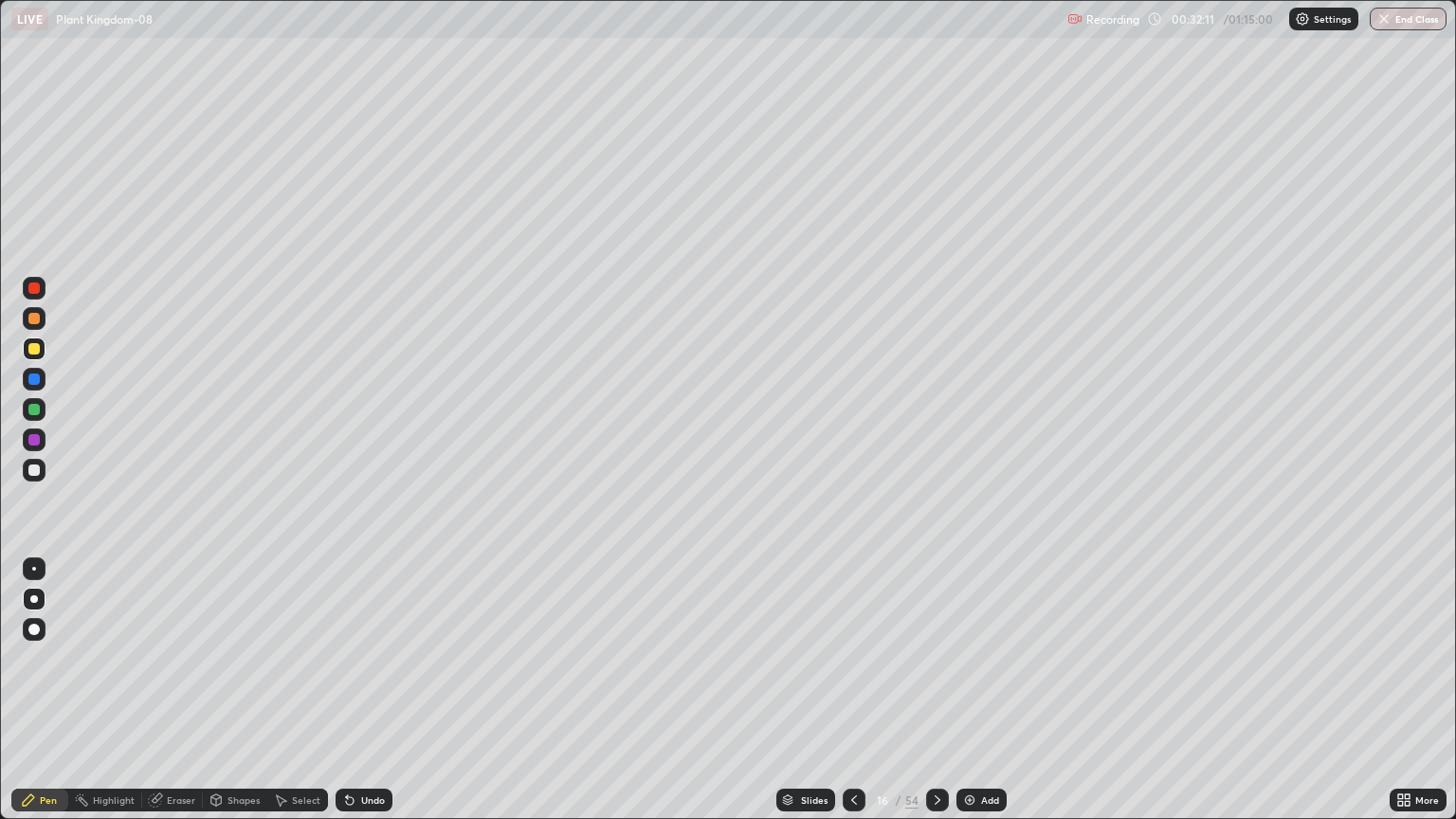 click at bounding box center (34, 470) 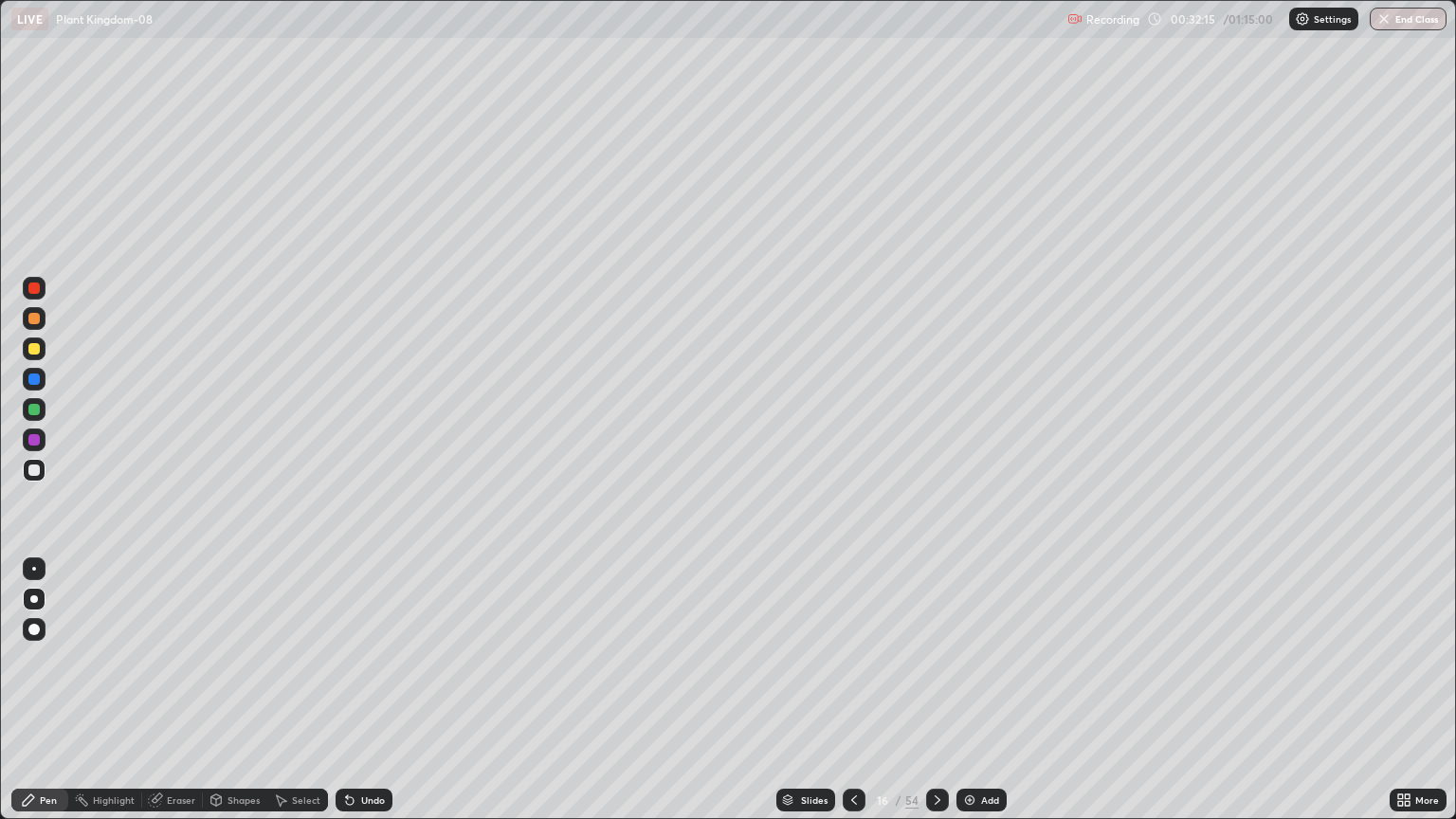 click at bounding box center (34, 470) 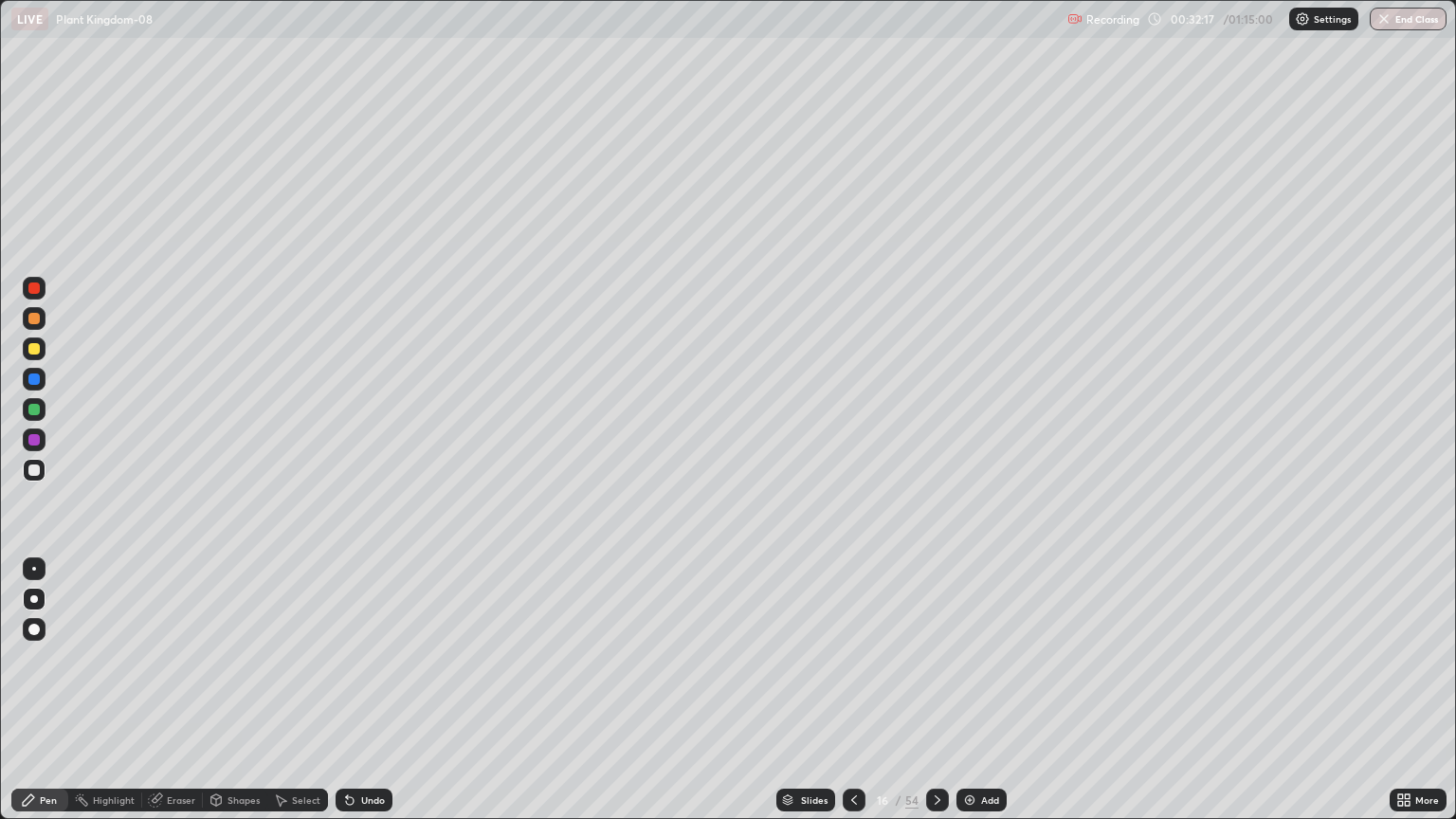click at bounding box center [34, 410] 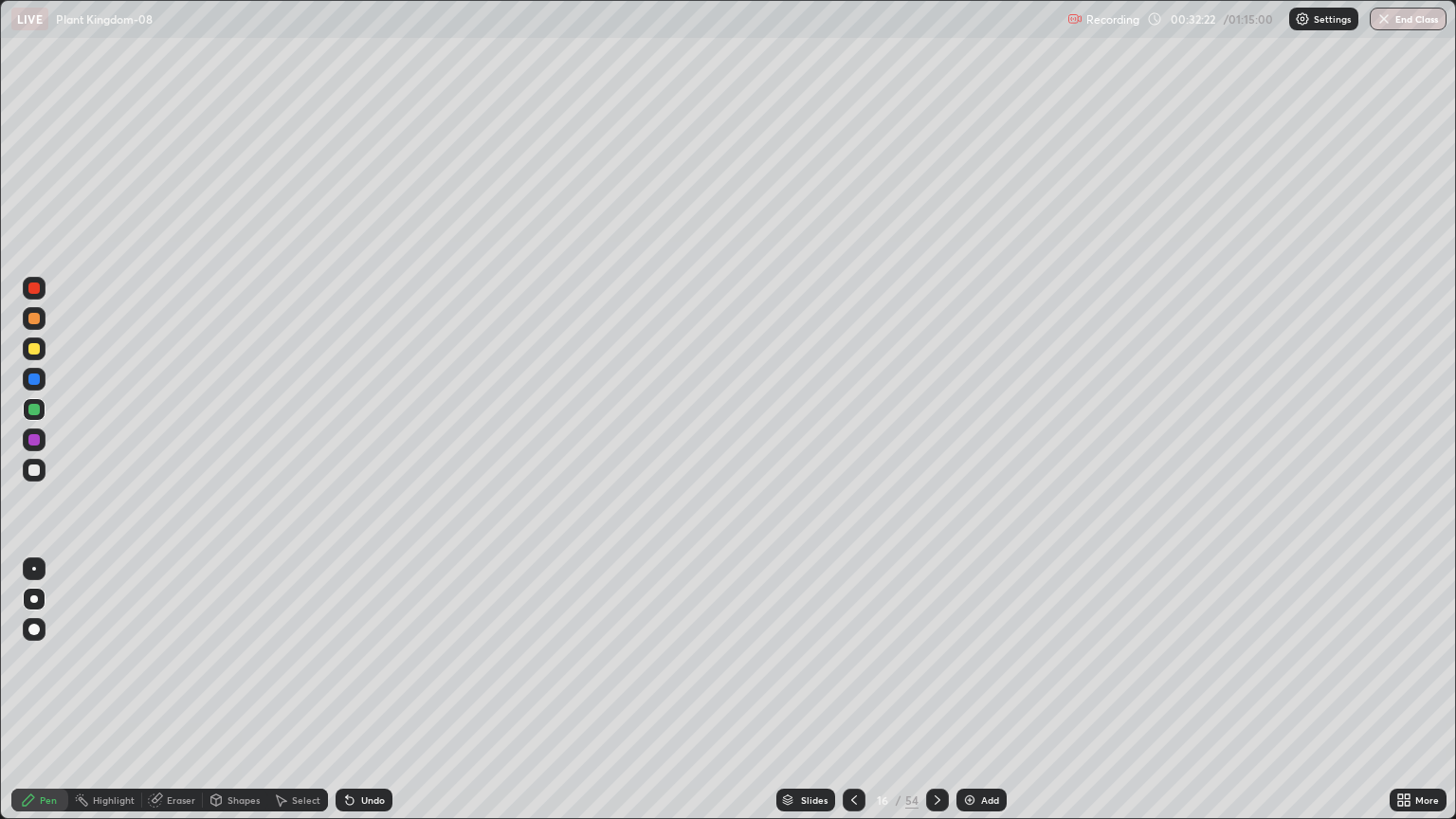 click at bounding box center [34, 349] 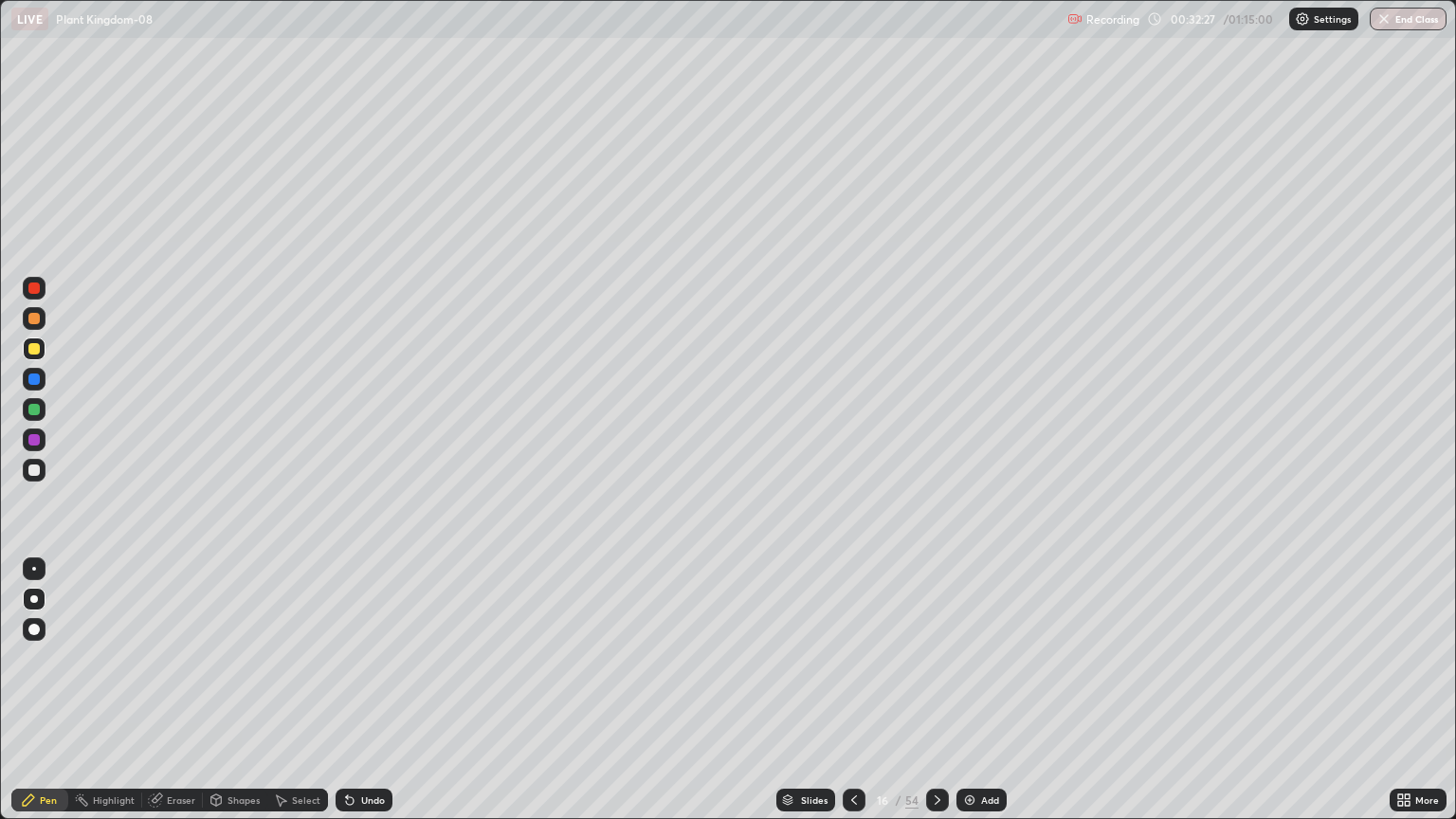 click at bounding box center [34, 470] 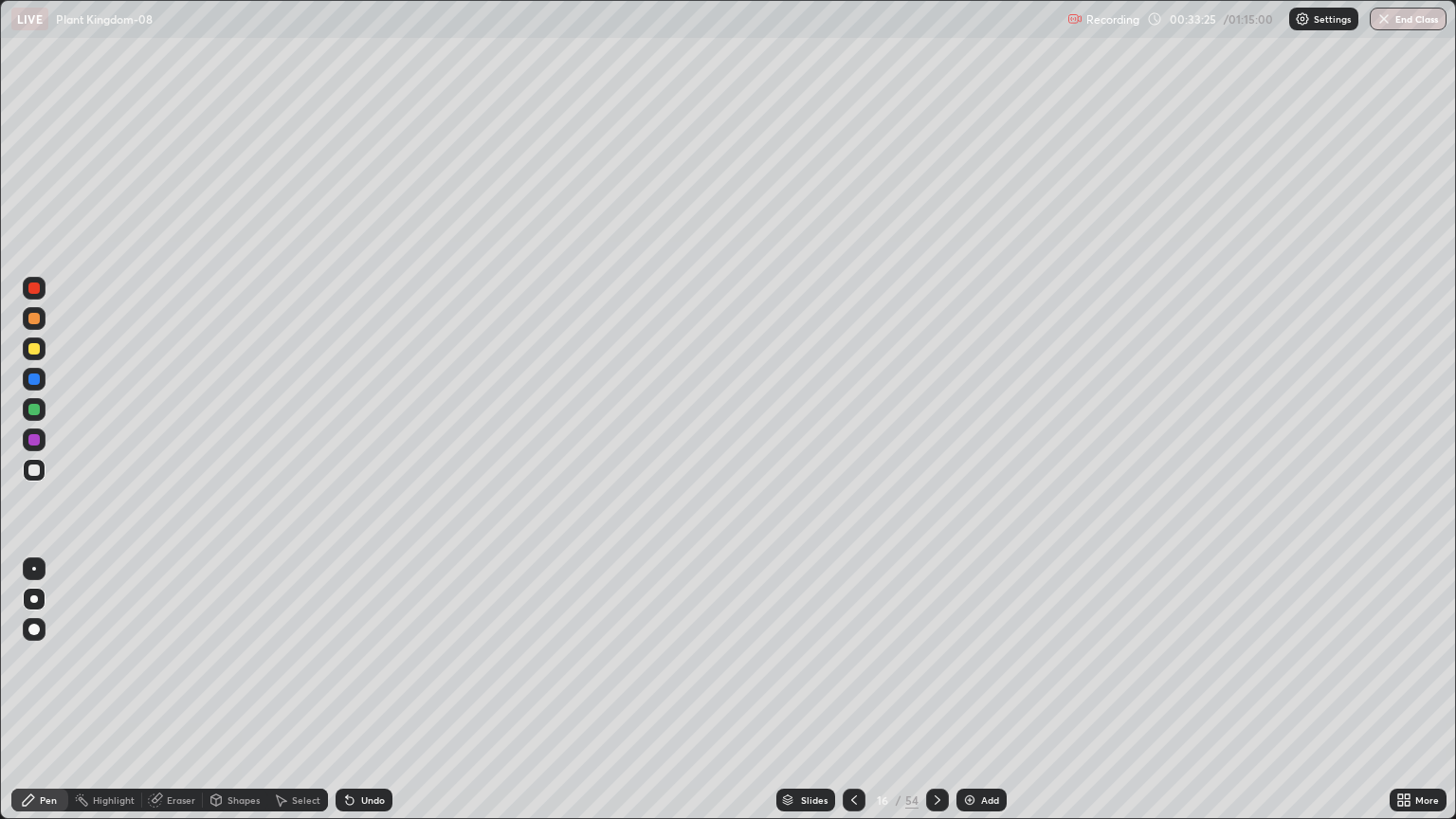 click 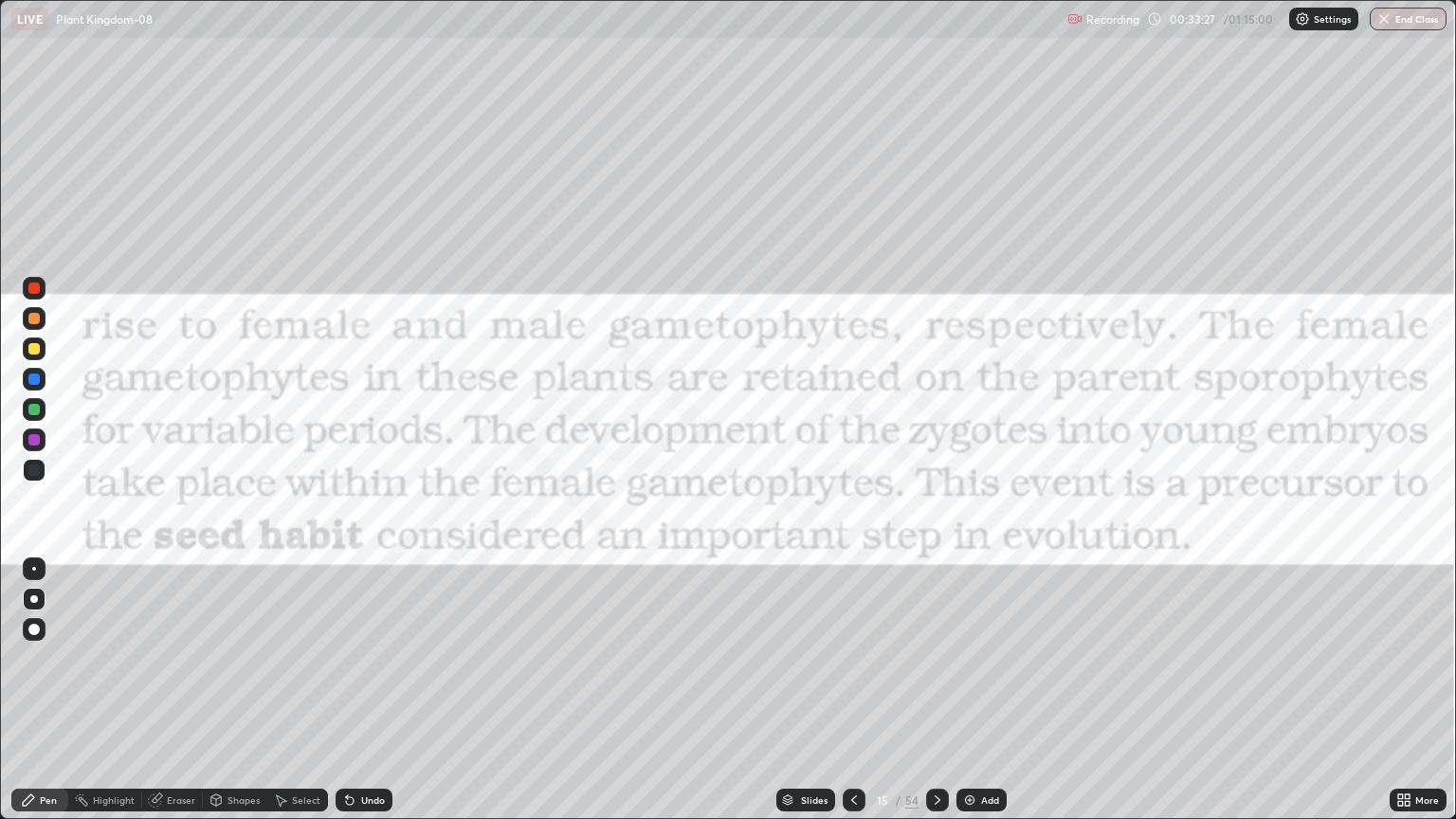 click at bounding box center (34, 288) 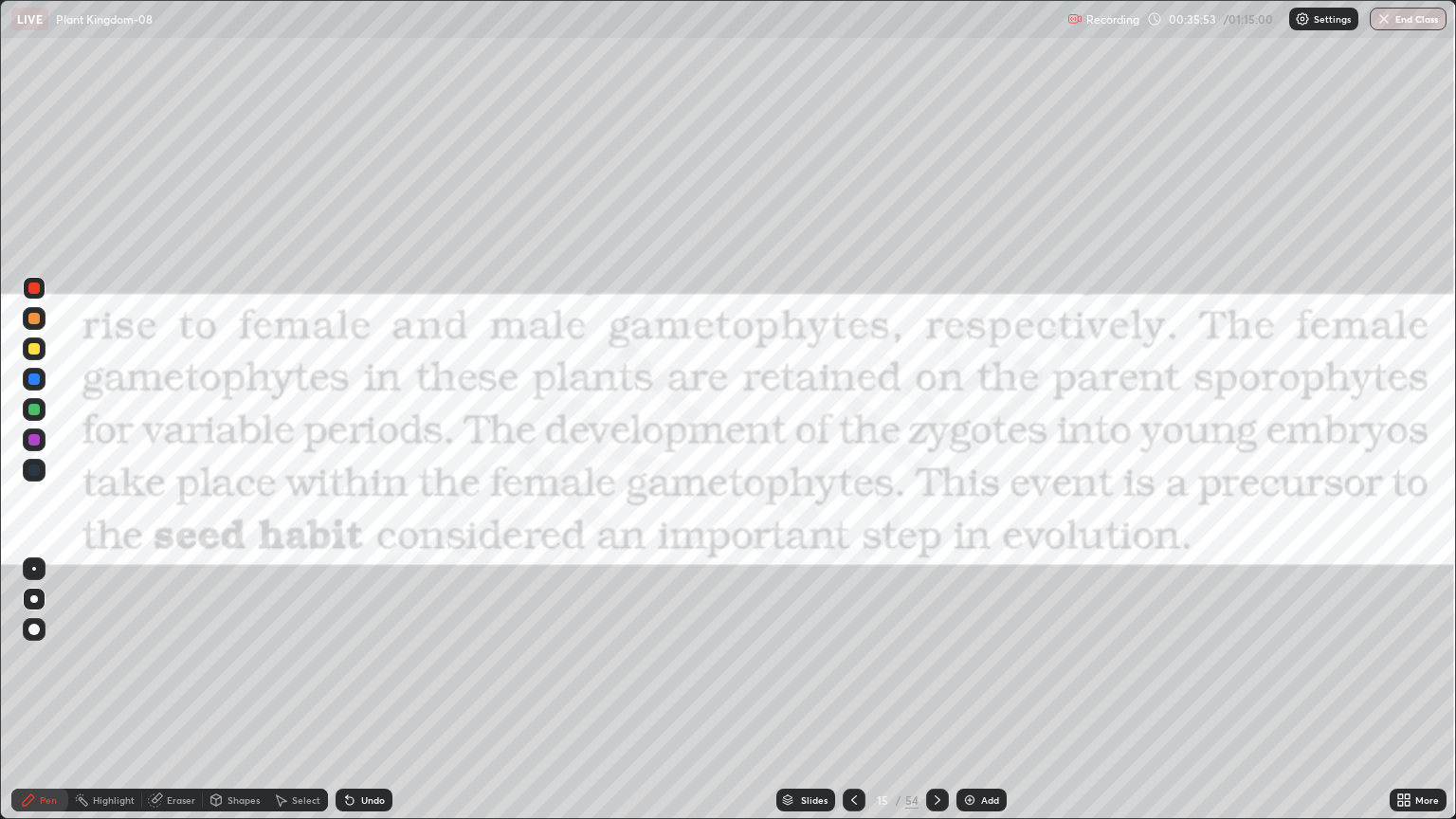 click on "Slides" at bounding box center [814, 800] 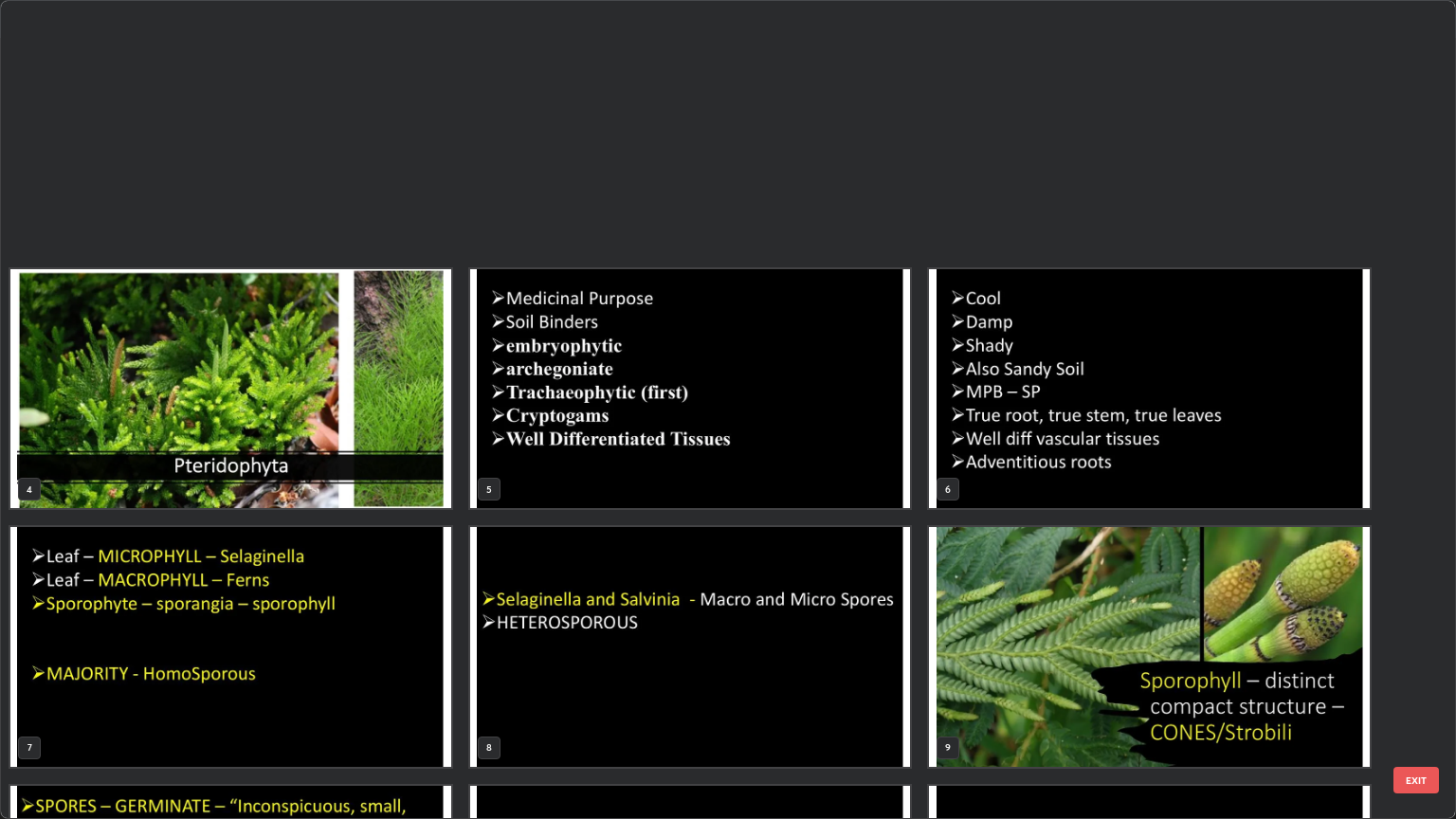 scroll, scrollTop: 475, scrollLeft: 0, axis: vertical 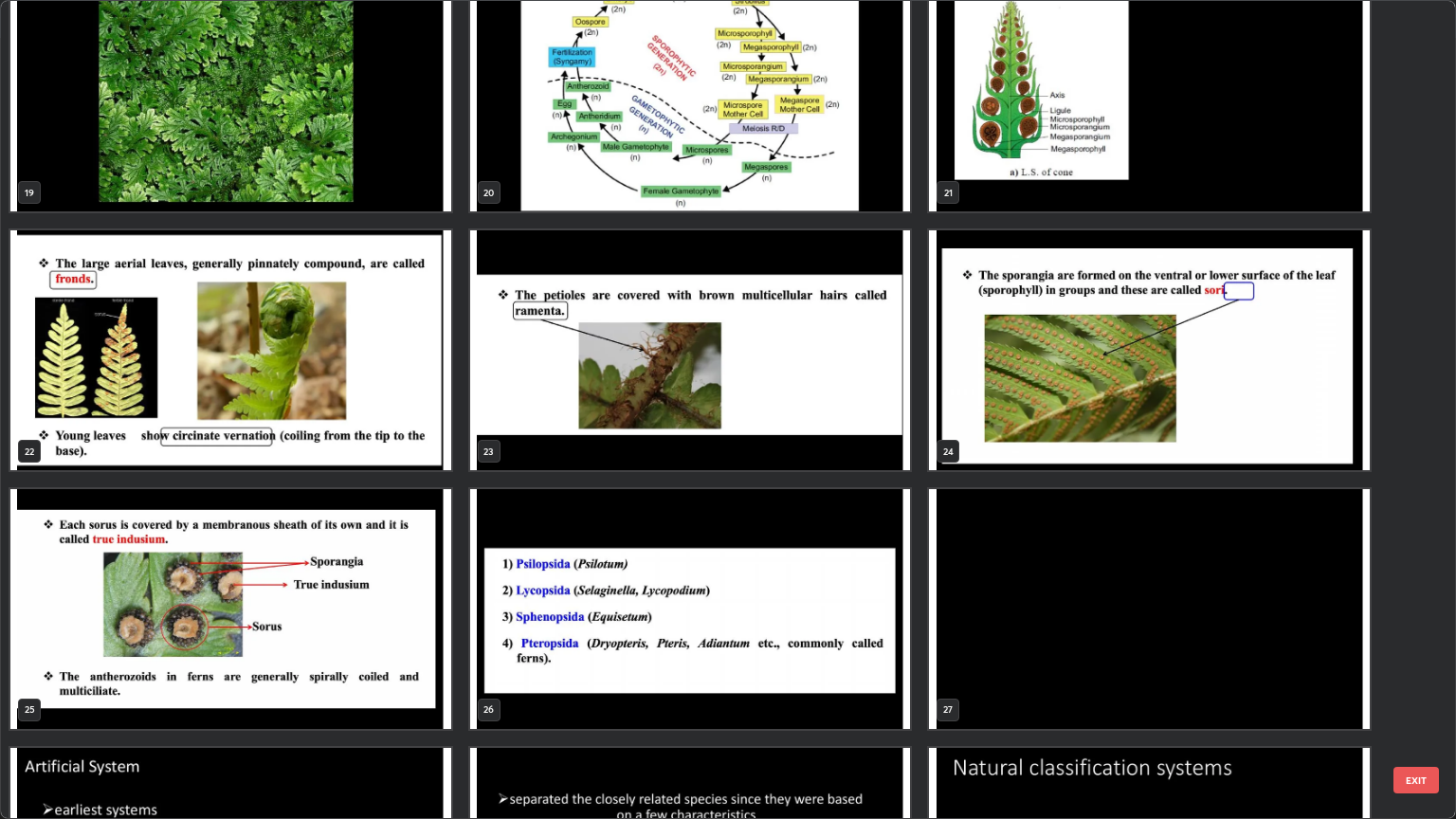 click at bounding box center [230, 350] 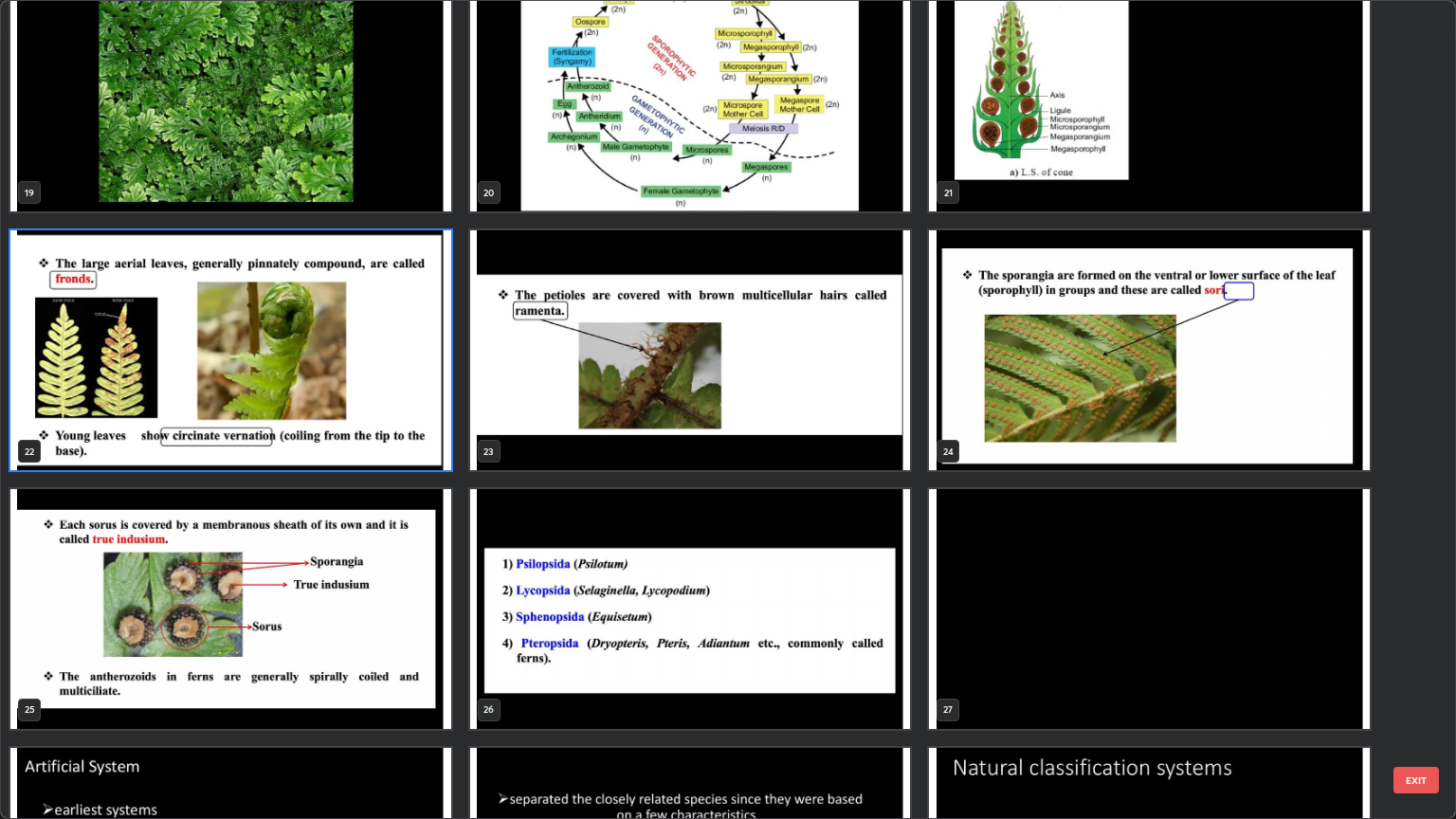 click at bounding box center (230, 350) 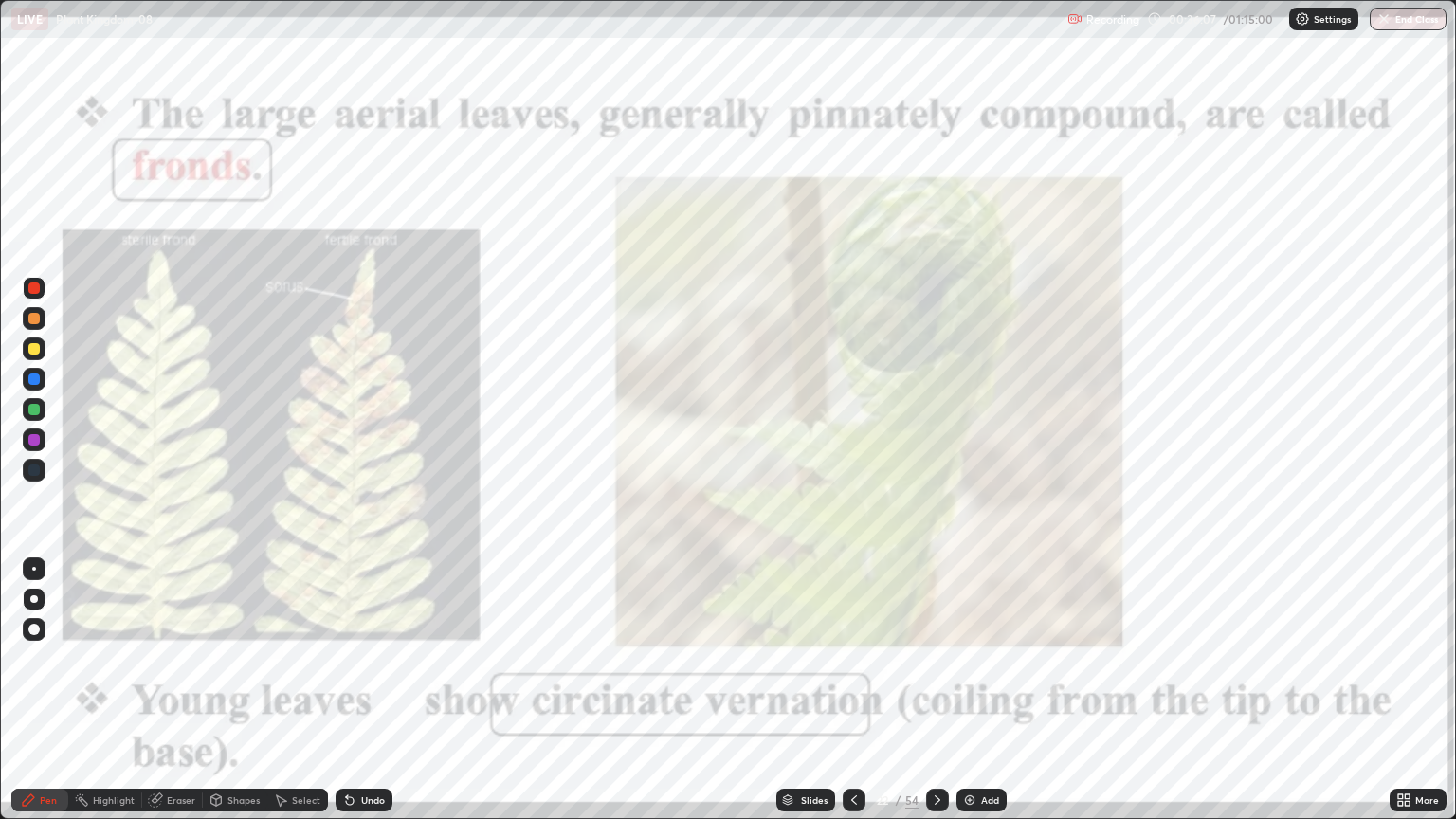 click at bounding box center [230, 350] 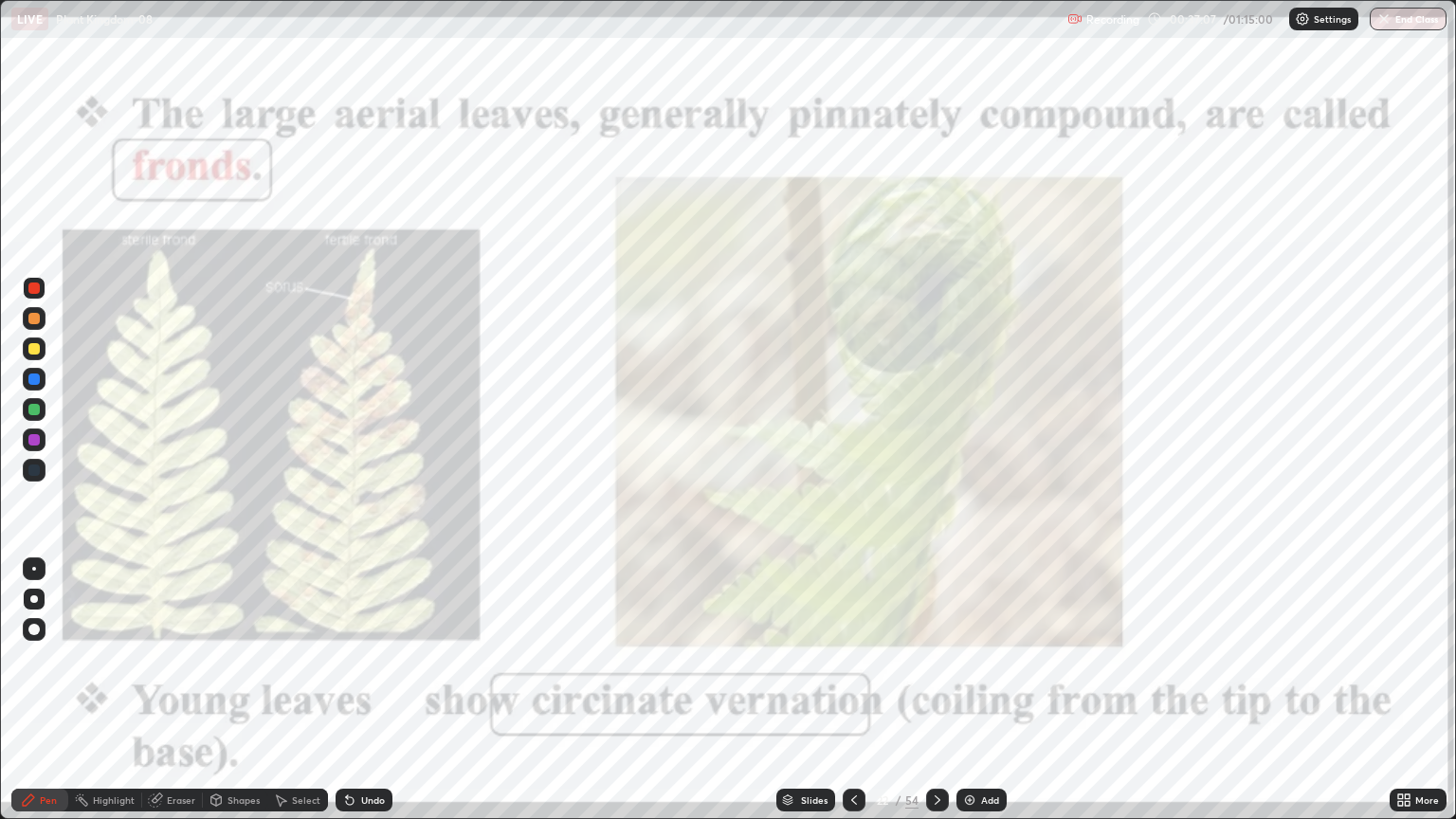 click on "Slides" at bounding box center [806, 800] 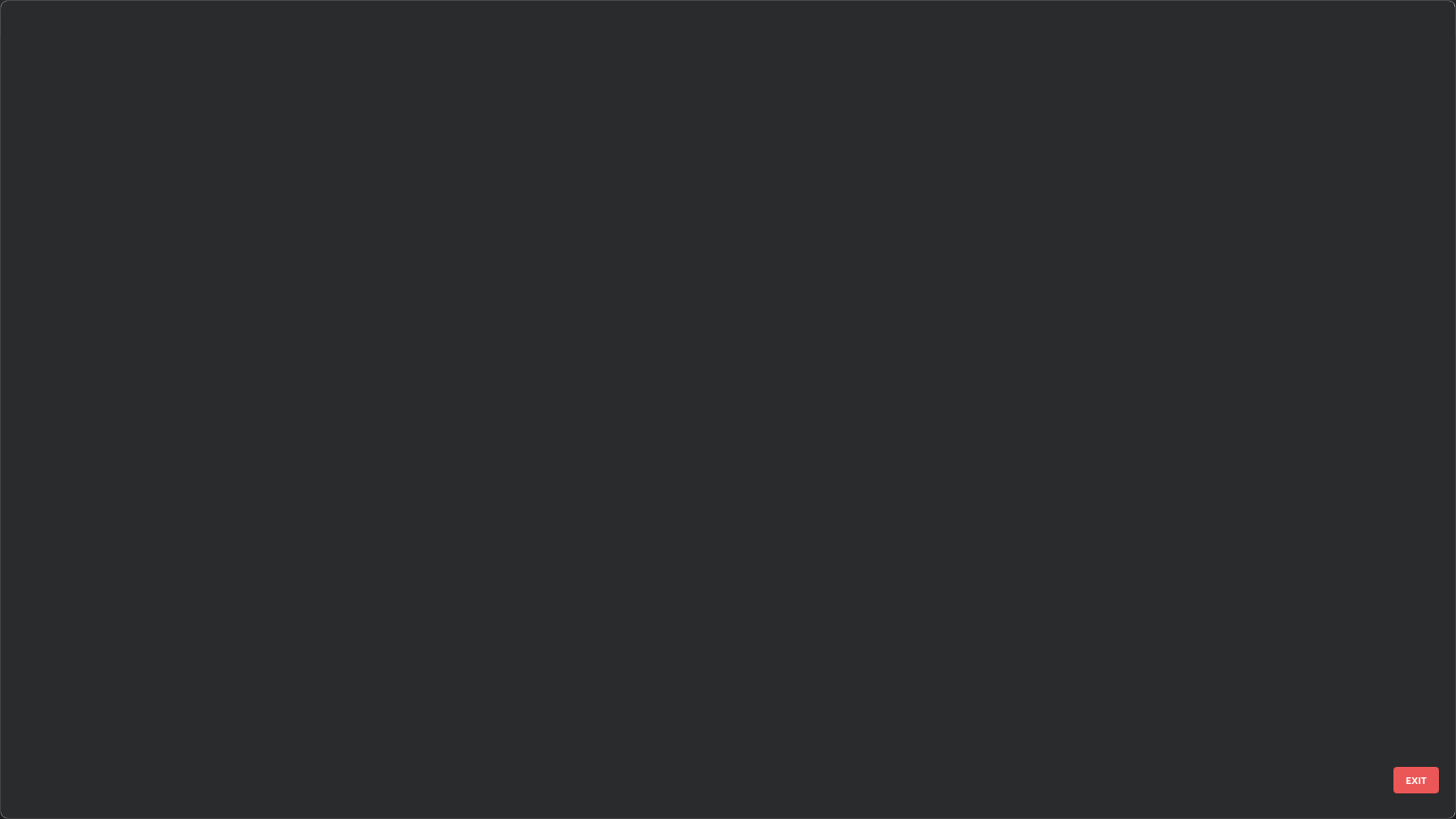 scroll, scrollTop: 1250, scrollLeft: 0, axis: vertical 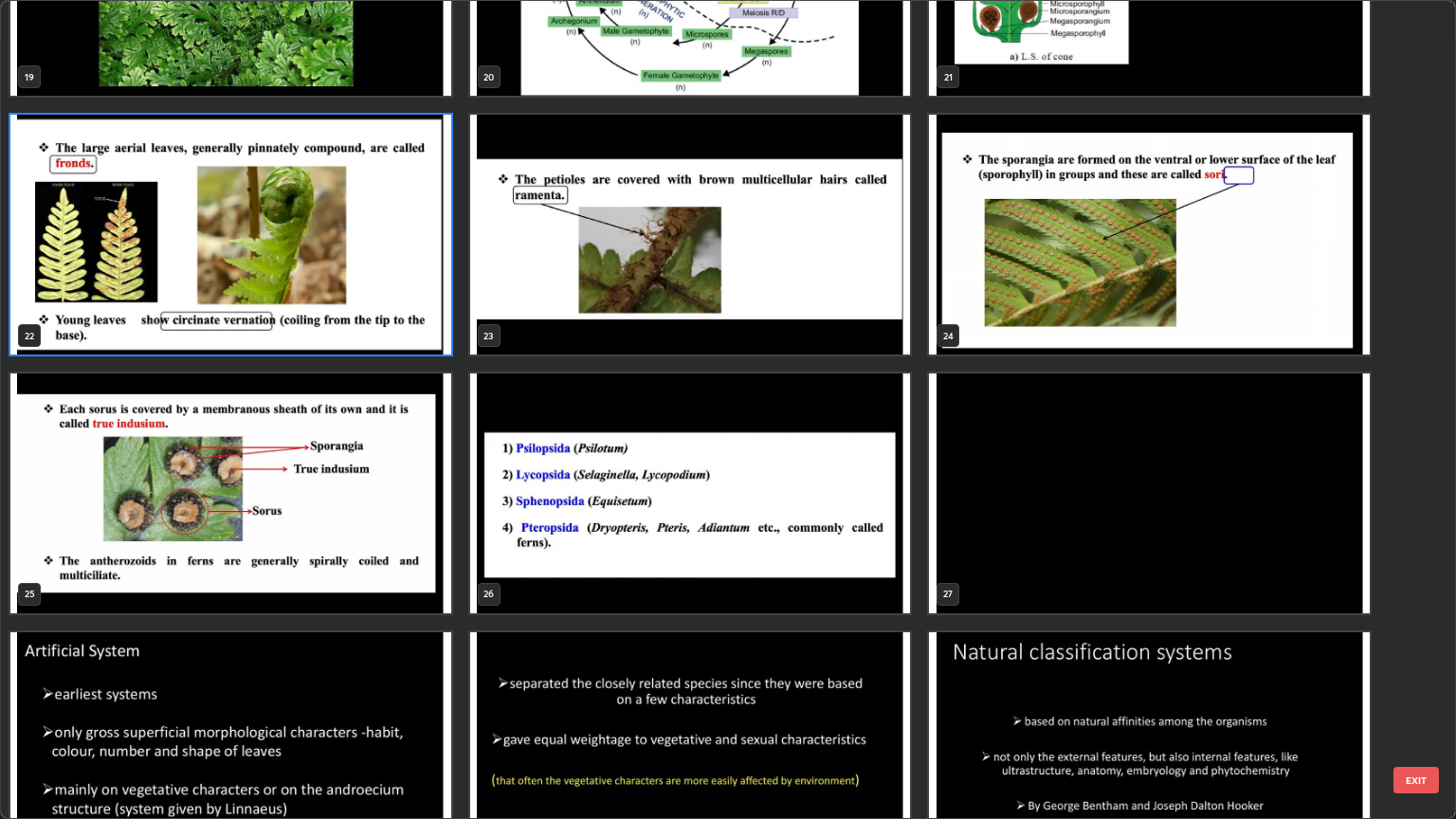 click at bounding box center [1149, 234] 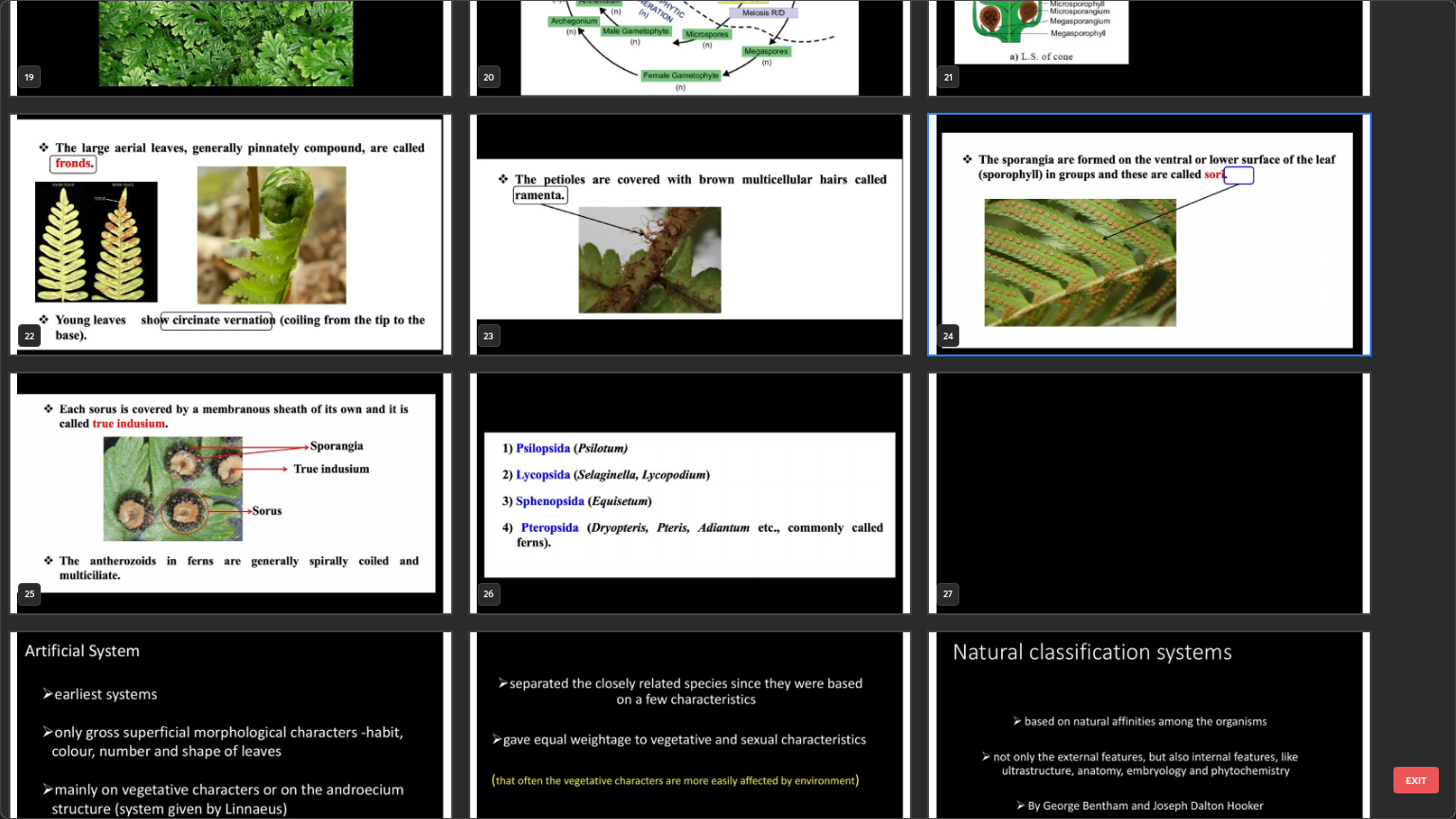 click at bounding box center [1149, 234] 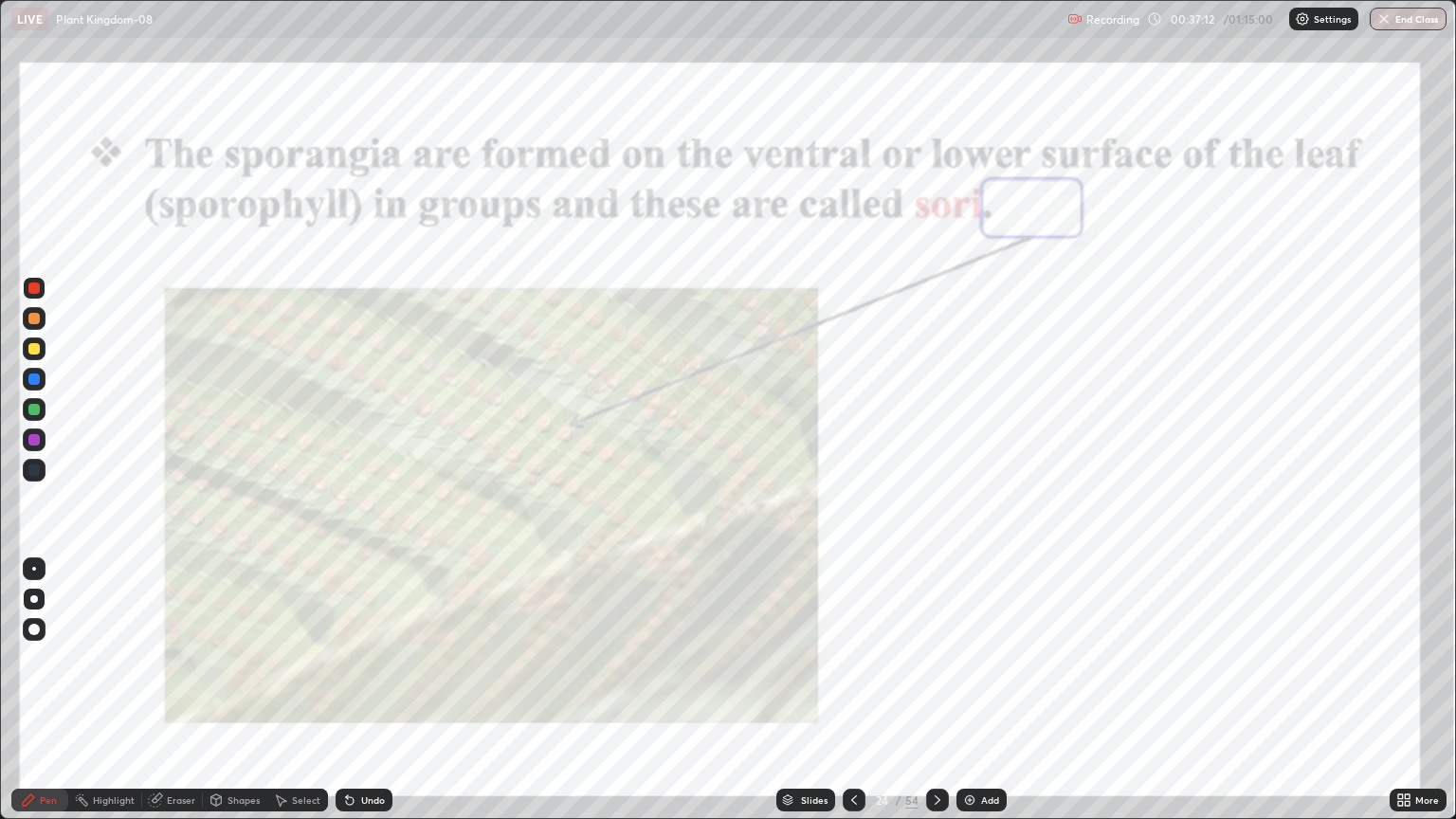 click at bounding box center (1149, 234) 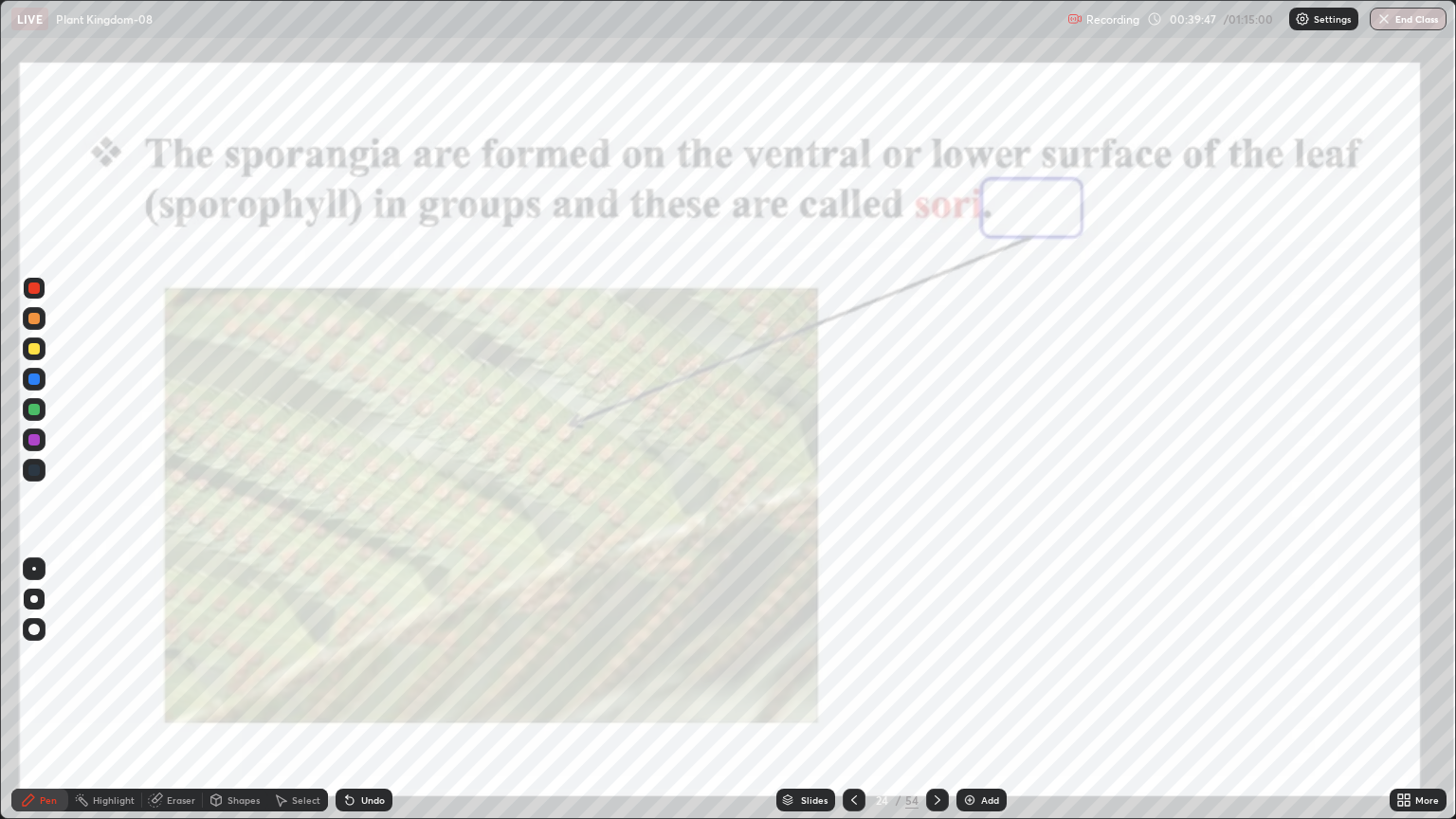 click on "Slides" at bounding box center (814, 800) 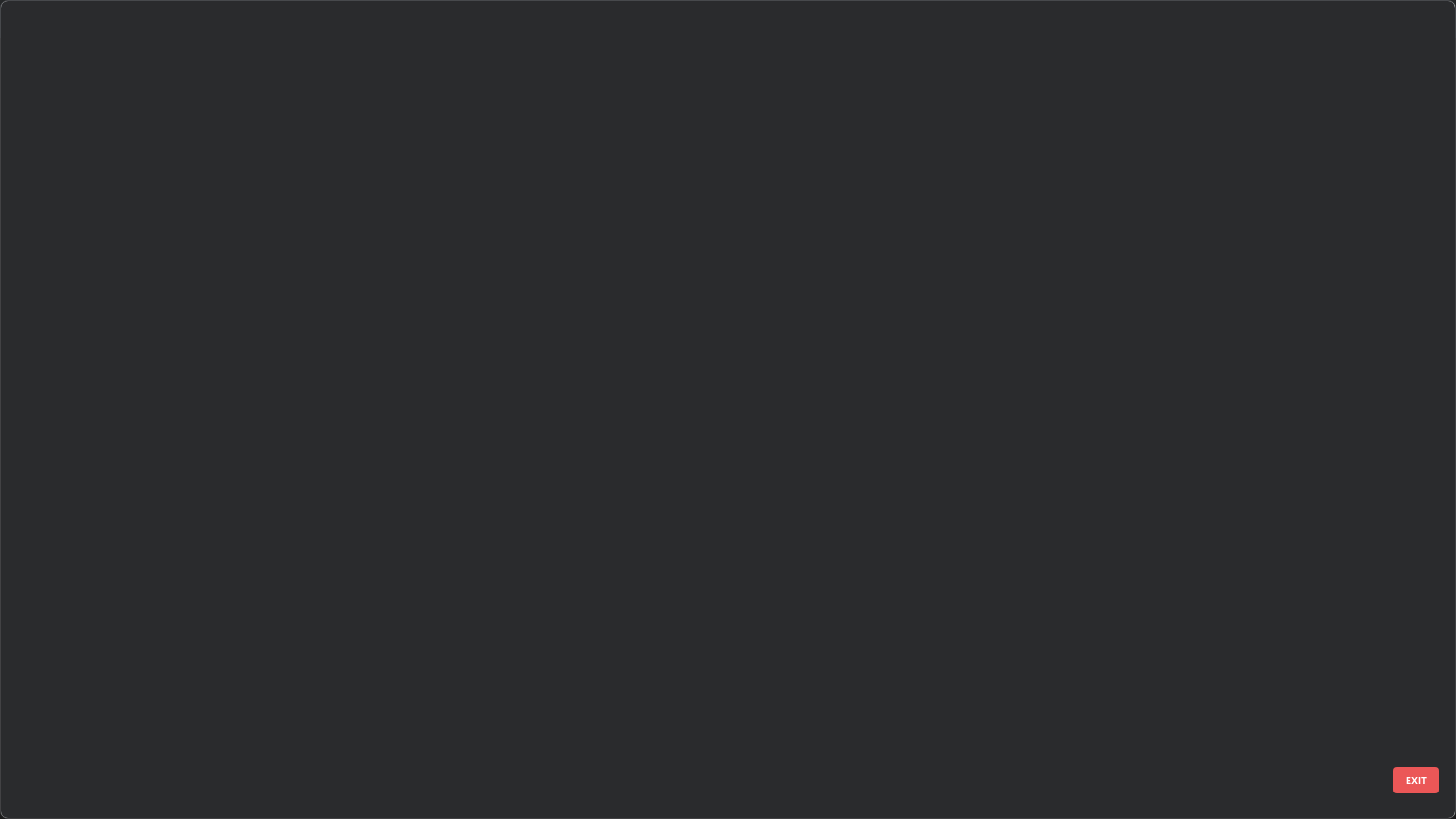 scroll, scrollTop: 1250, scrollLeft: 0, axis: vertical 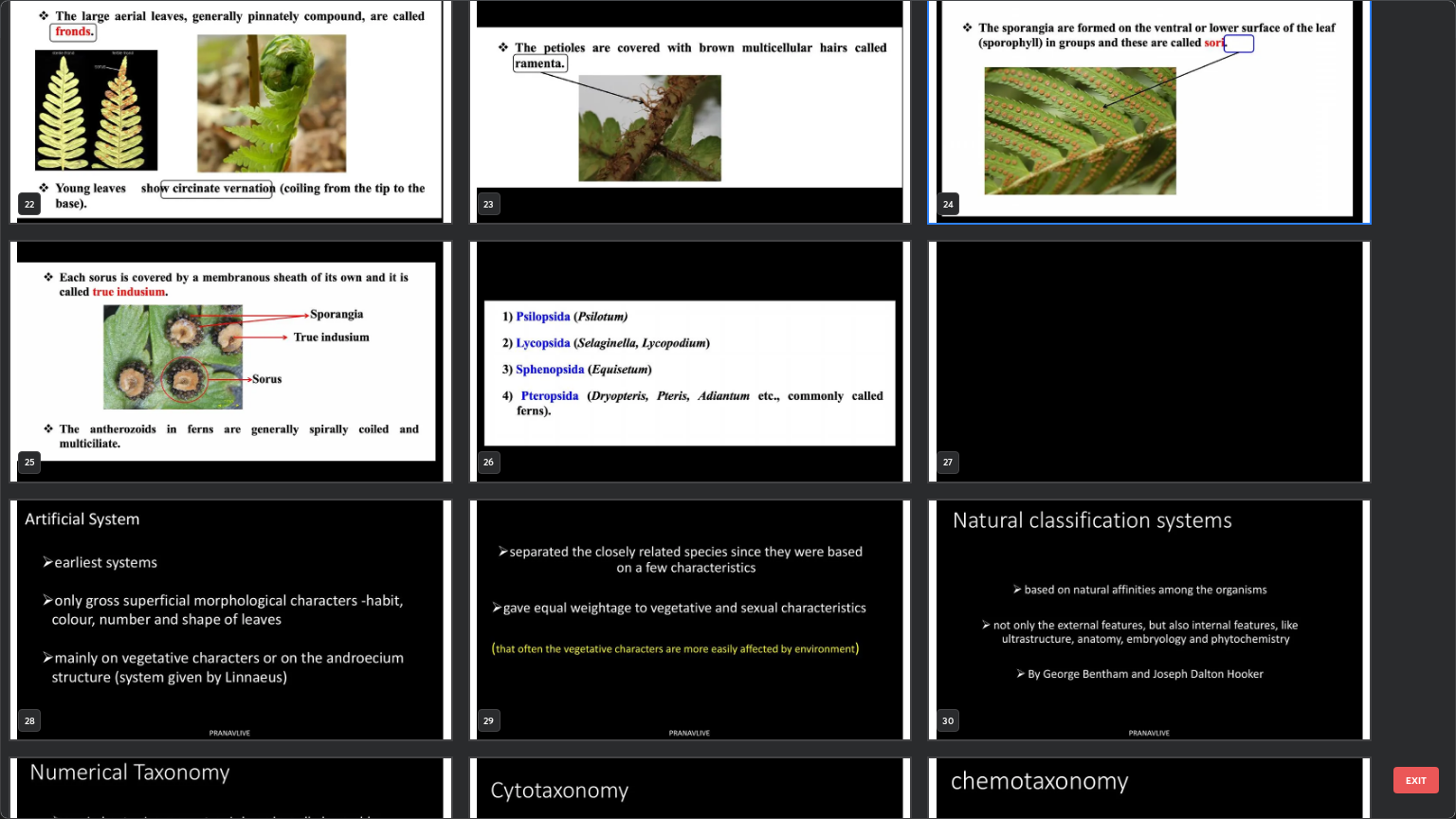 click at bounding box center (690, 361) 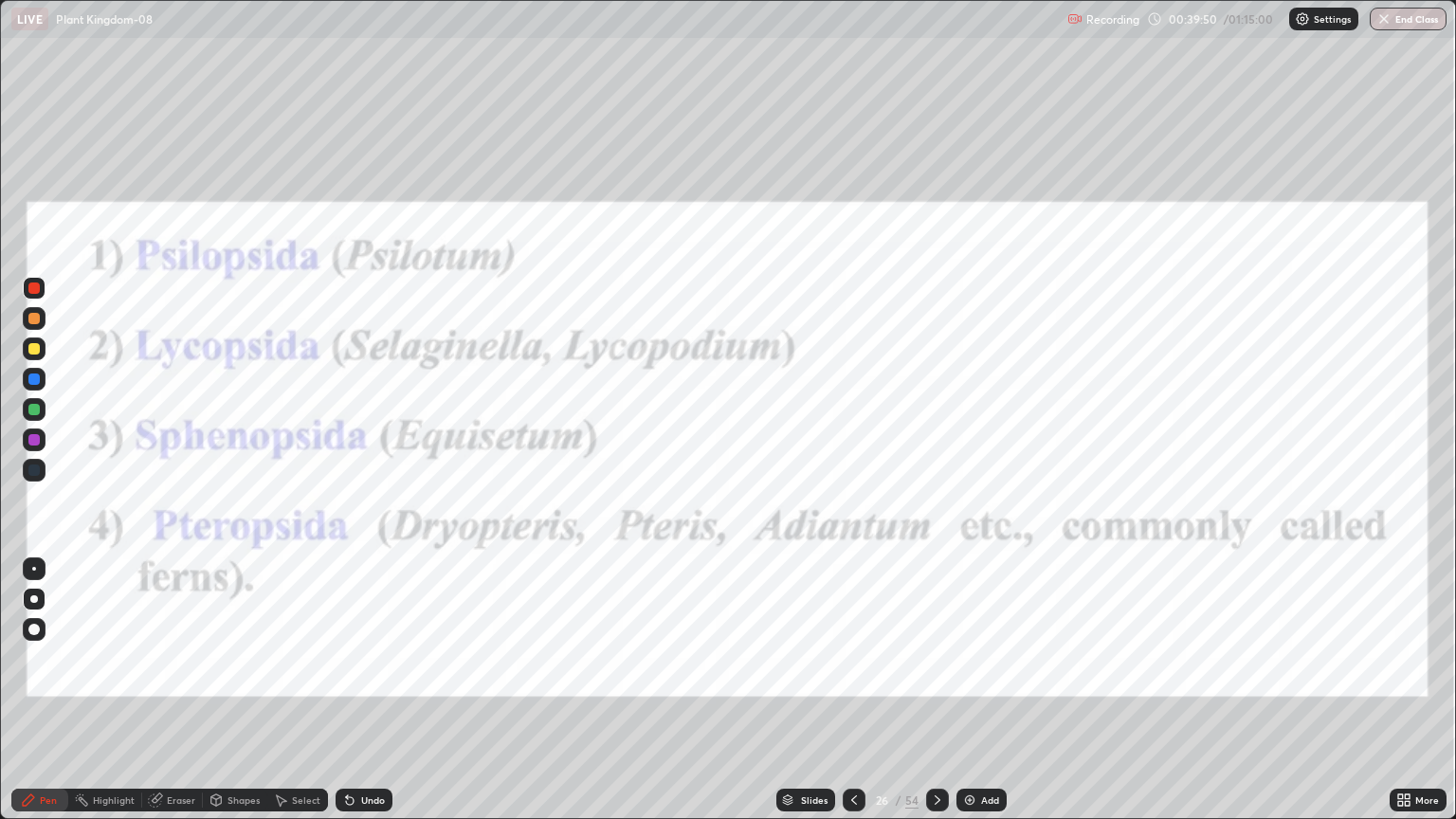 click at bounding box center [690, 361] 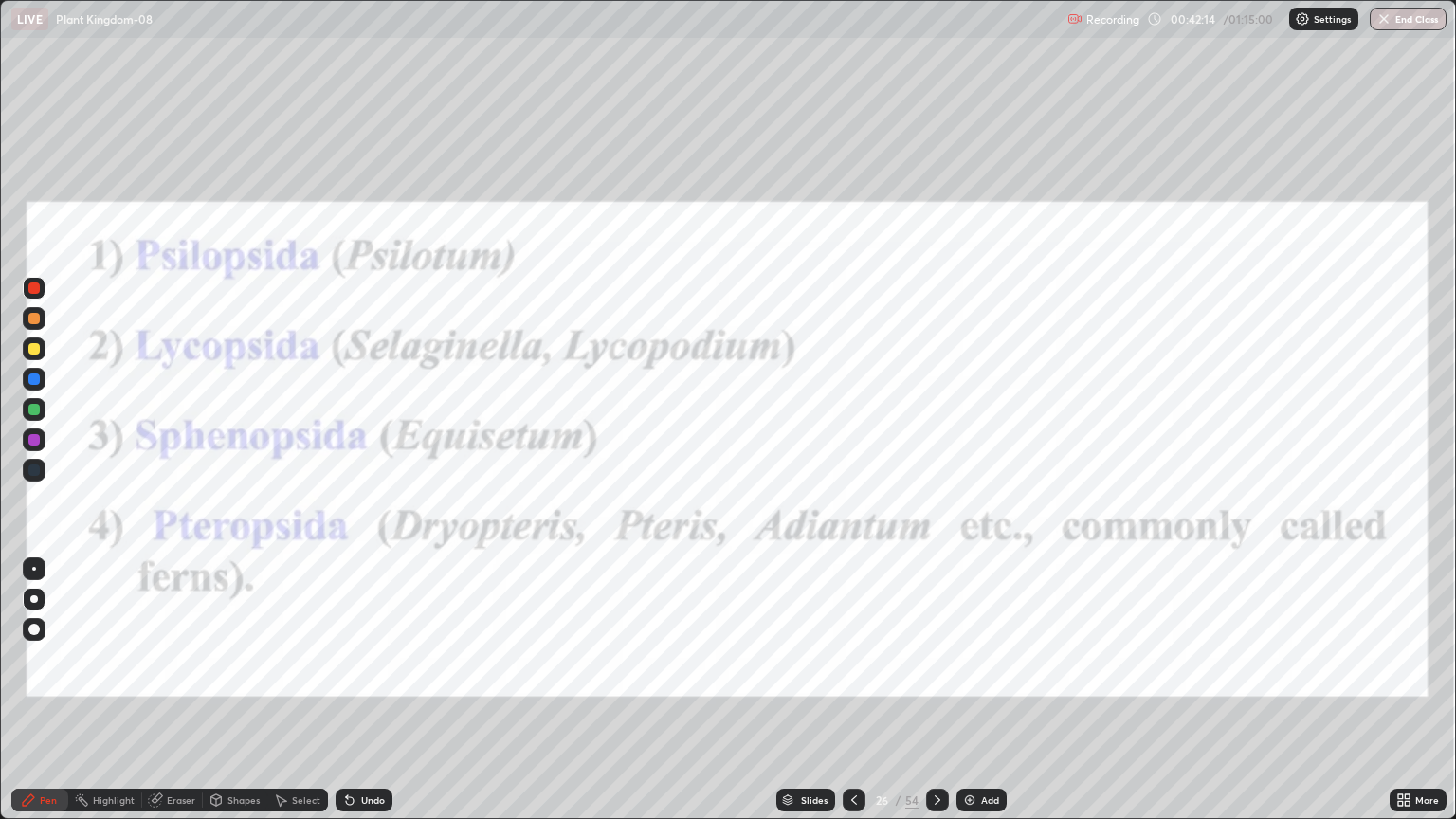 click on "Slides" at bounding box center (814, 800) 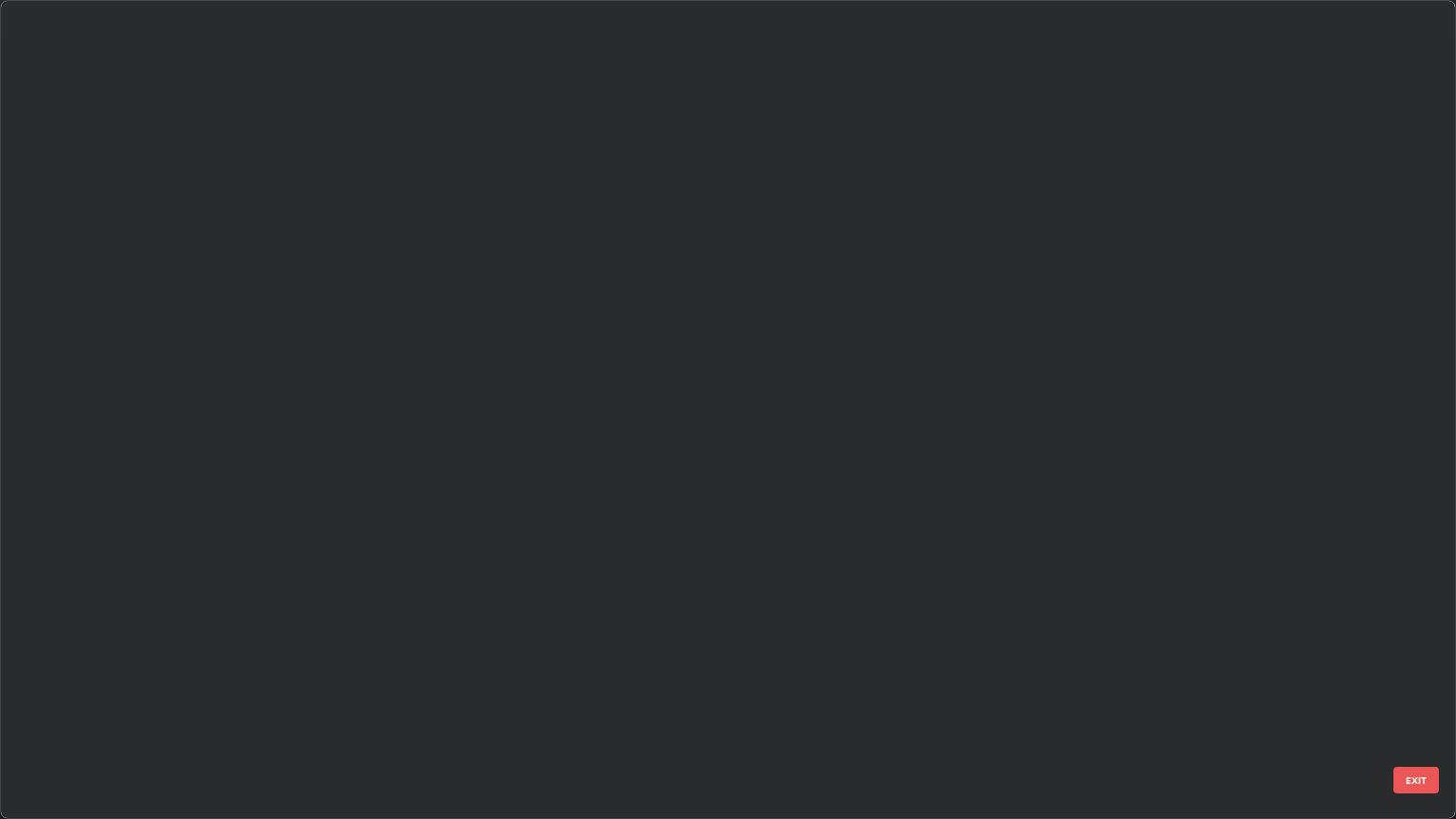scroll, scrollTop: 1508, scrollLeft: 0, axis: vertical 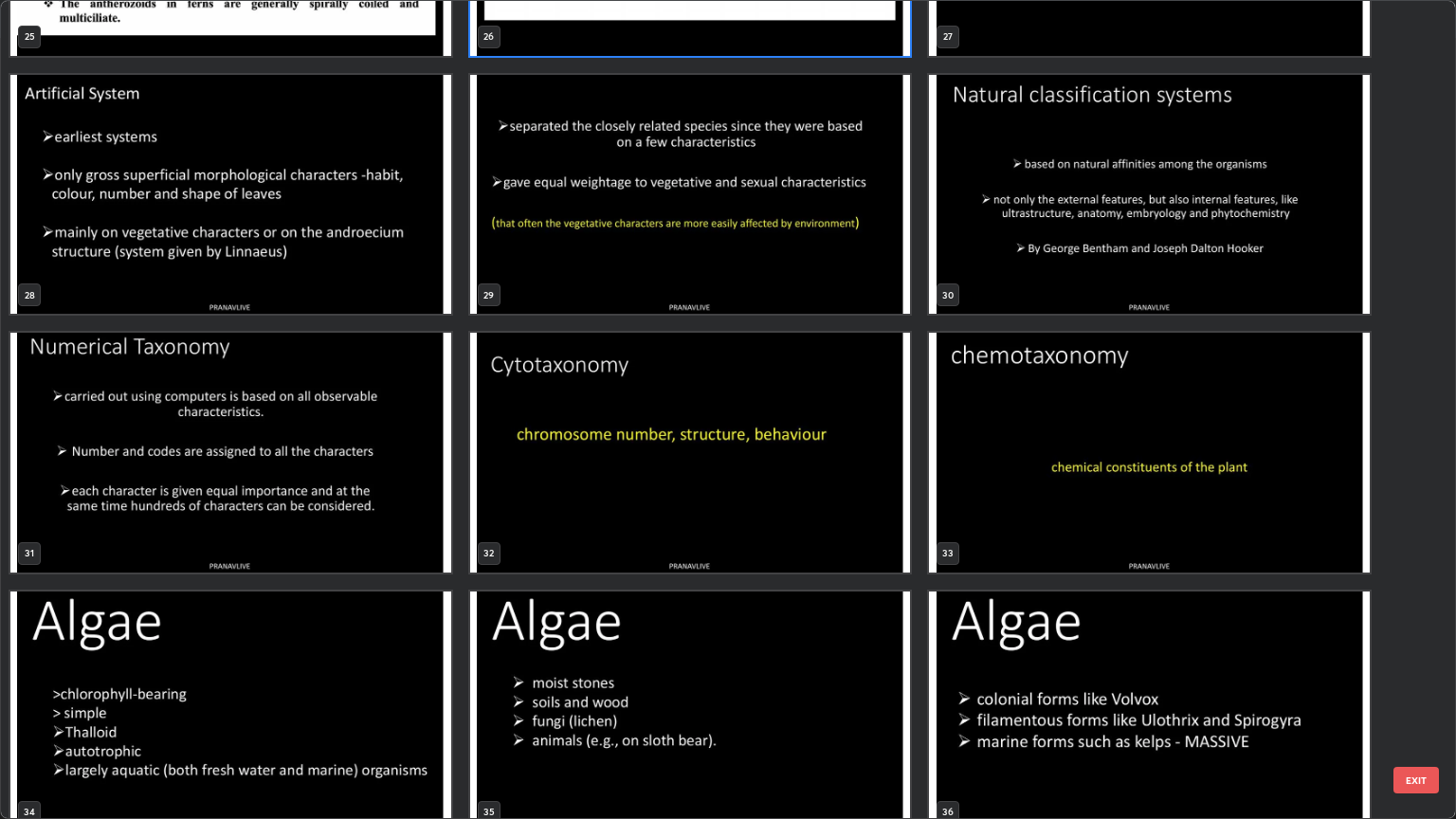 click at bounding box center [1149, 452] 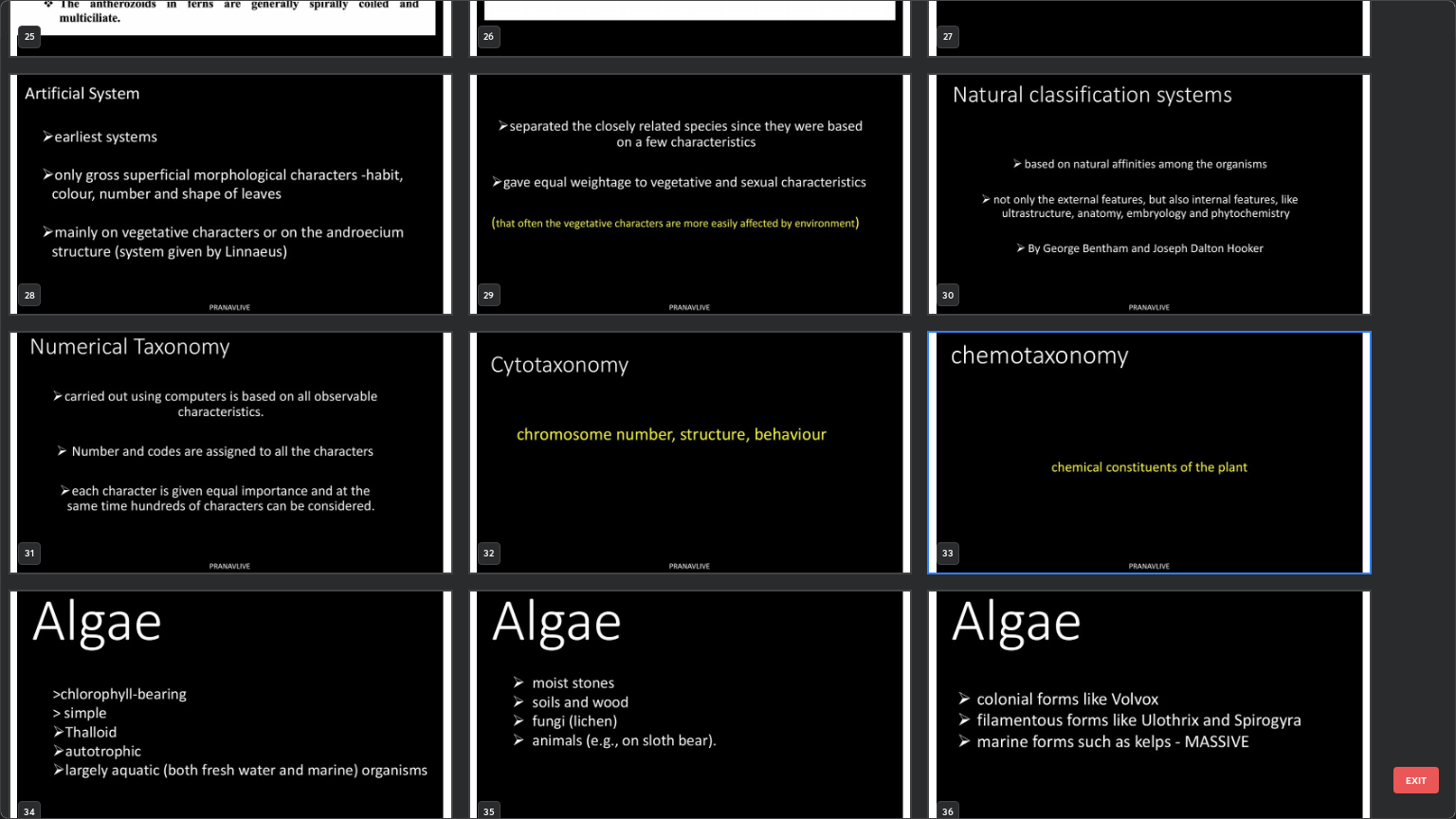 click at bounding box center [1149, 452] 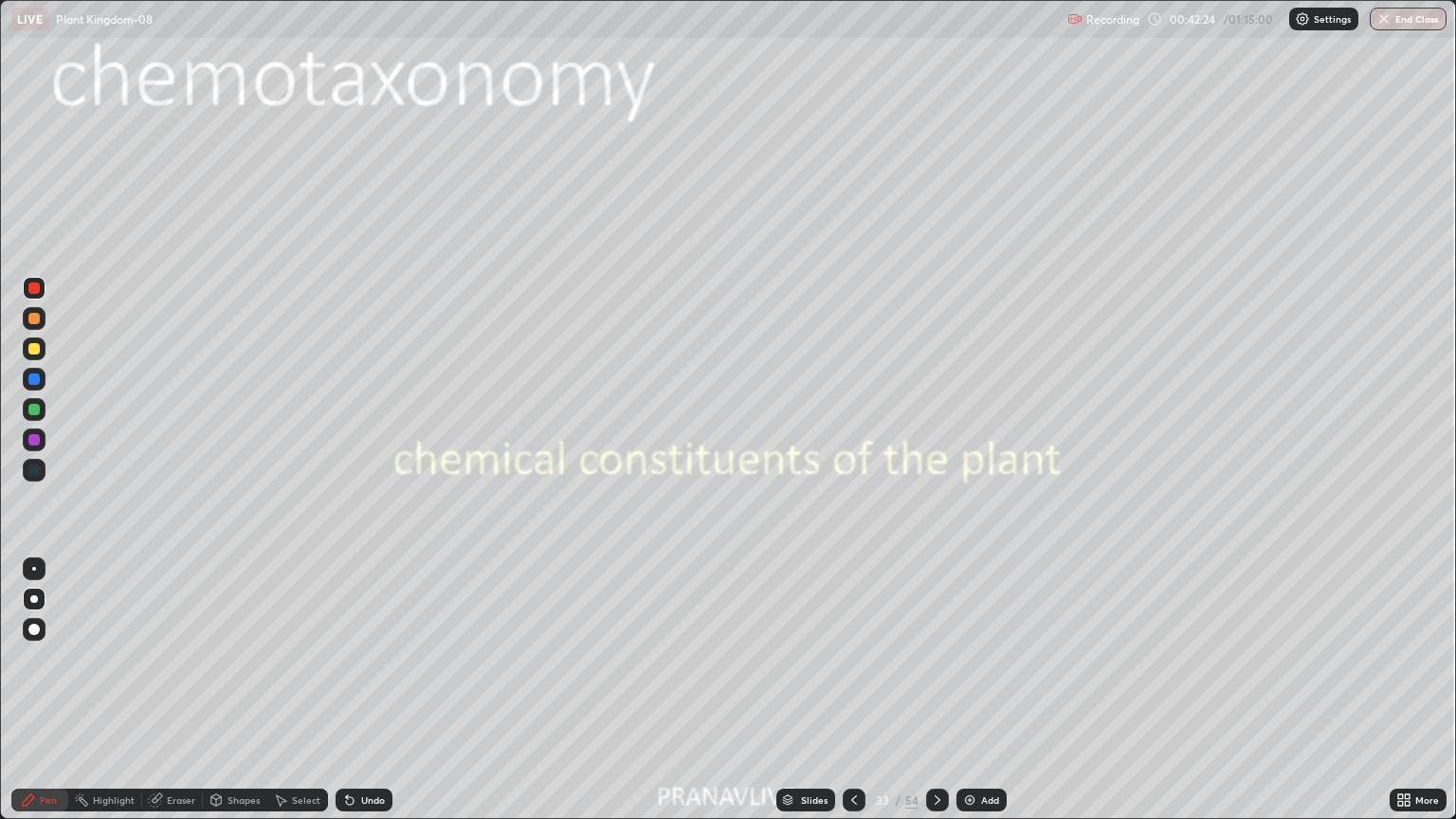click at bounding box center [1149, 452] 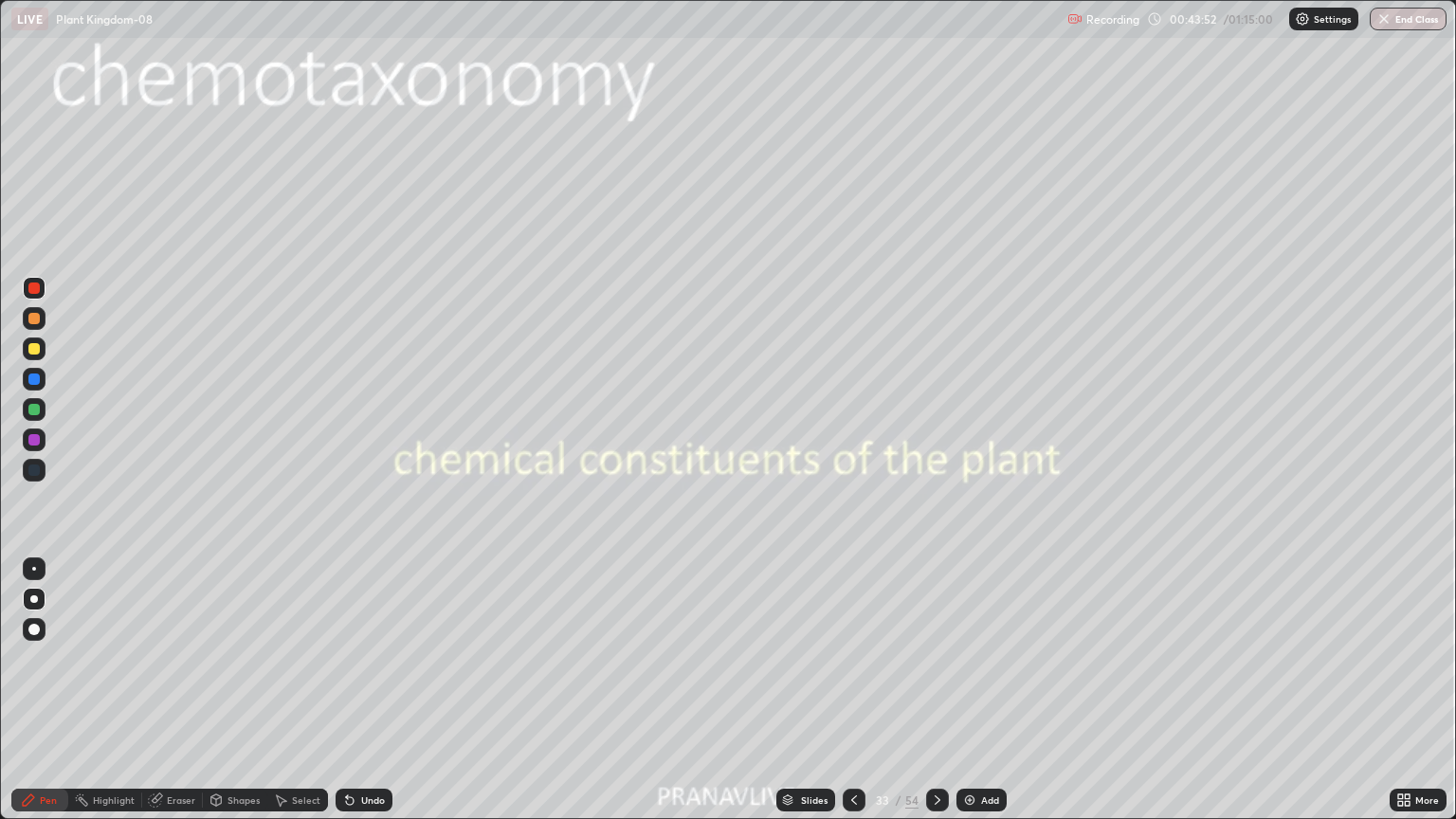click 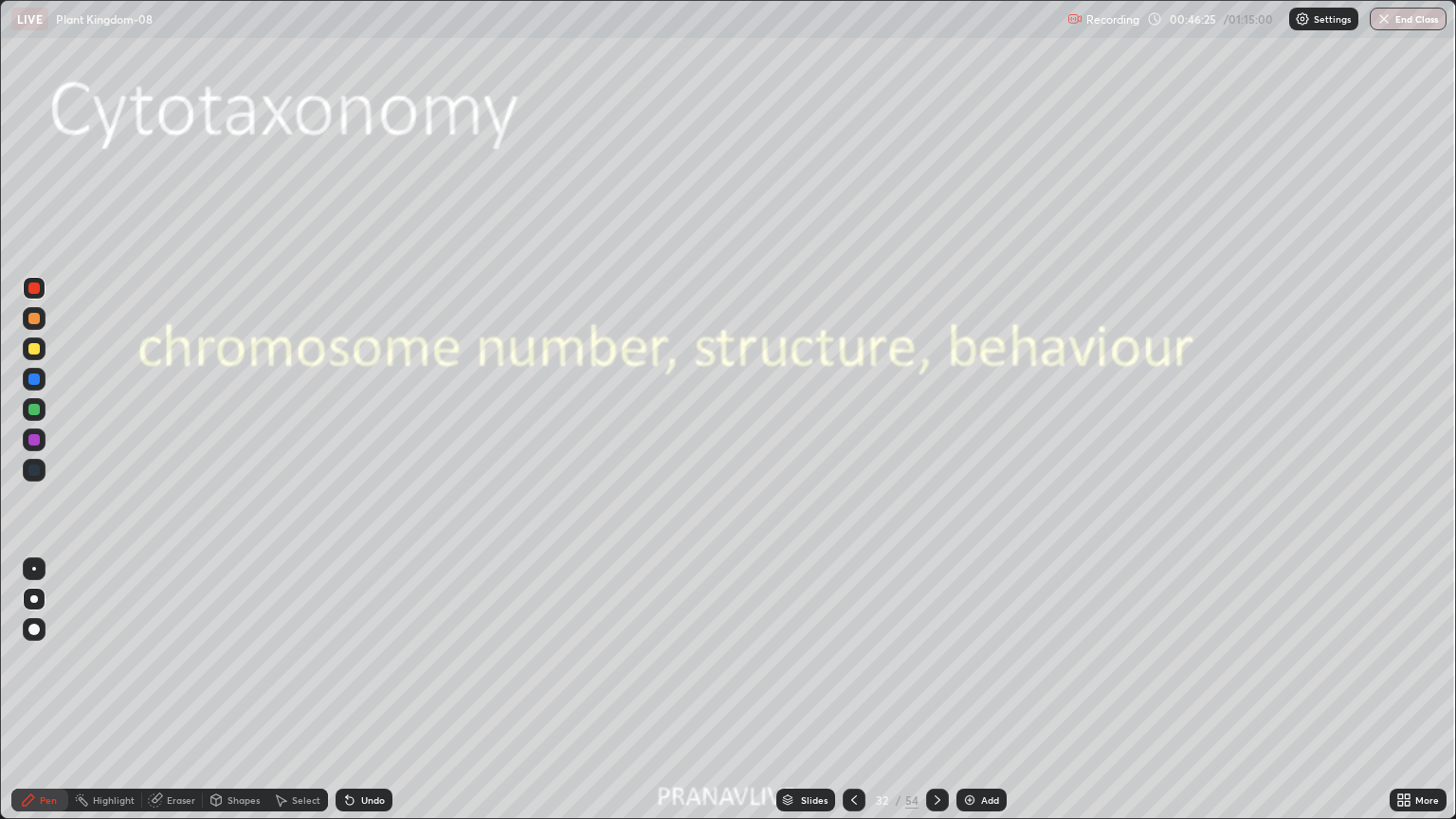 click on "Slides" at bounding box center (814, 800) 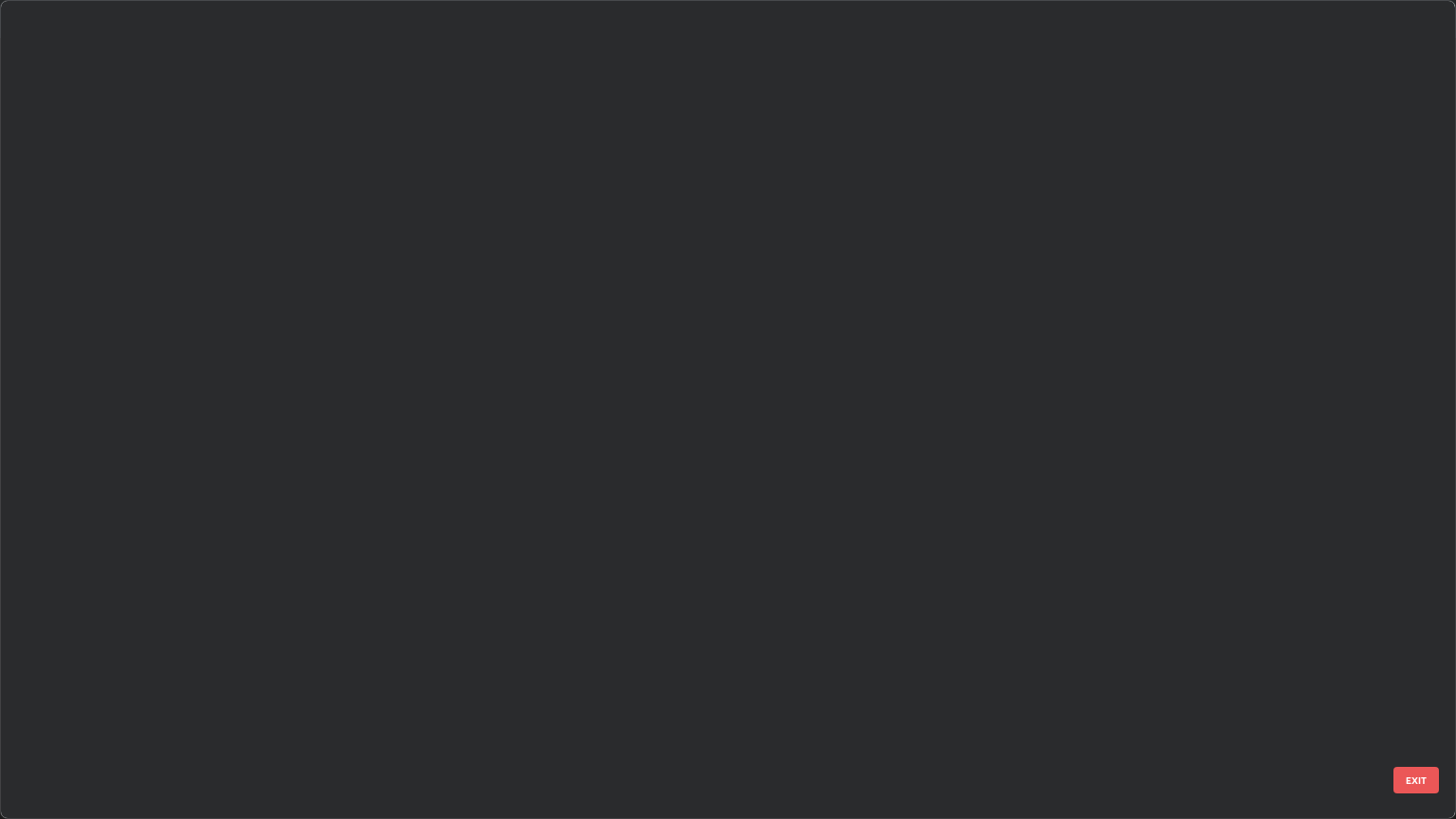 scroll, scrollTop: 2025, scrollLeft: 0, axis: vertical 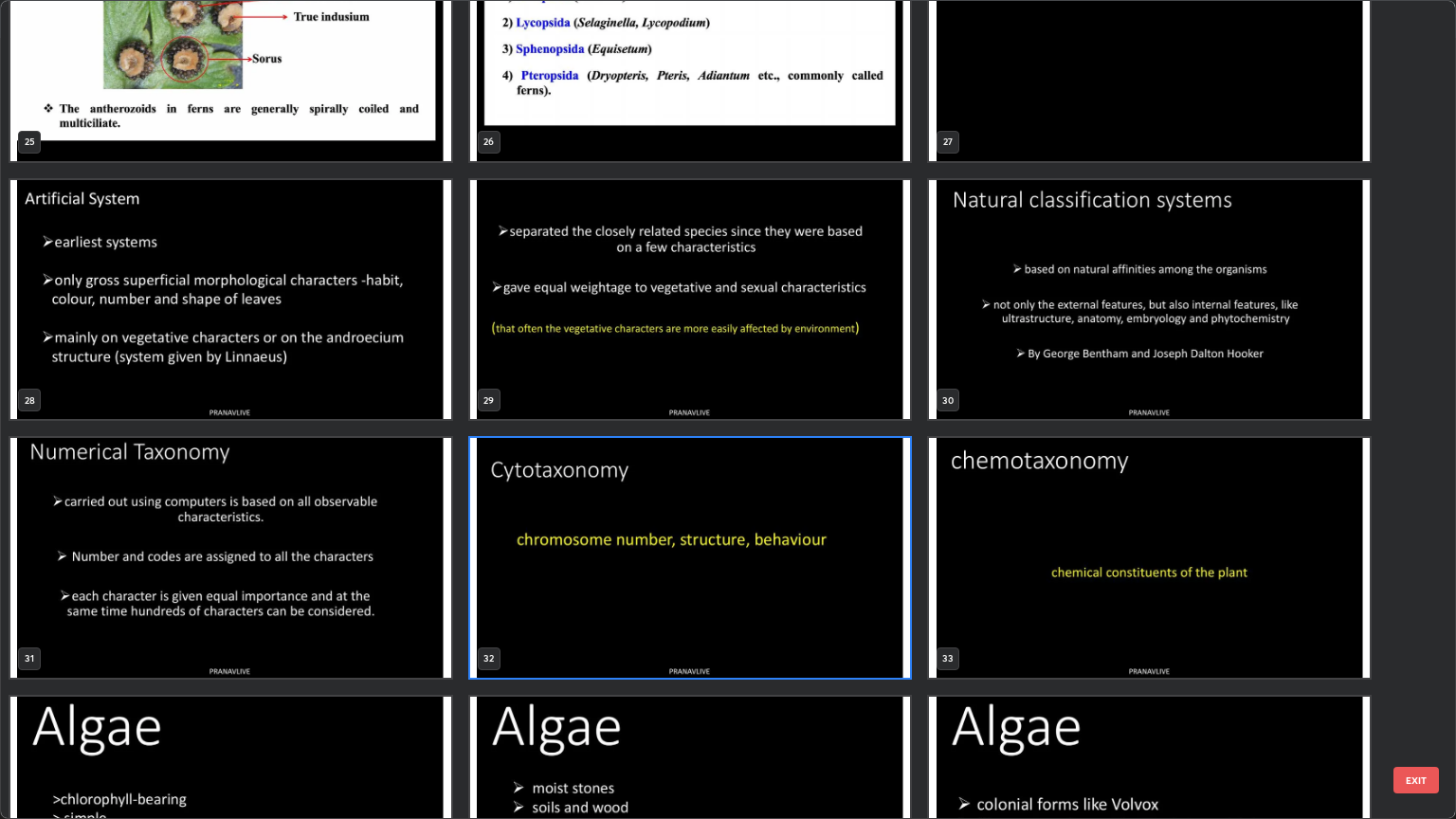 click at bounding box center [230, 557] 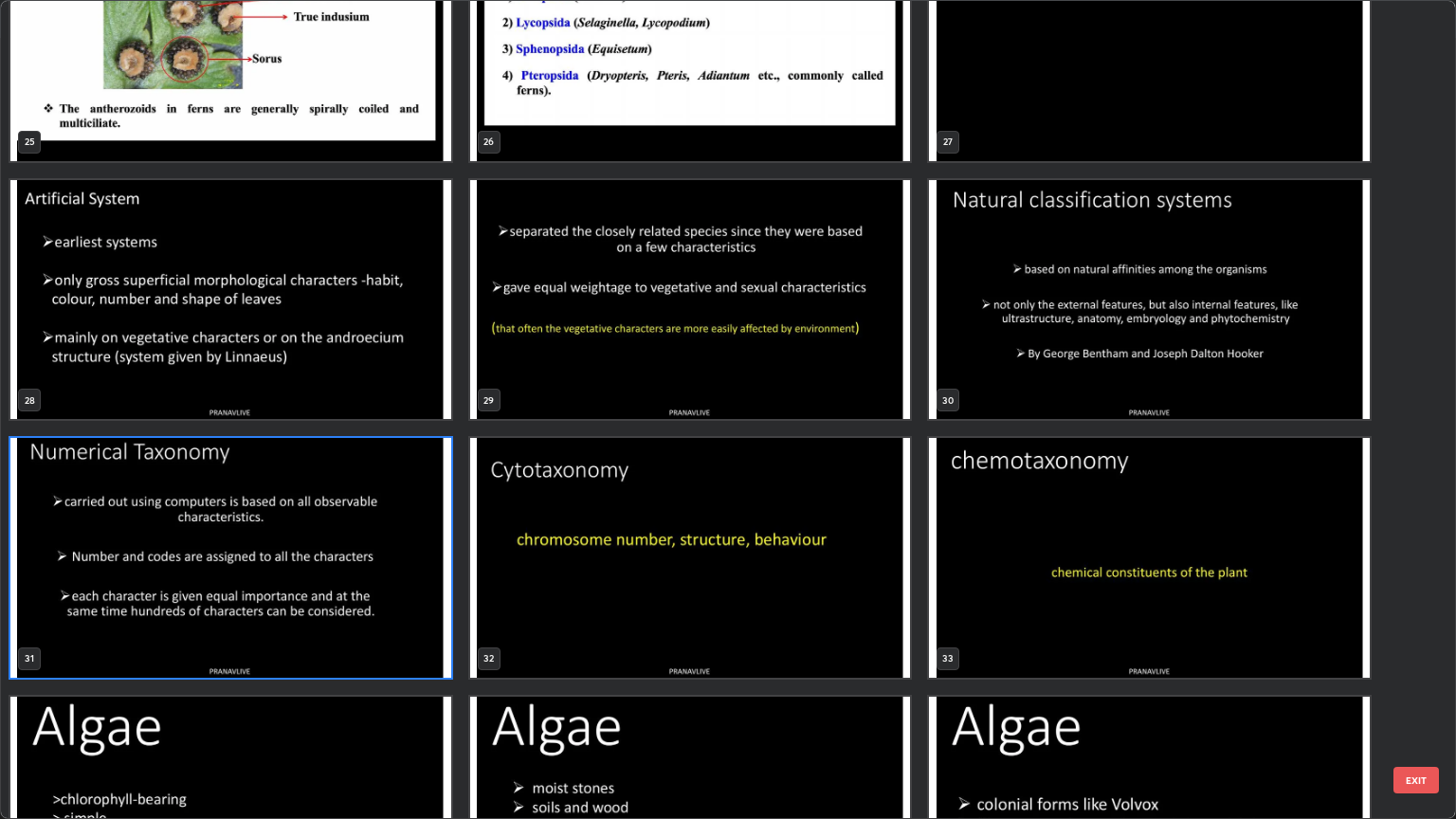 click at bounding box center [230, 557] 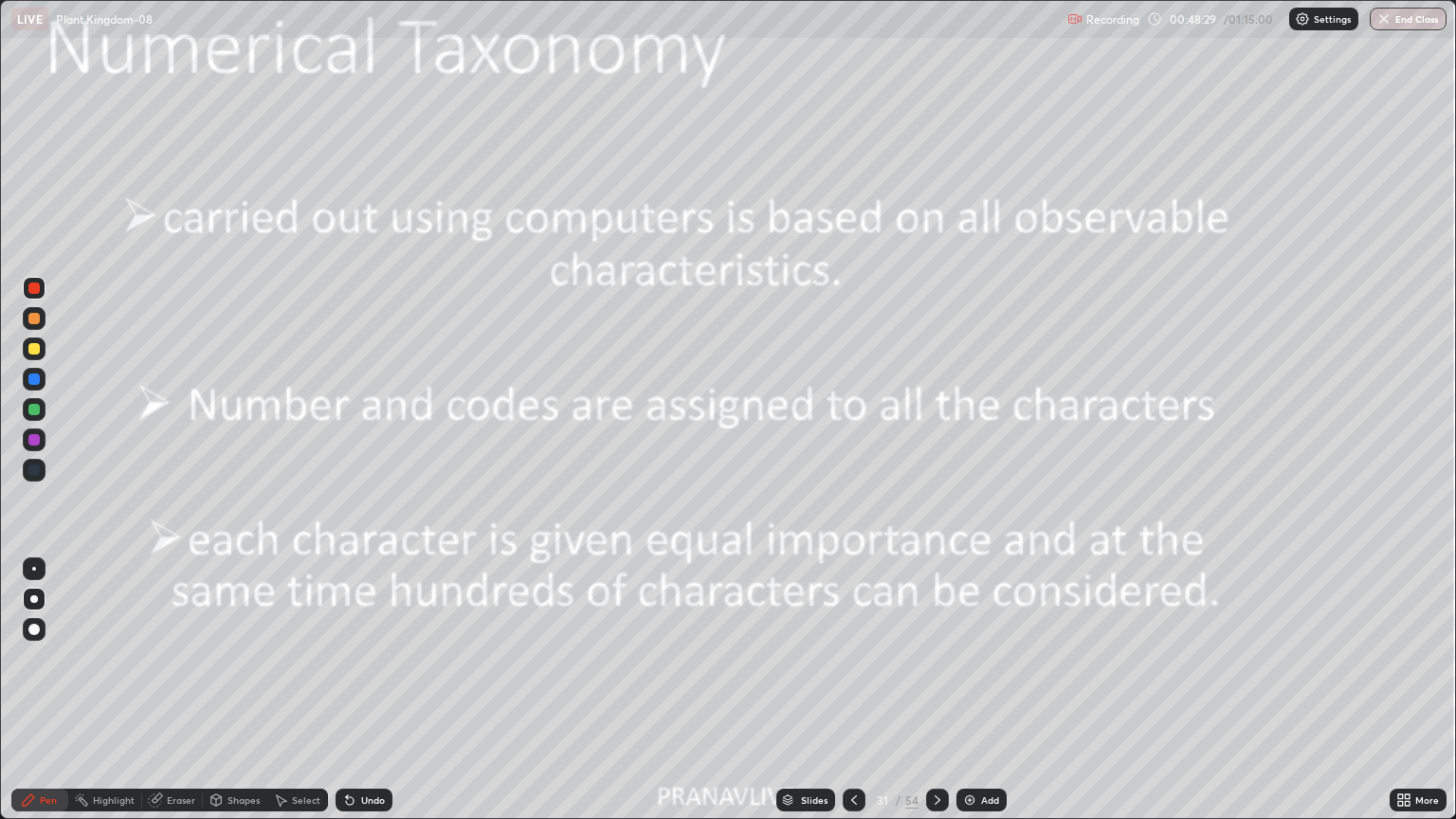 click on "Slides" at bounding box center [806, 800] 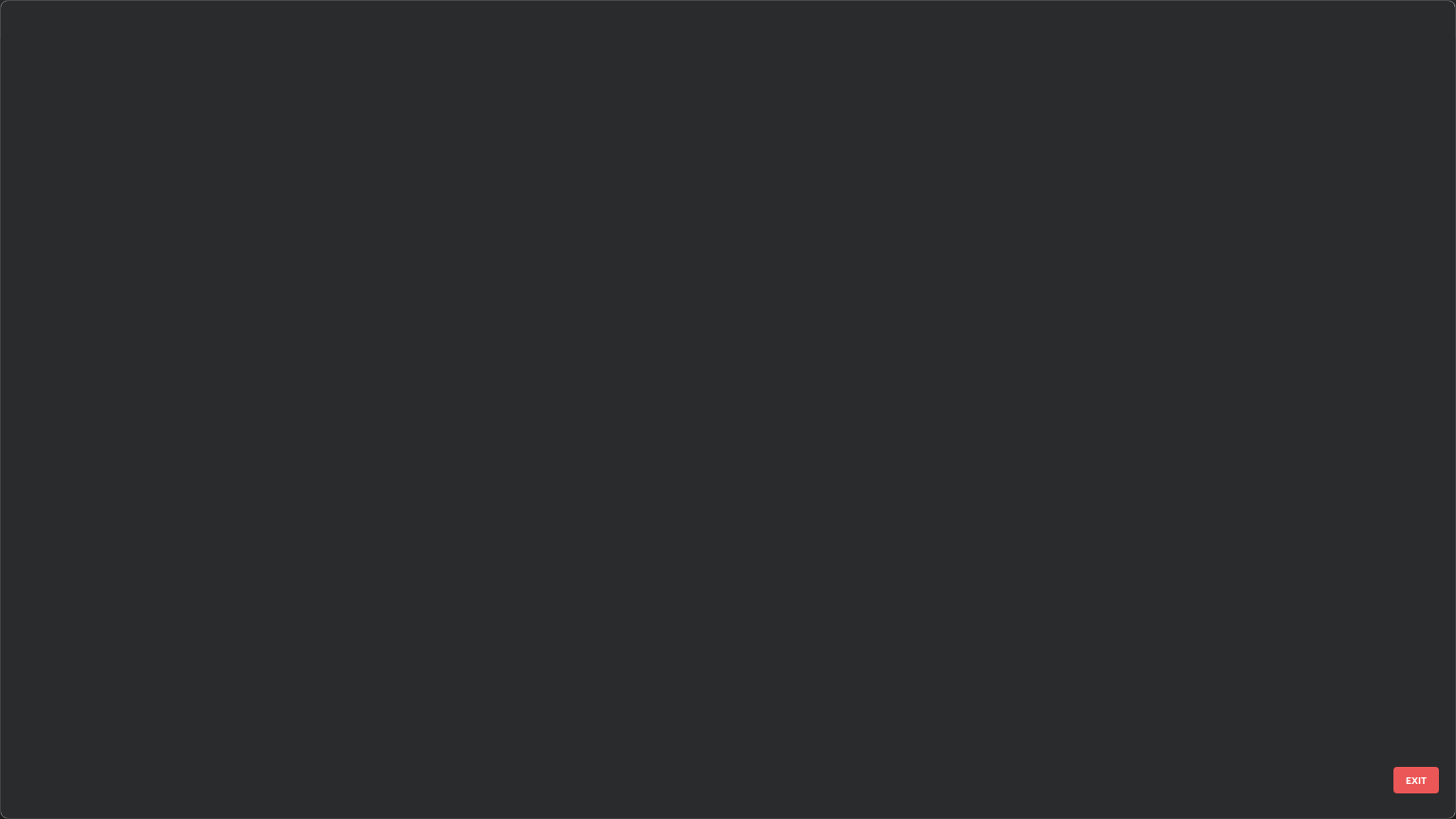 scroll, scrollTop: 2025, scrollLeft: 0, axis: vertical 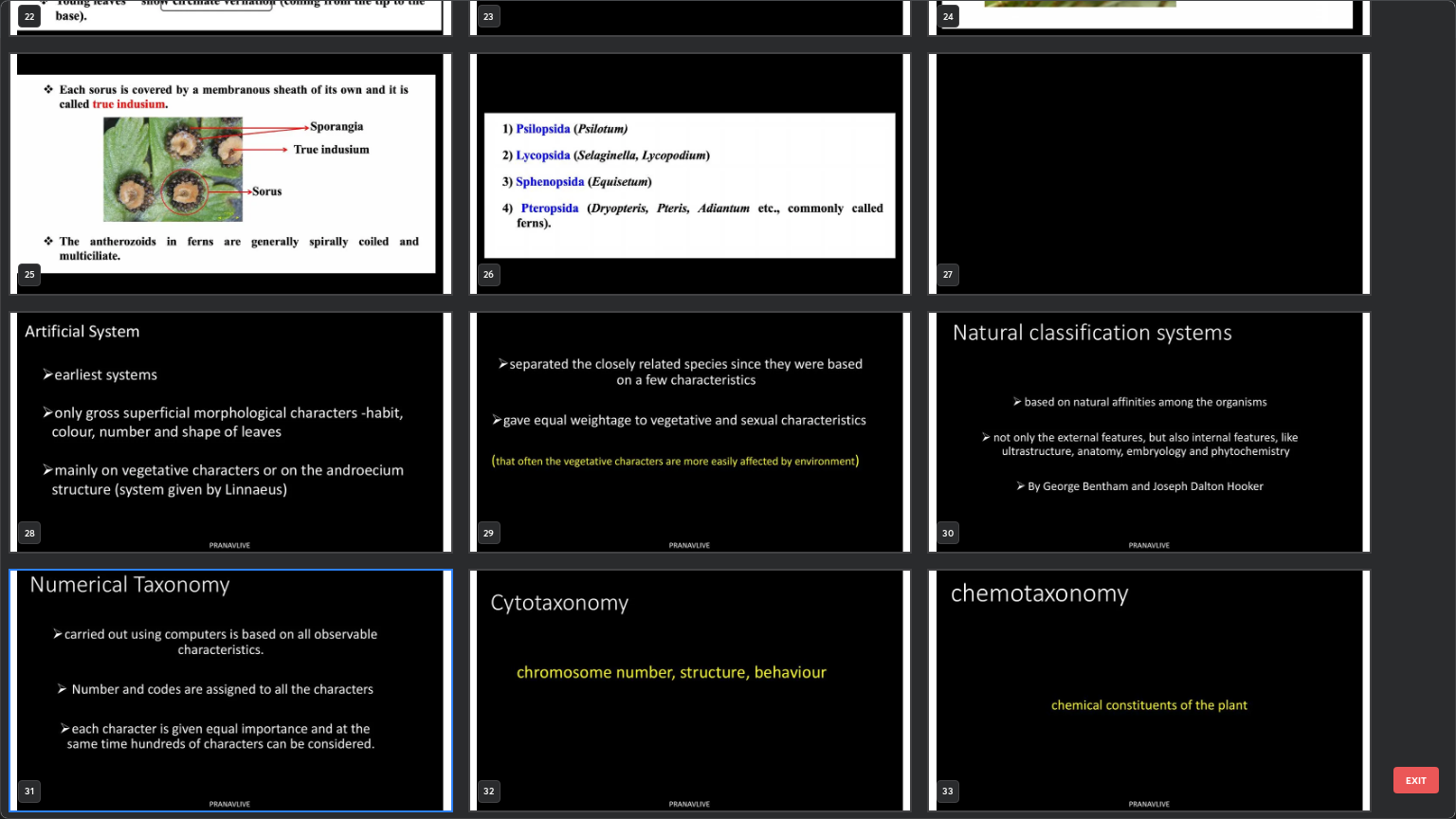 click at bounding box center (230, 432) 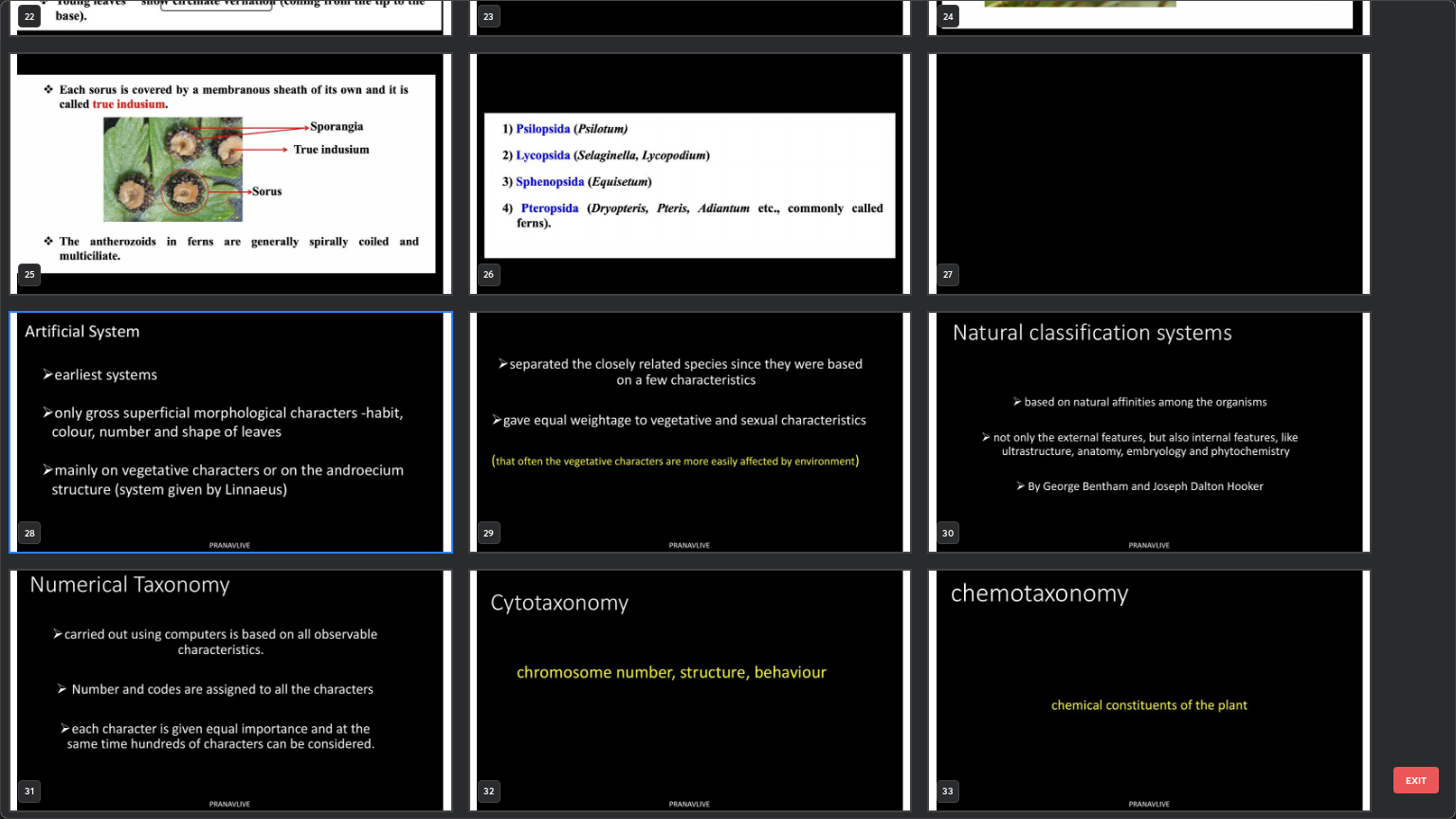 click at bounding box center [230, 432] 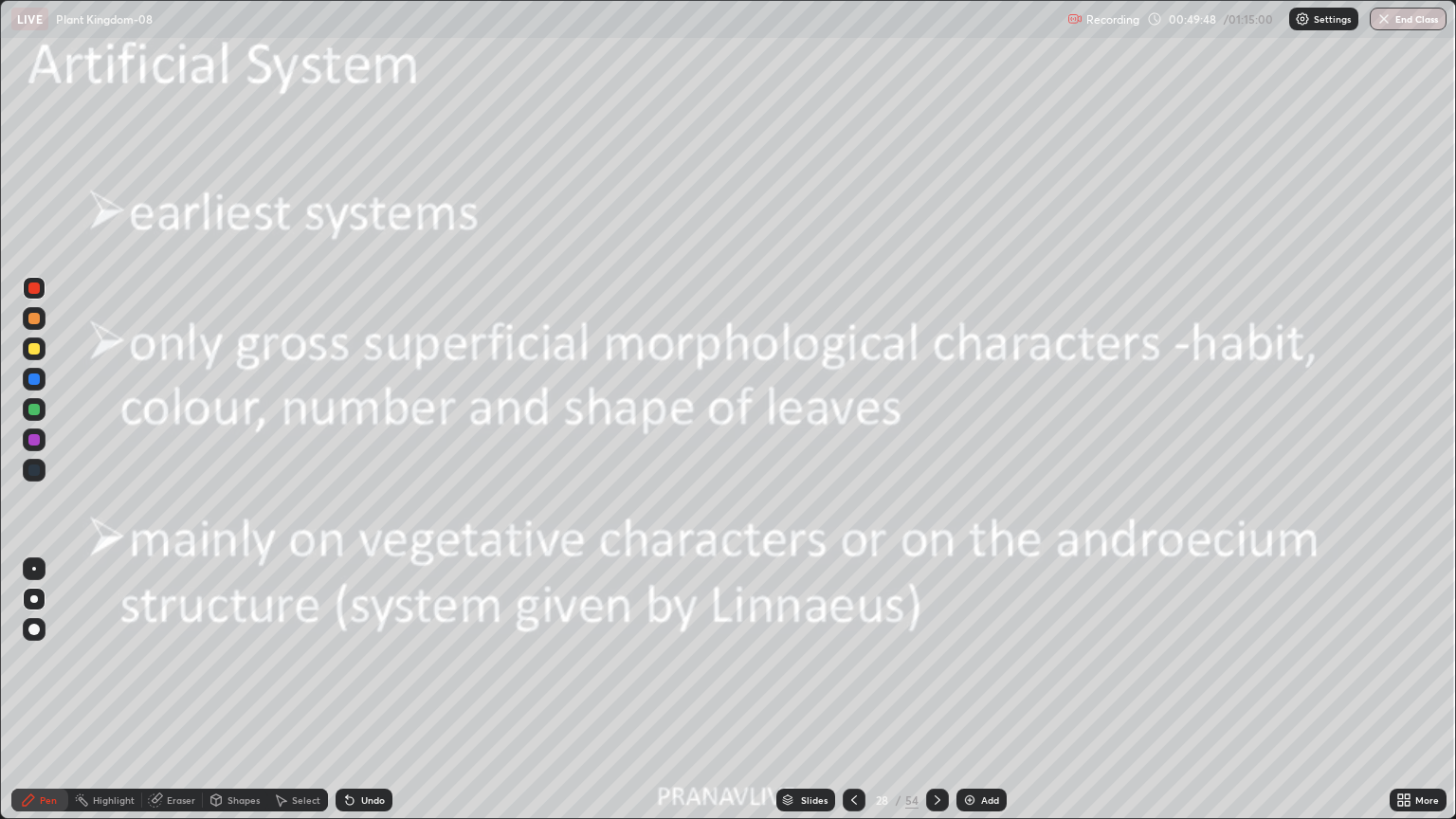 click on "Shapes" at bounding box center [235, 800] 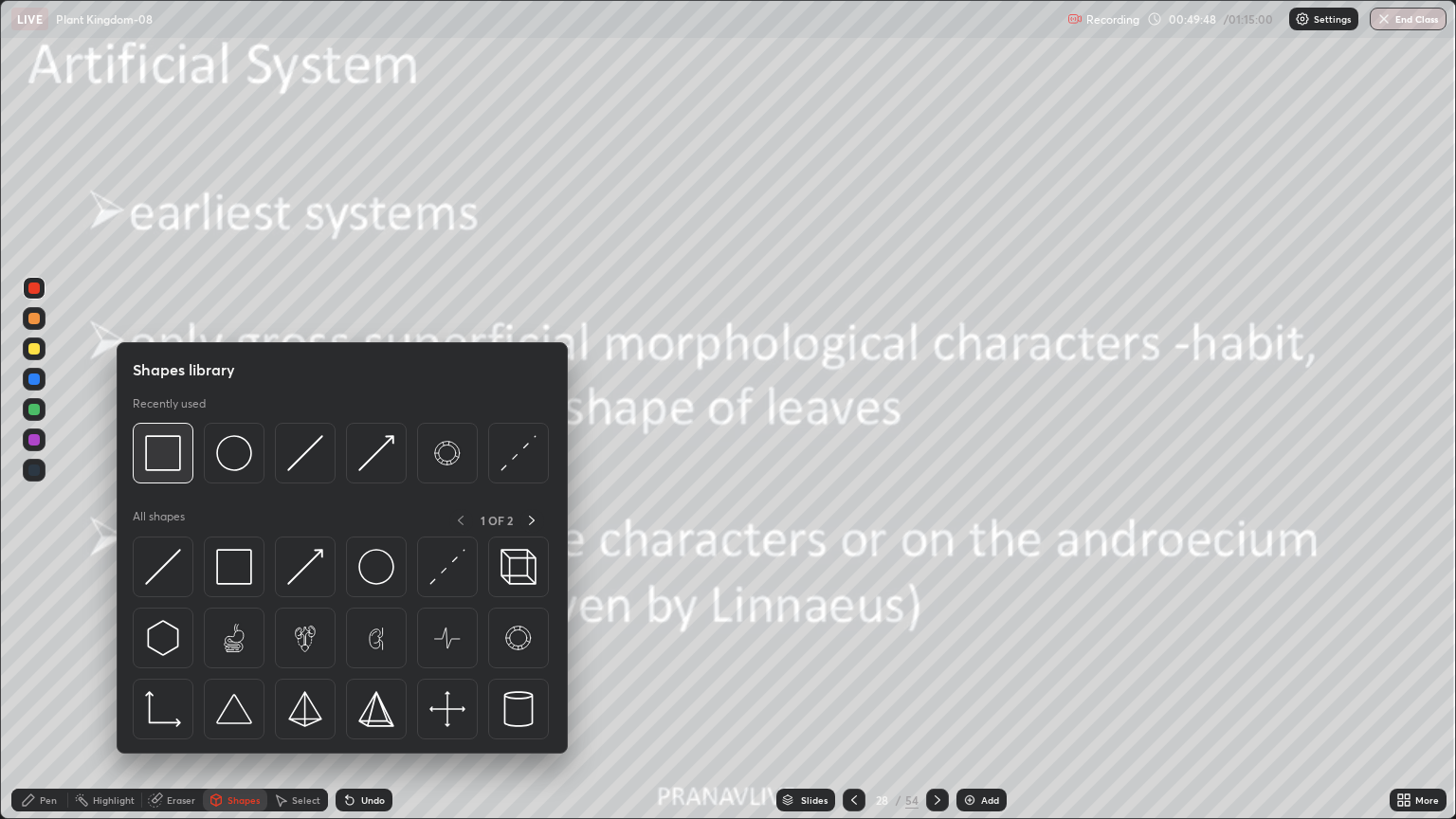 click at bounding box center (163, 453) 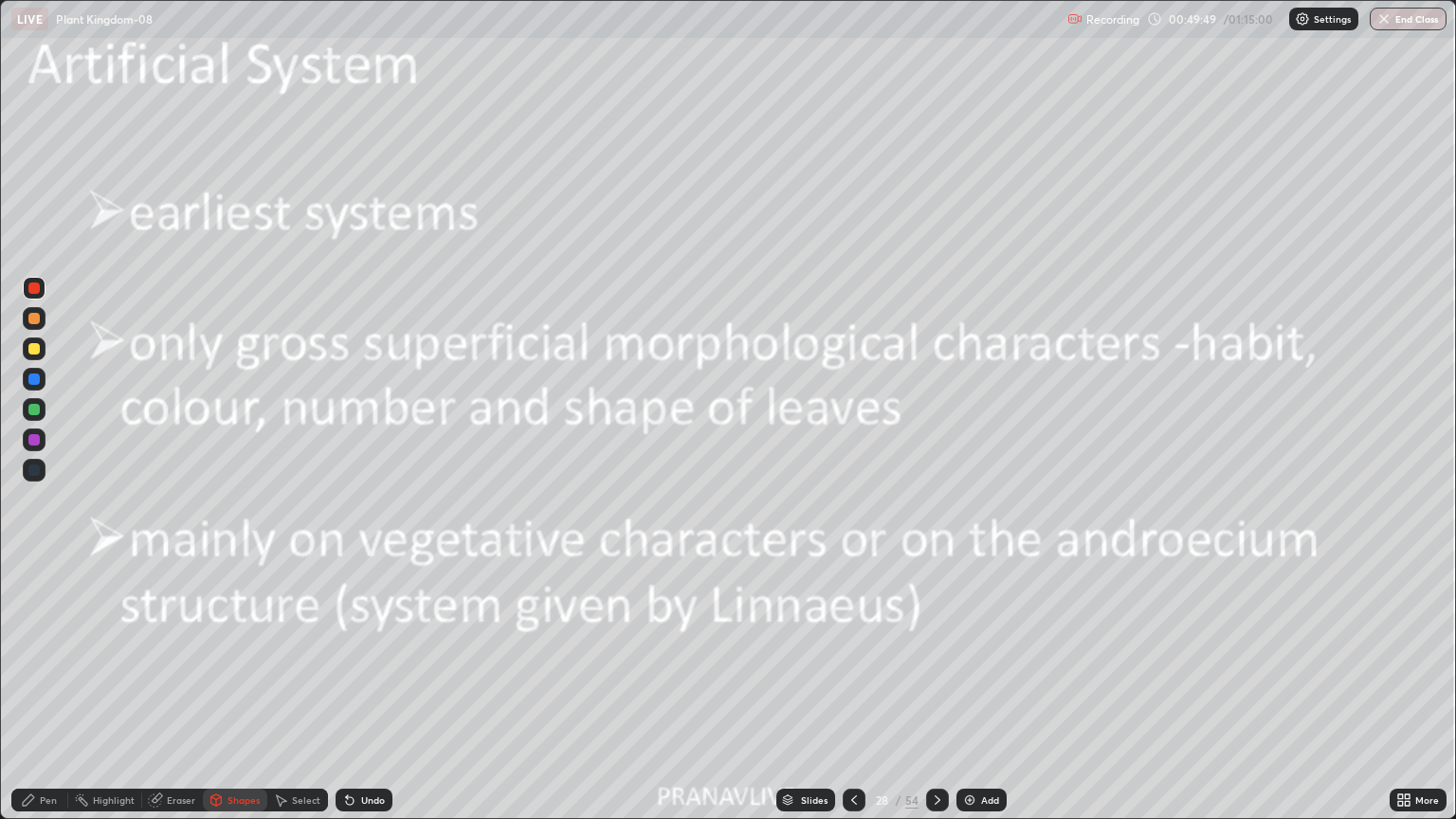 click at bounding box center (34, 318) 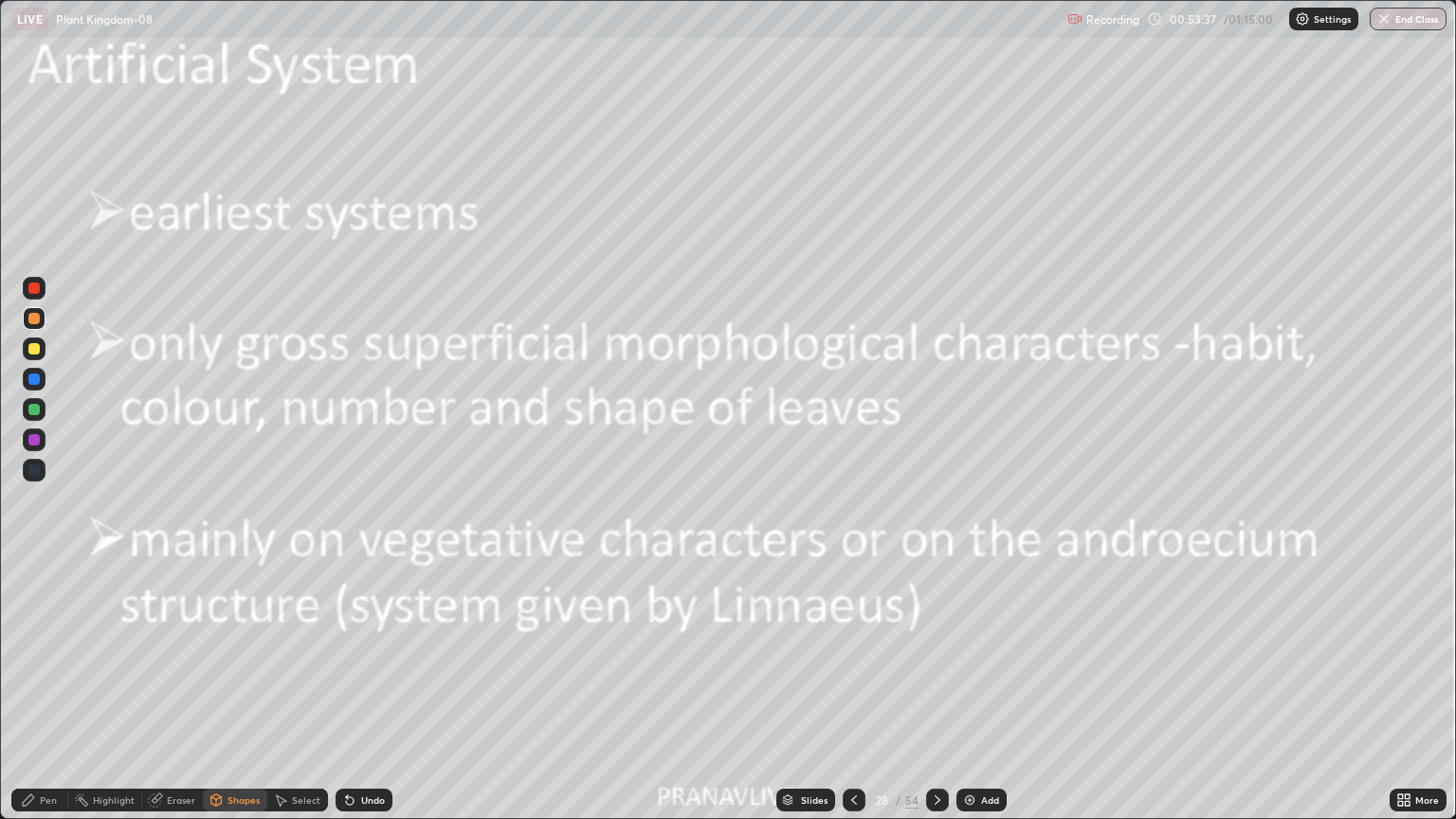 click 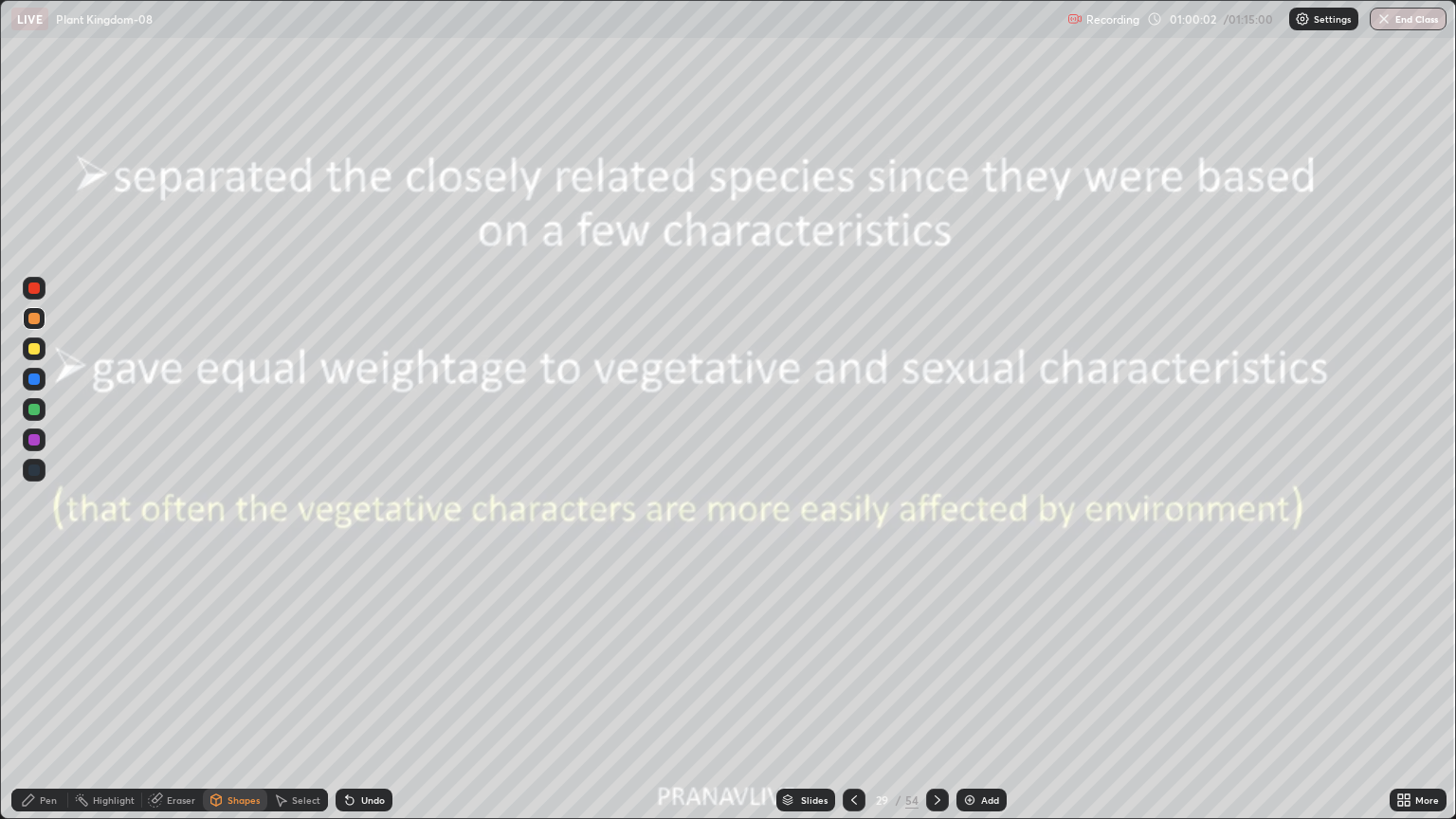click on "Slides" at bounding box center [806, 800] 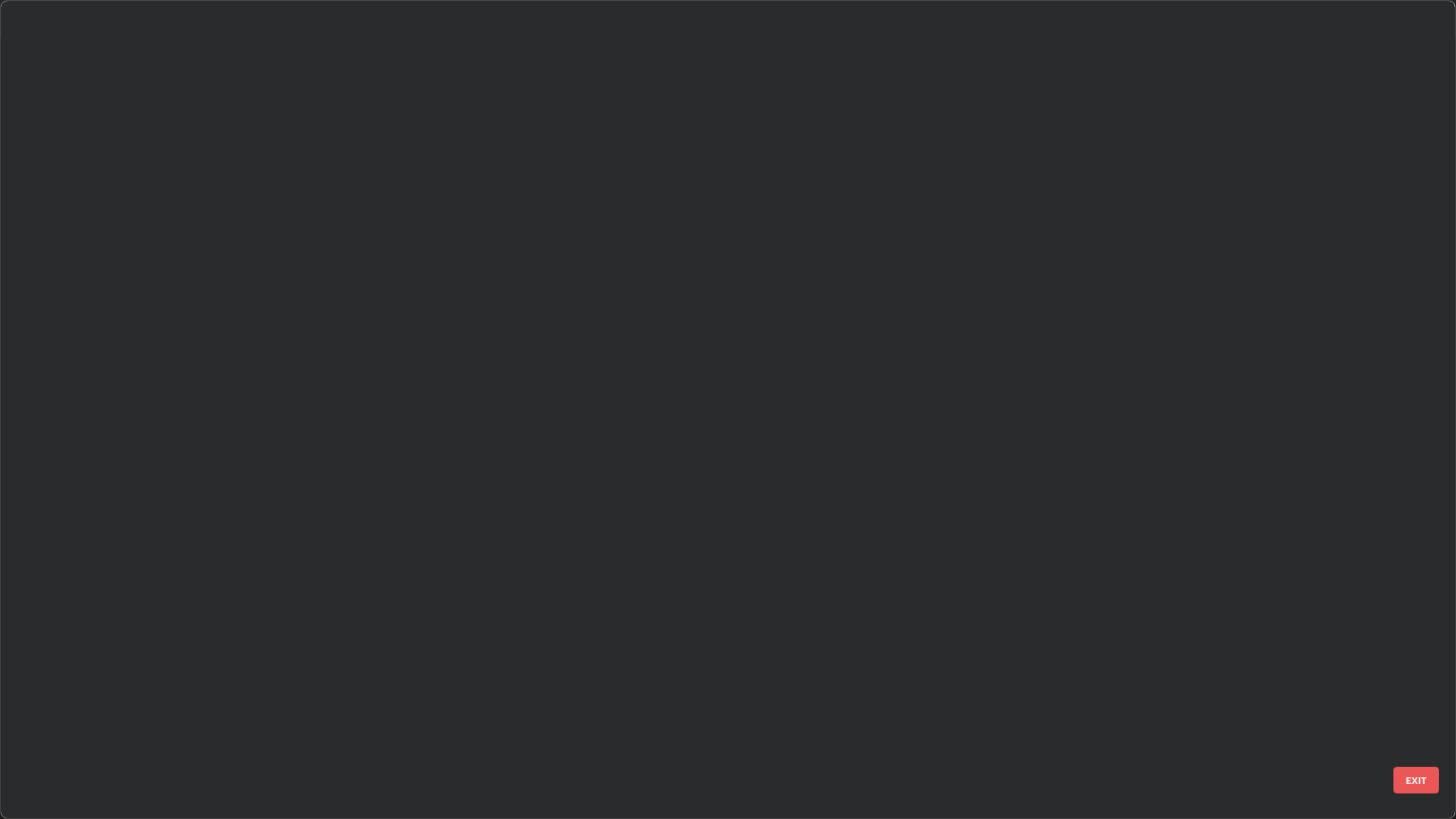 scroll, scrollTop: 1767, scrollLeft: 0, axis: vertical 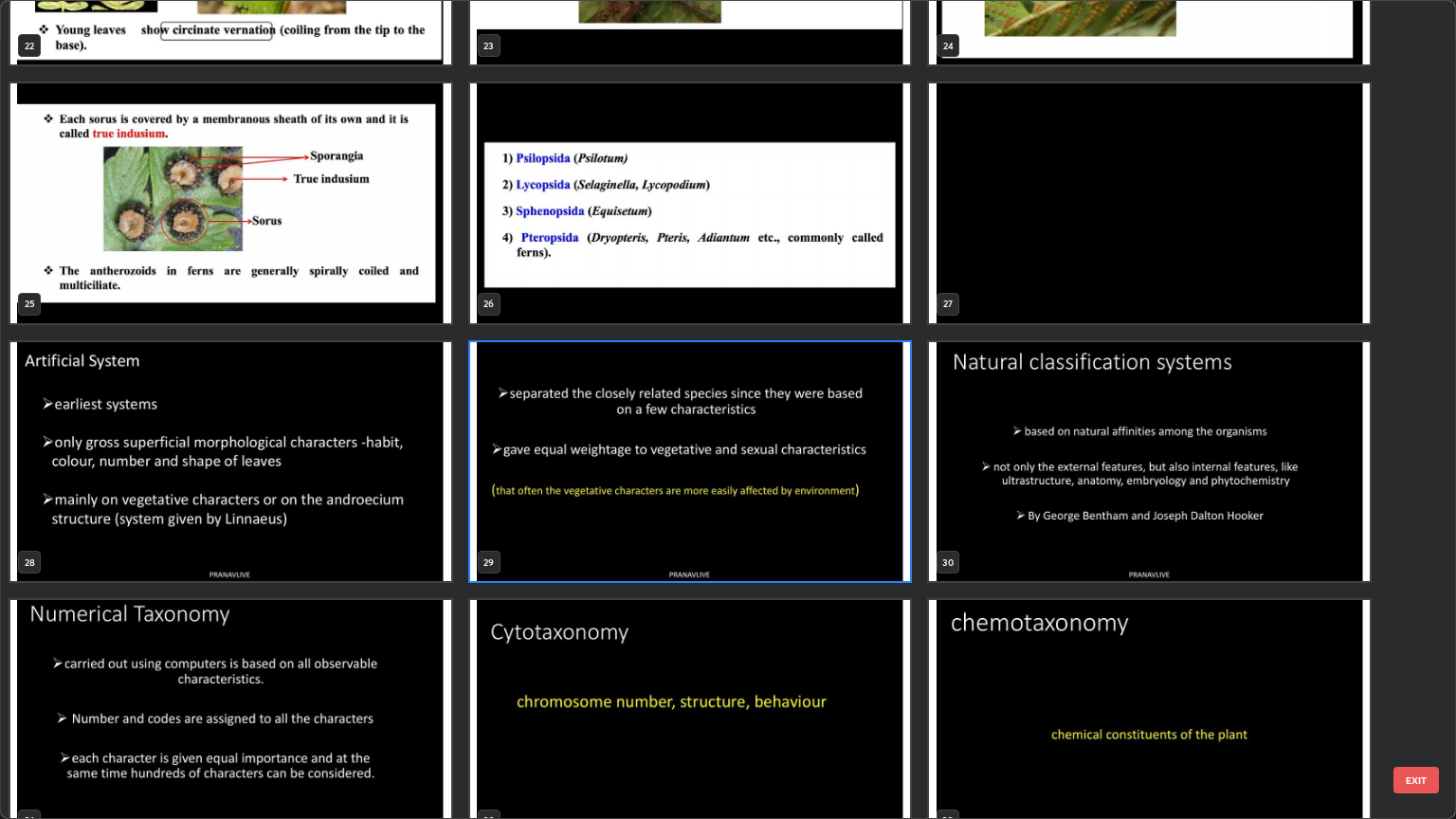 click at bounding box center (1149, 462) 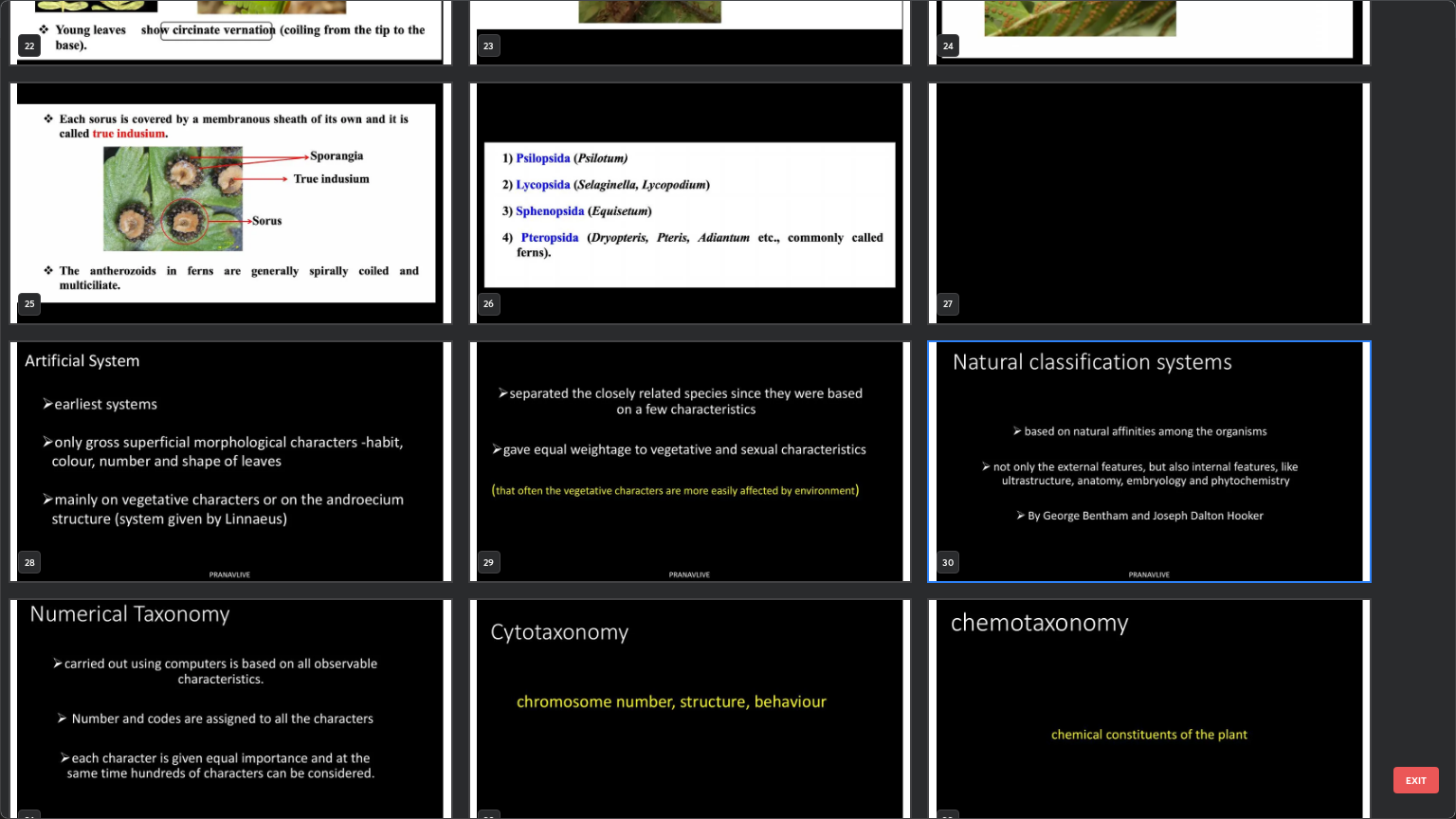 click at bounding box center (1149, 462) 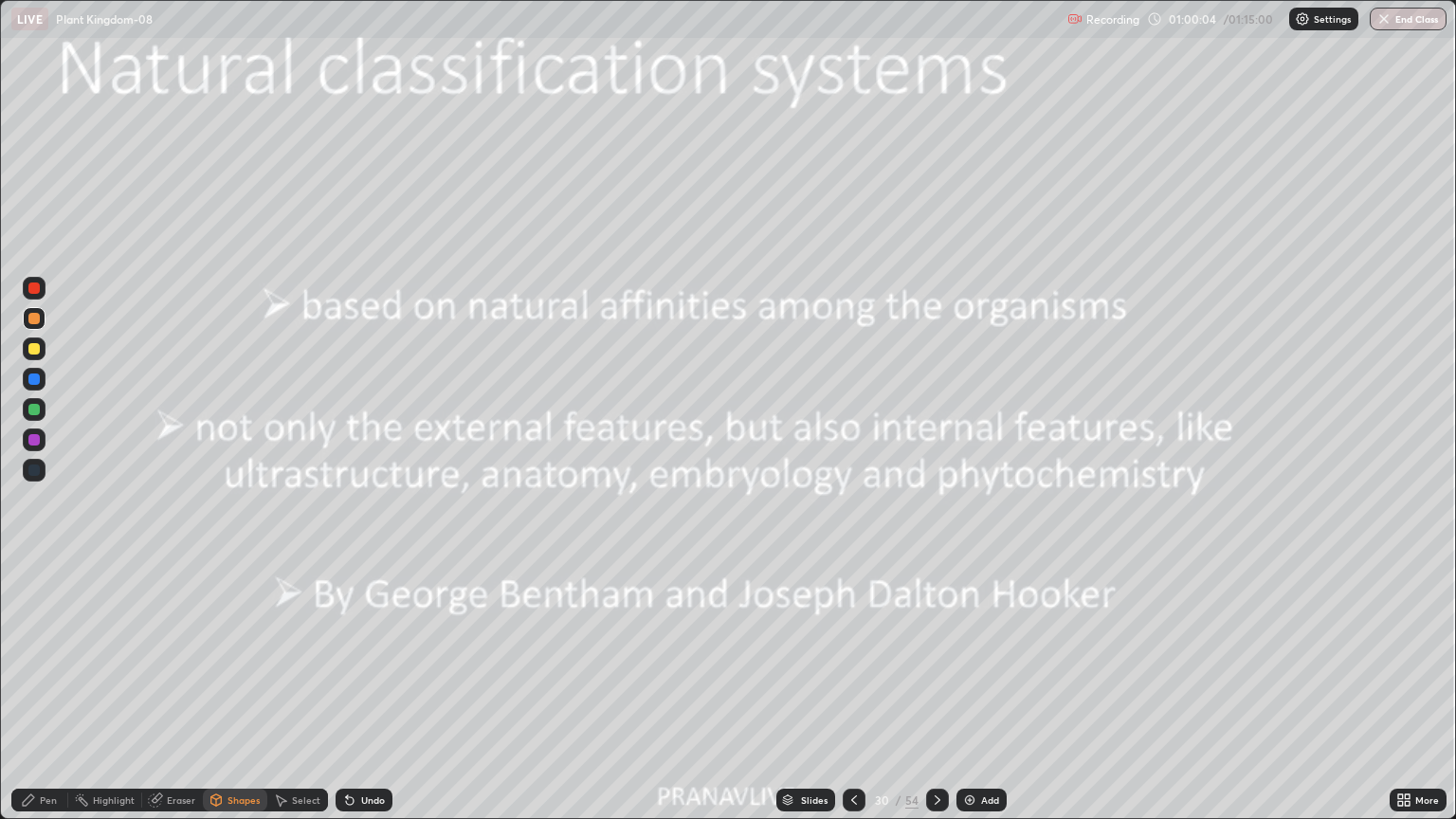 click at bounding box center [1149, 462] 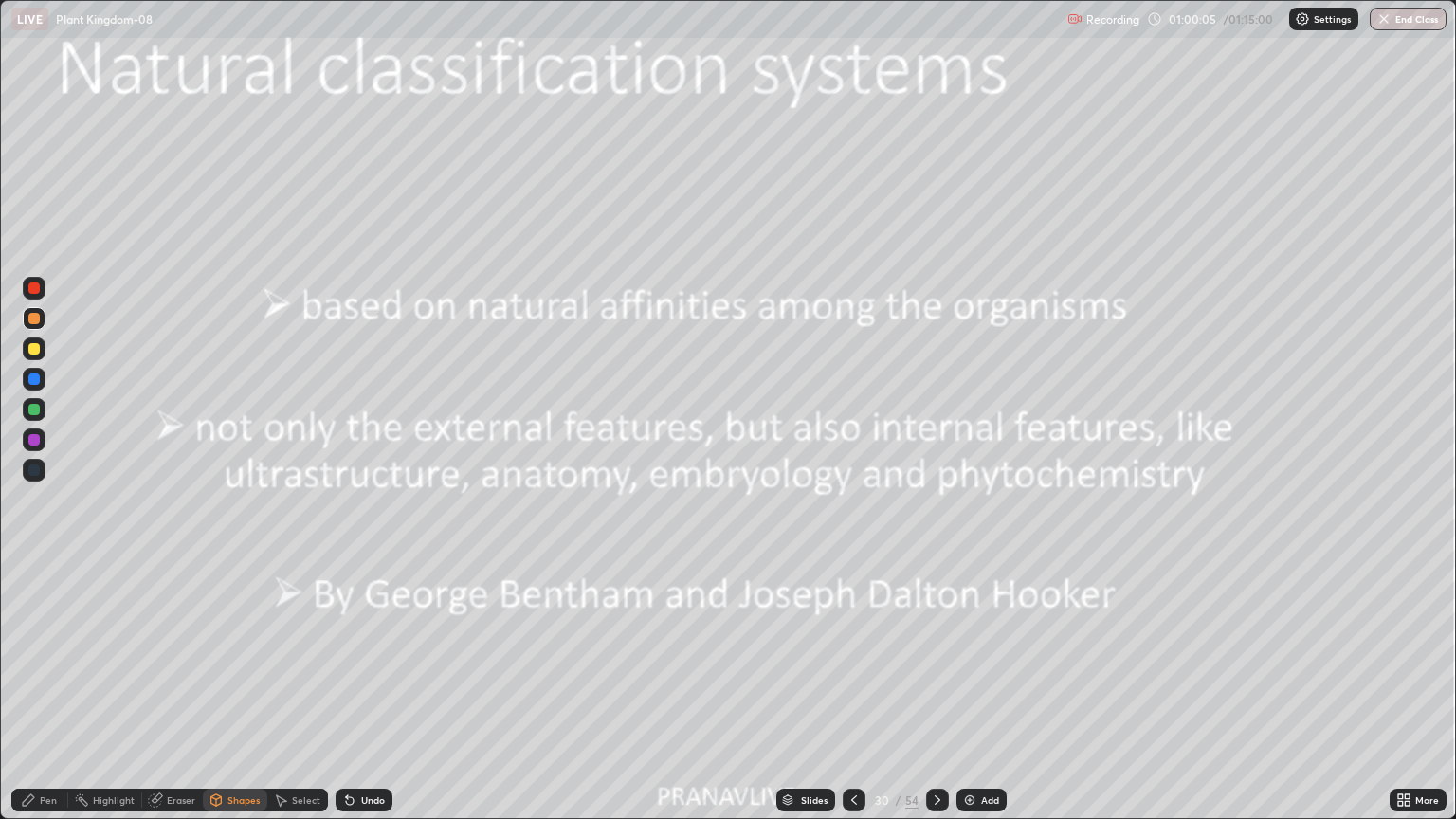 click at bounding box center [1149, 462] 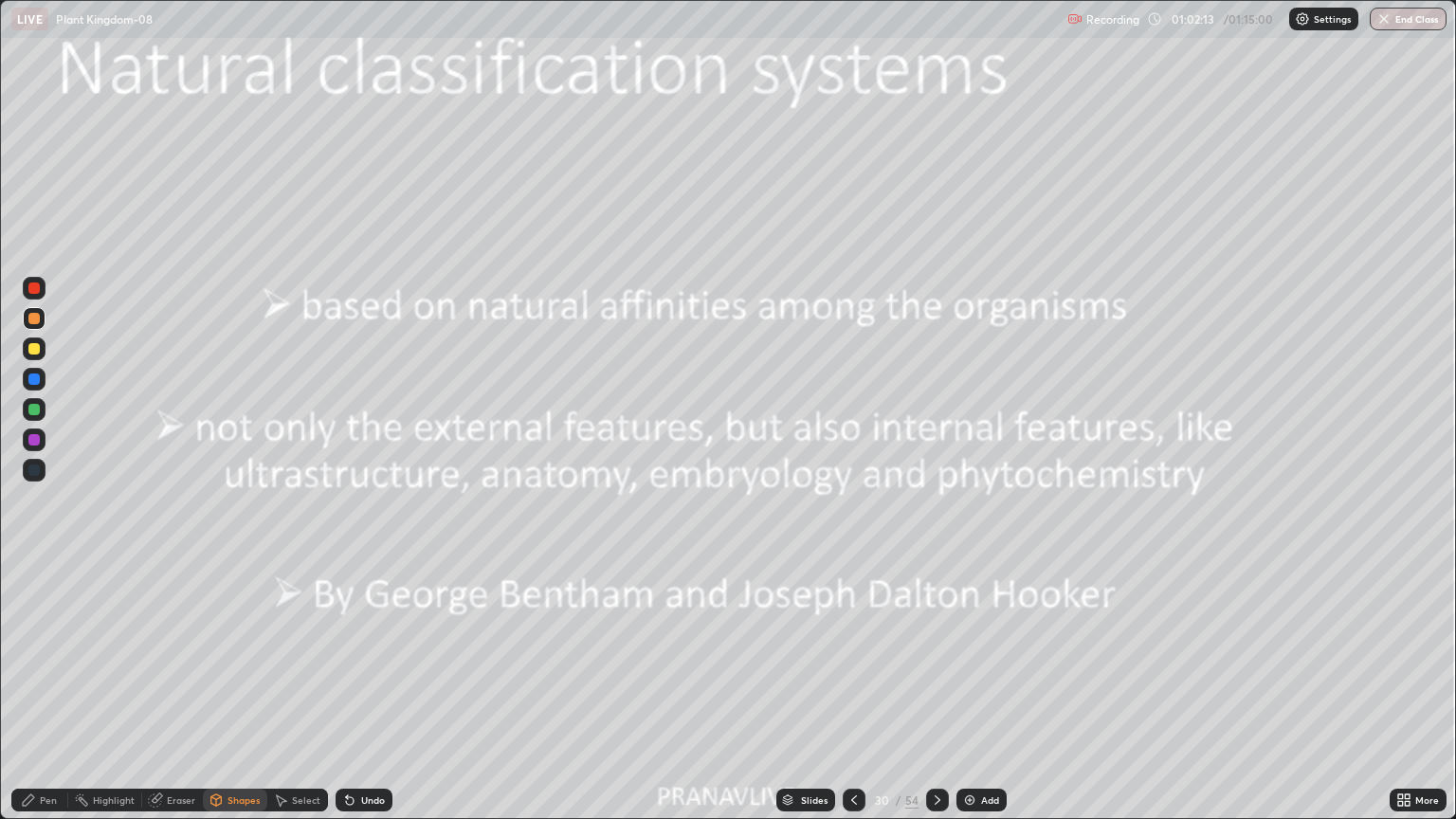 click on "Add" at bounding box center (990, 800) 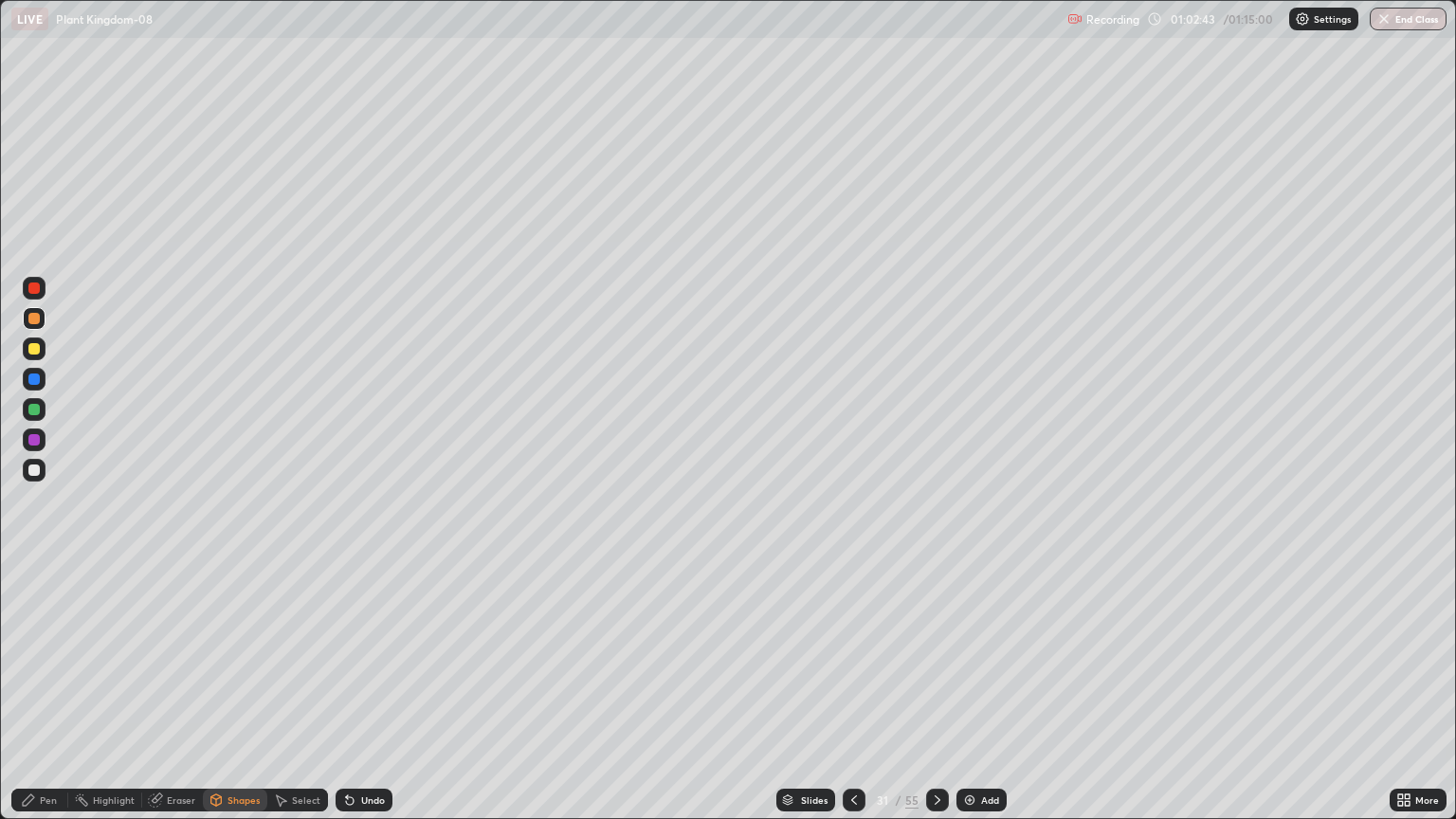 click on "End Class" at bounding box center [1408, 19] 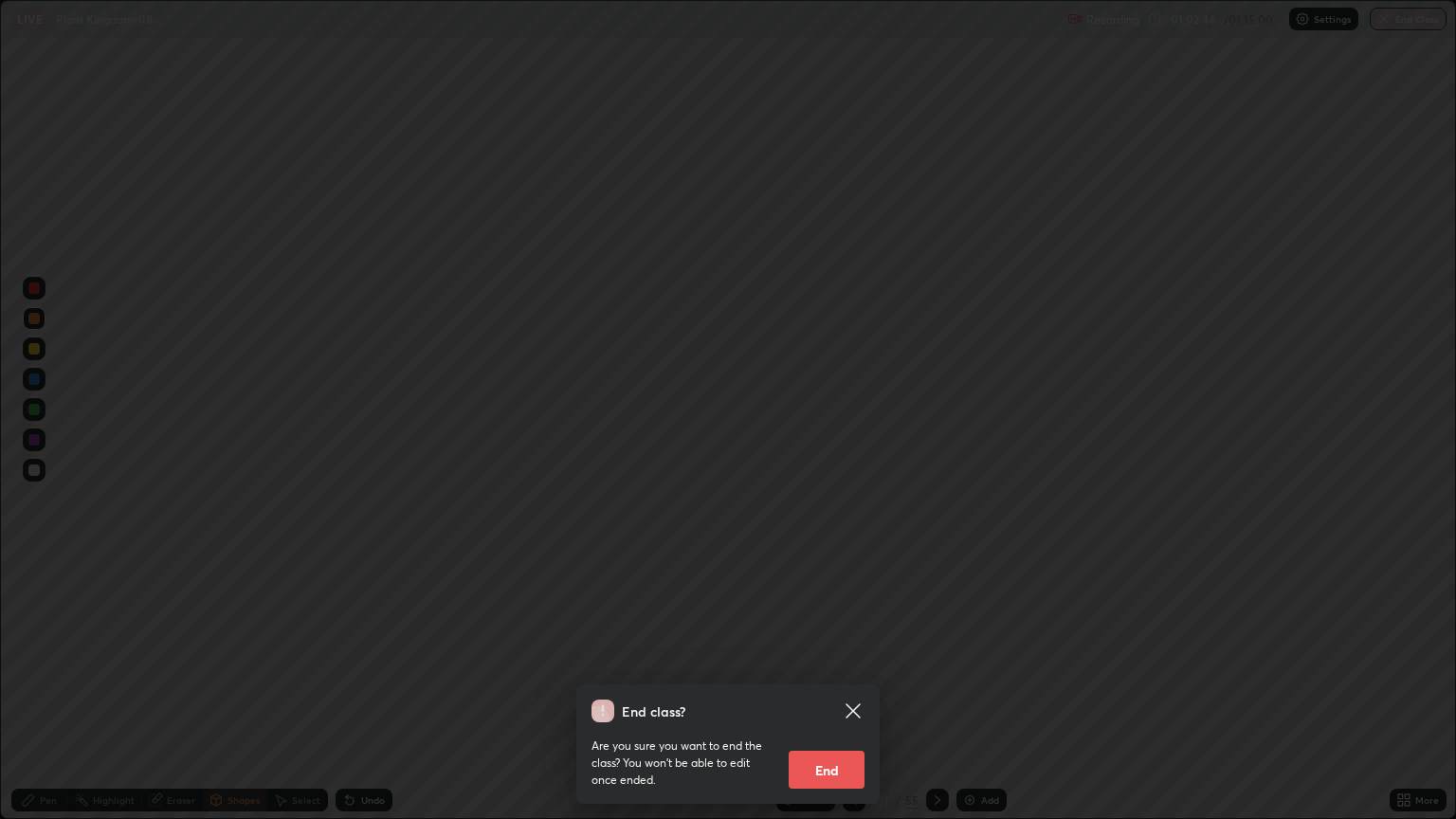 click on "End class? Are you sure you want to end the class? You won’t be able to edit once ended. End" at bounding box center [728, 744] 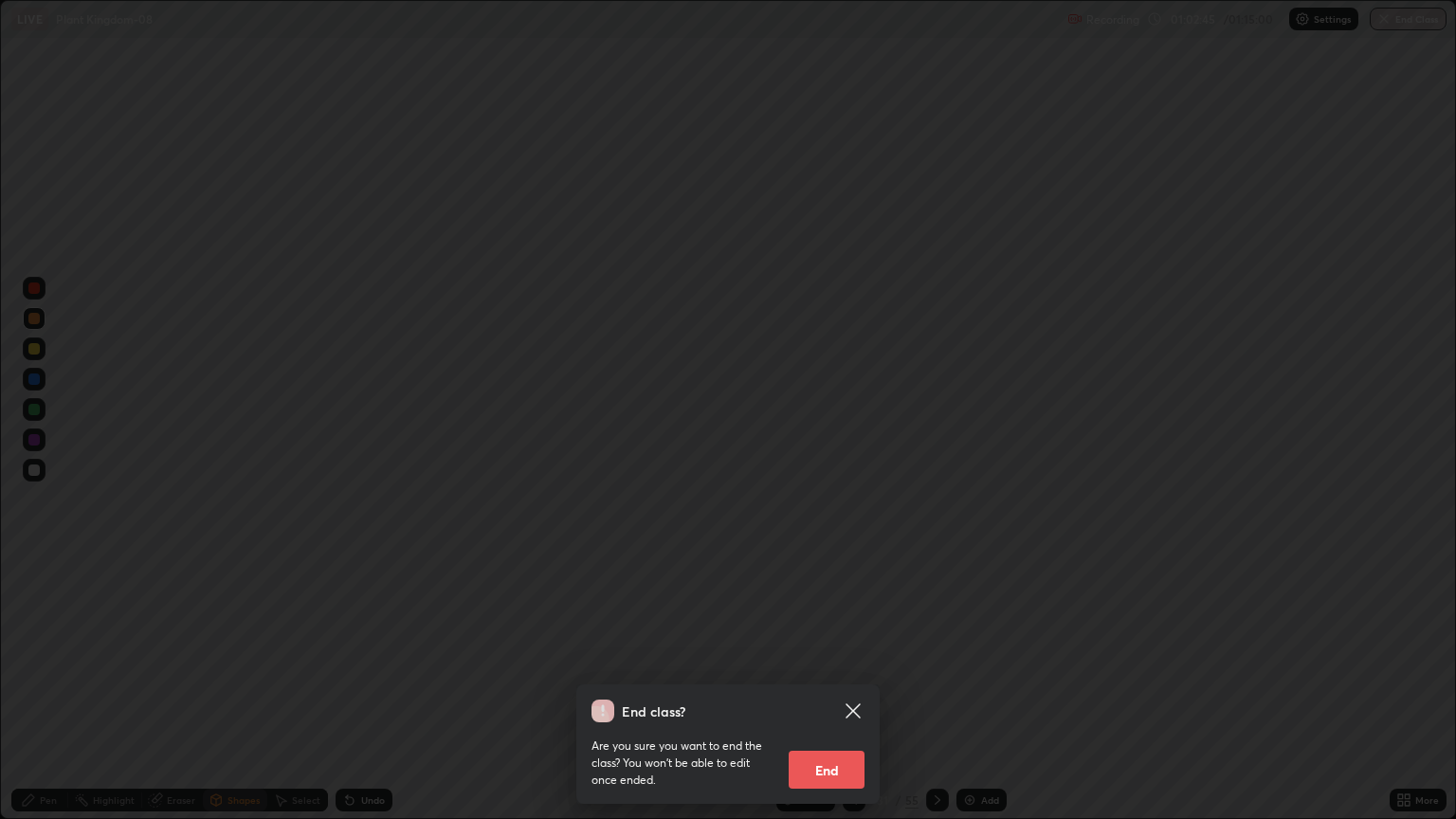 click on "End" at bounding box center (827, 770) 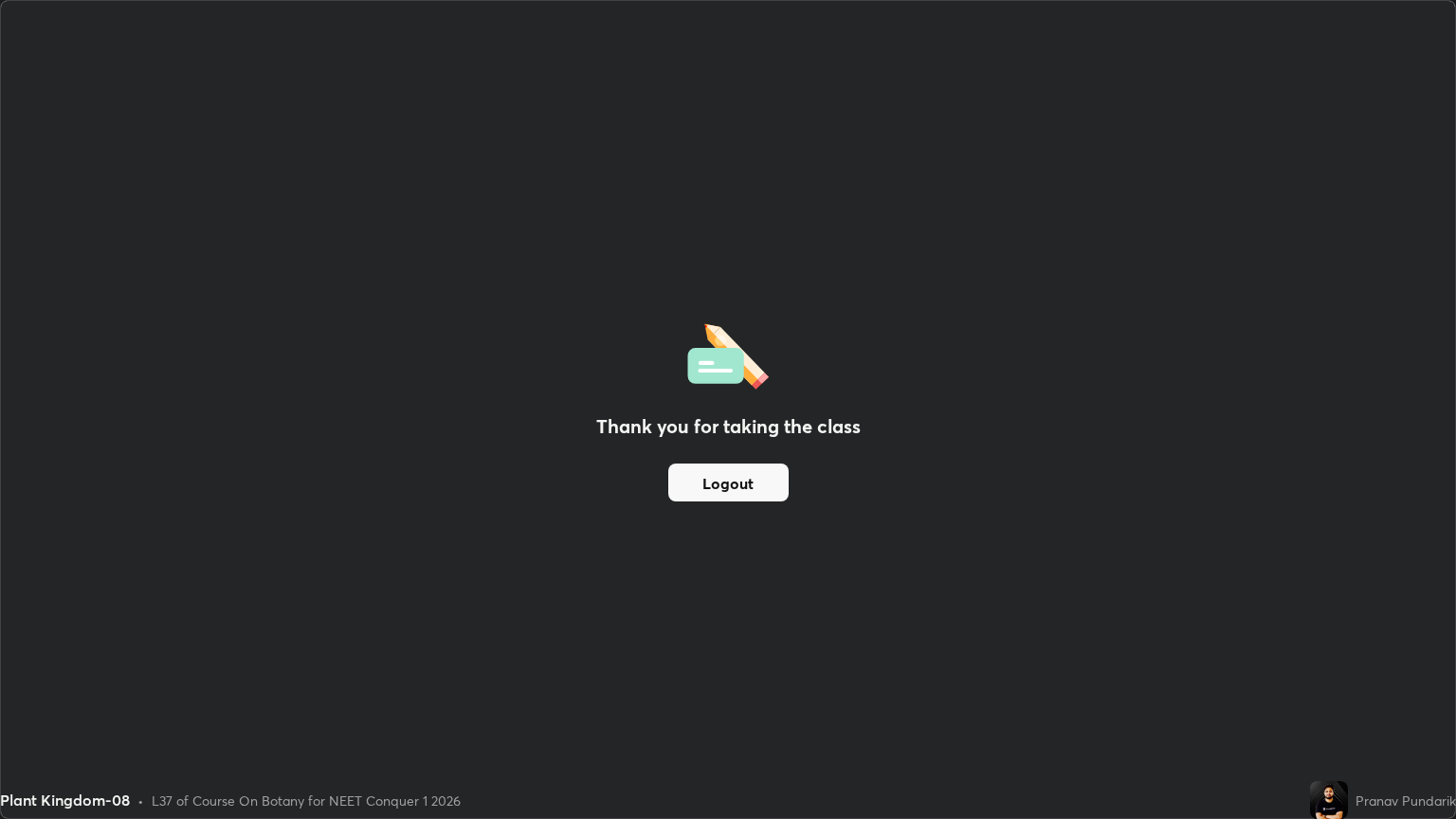 click on "Logout" at bounding box center [728, 482] 